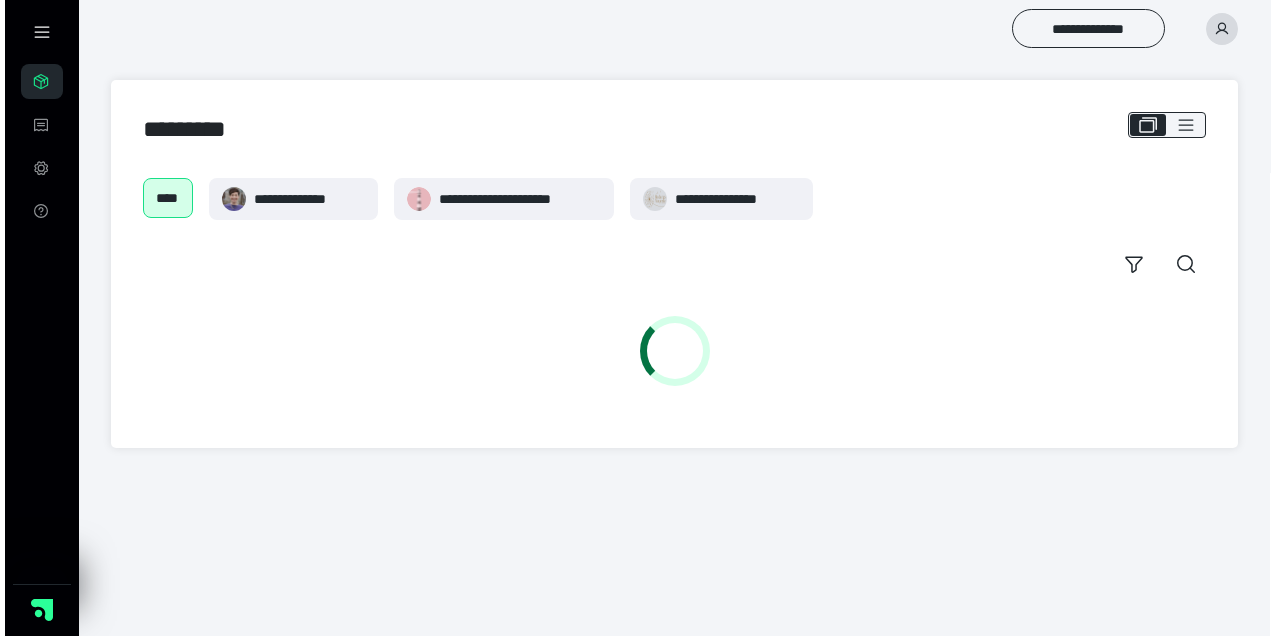 scroll, scrollTop: 0, scrollLeft: 0, axis: both 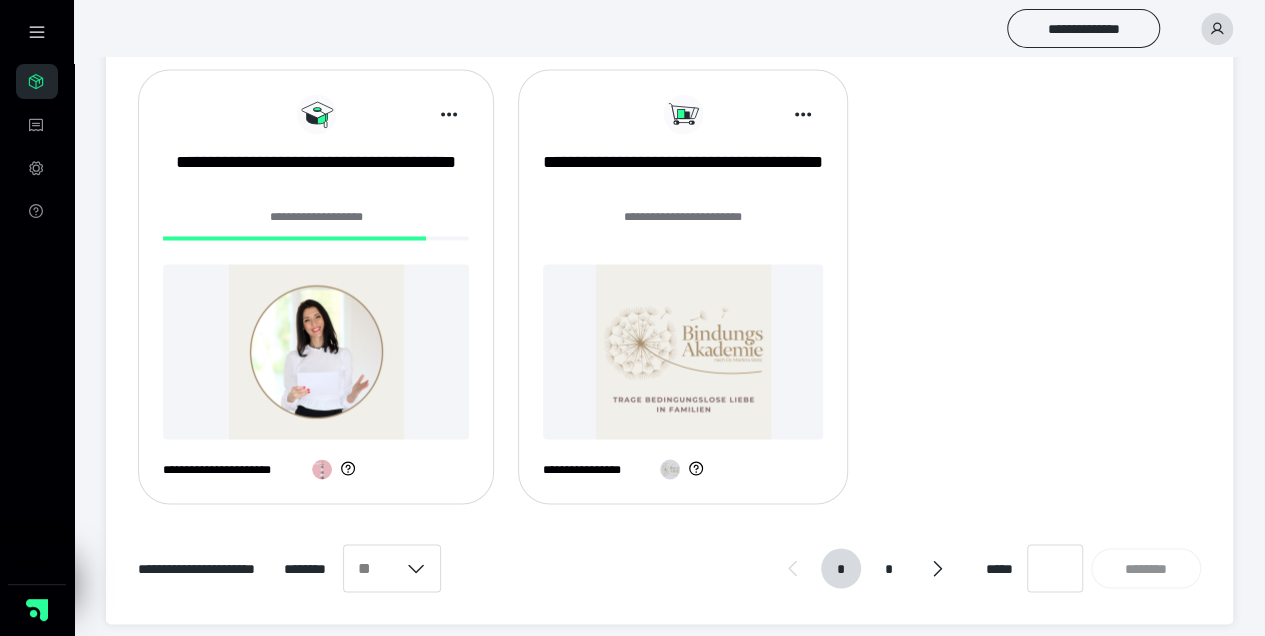 click at bounding box center [316, 351] 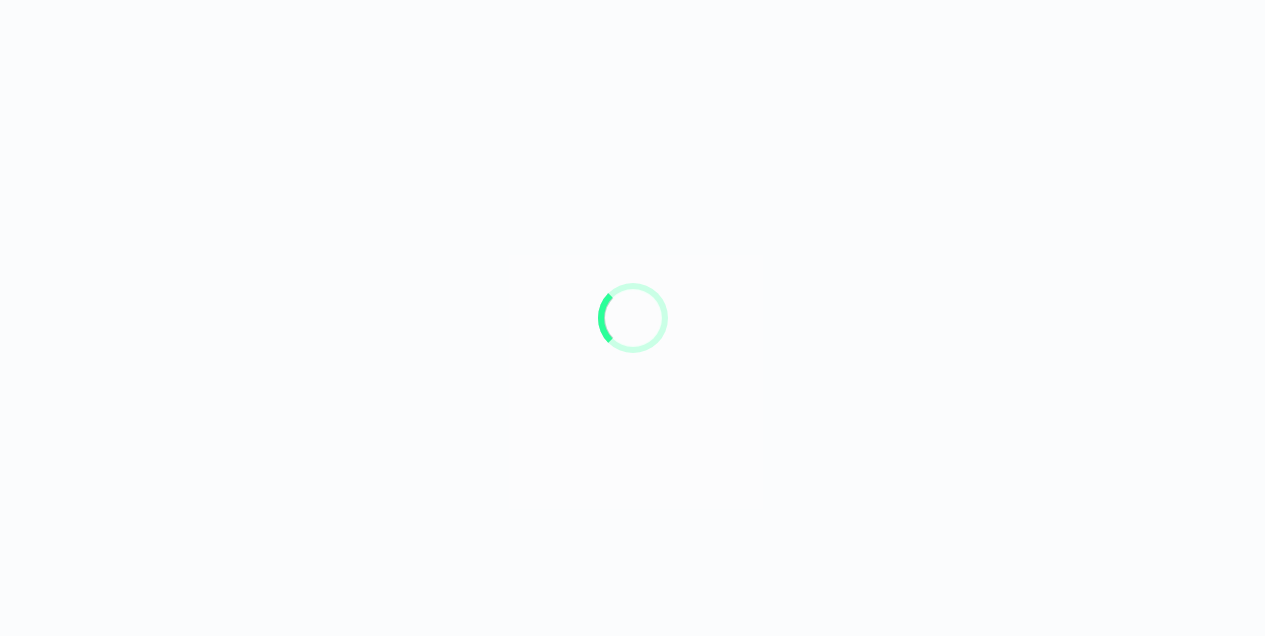 scroll, scrollTop: 0, scrollLeft: 0, axis: both 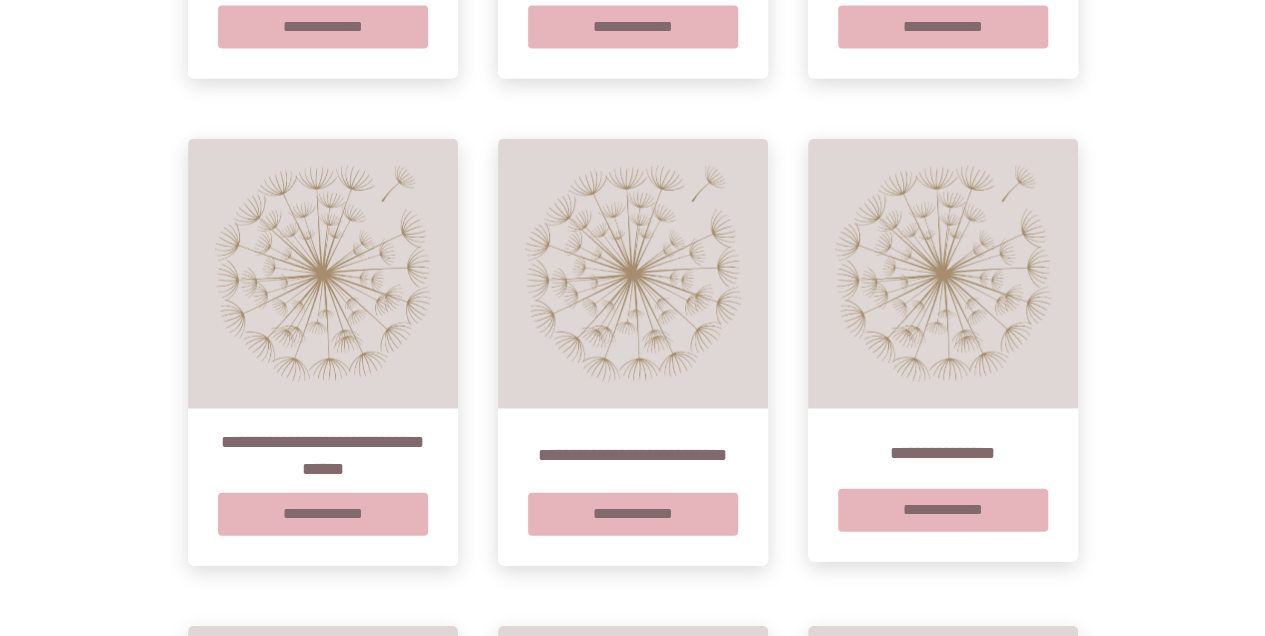 click on "**********" at bounding box center [943, 27] 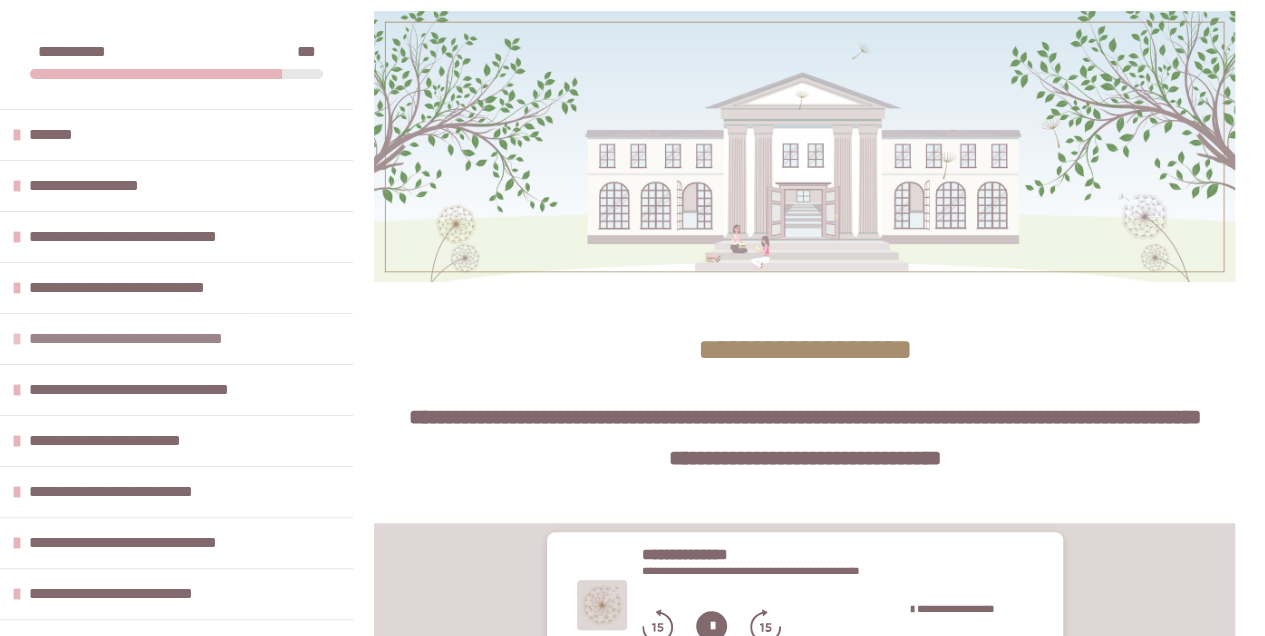 scroll, scrollTop: 400, scrollLeft: 0, axis: vertical 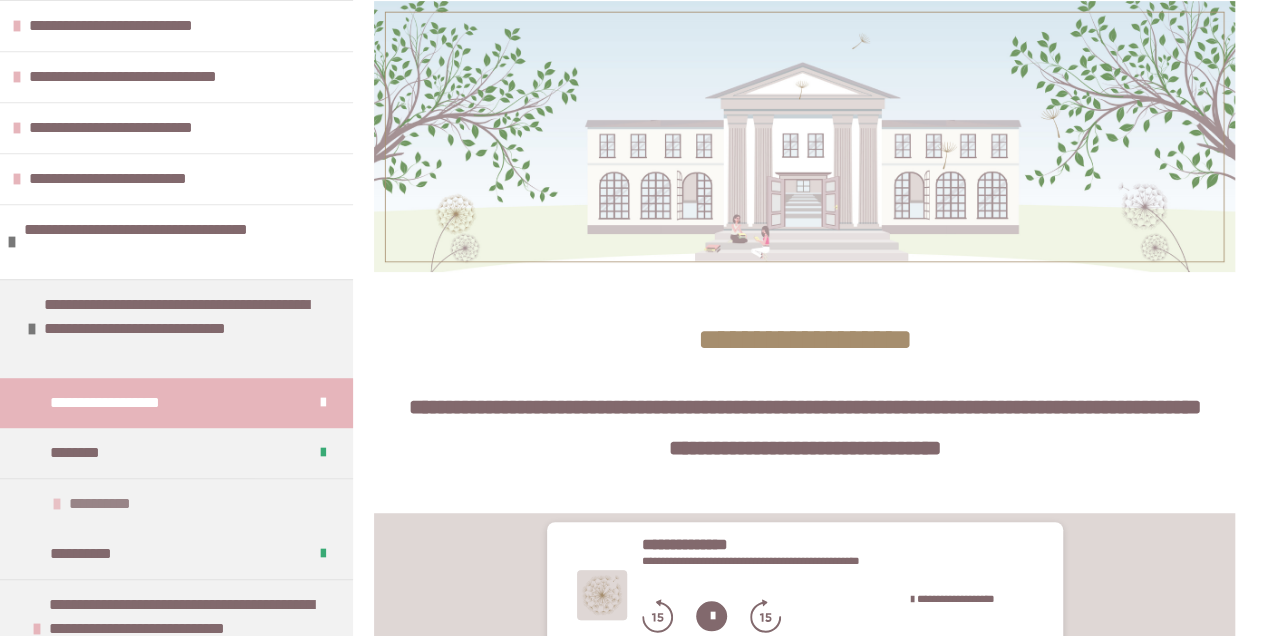 click on "**********" at bounding box center (112, 504) 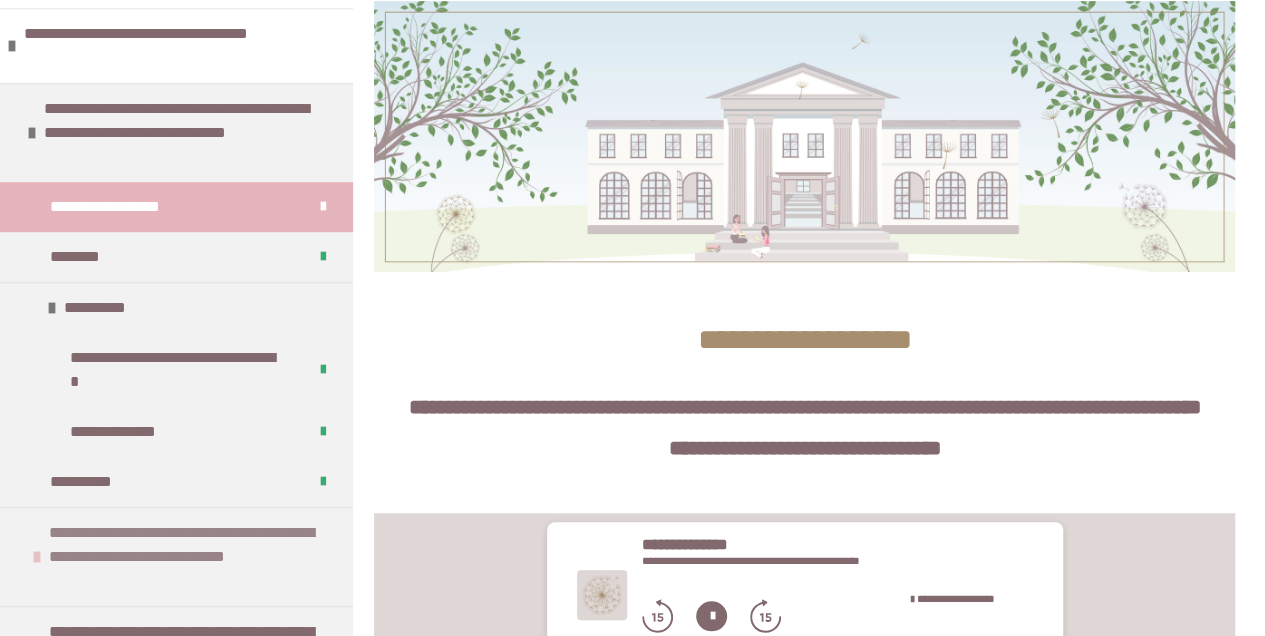 scroll, scrollTop: 733, scrollLeft: 0, axis: vertical 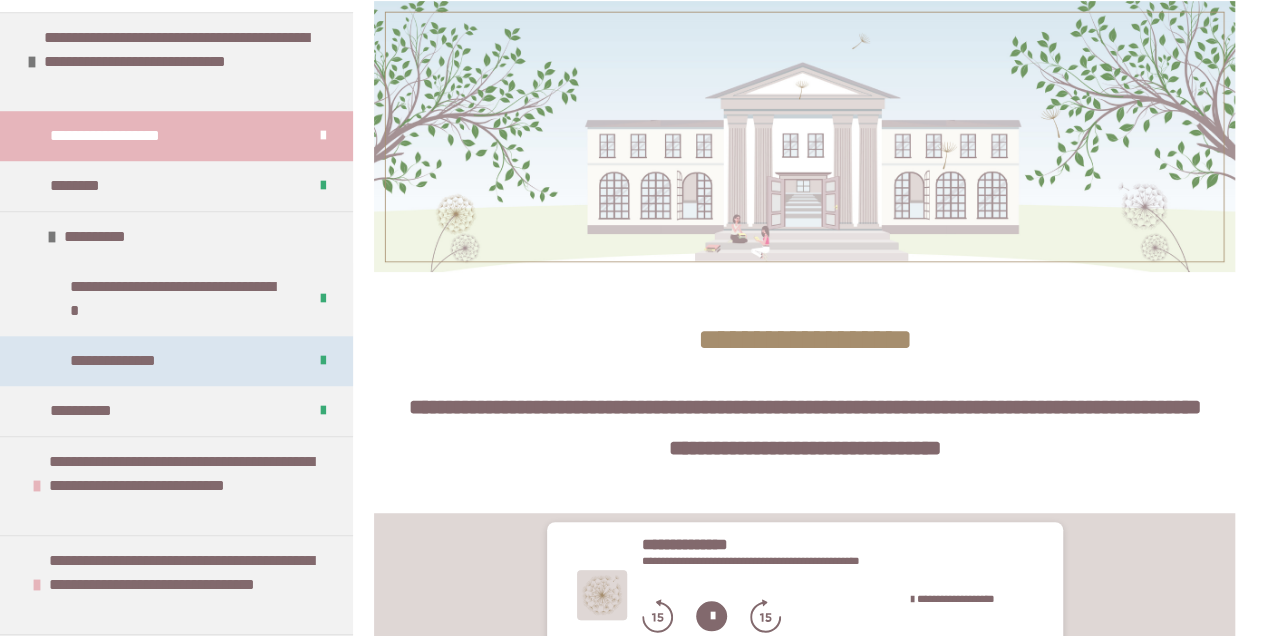 click on "**********" at bounding box center (136, 361) 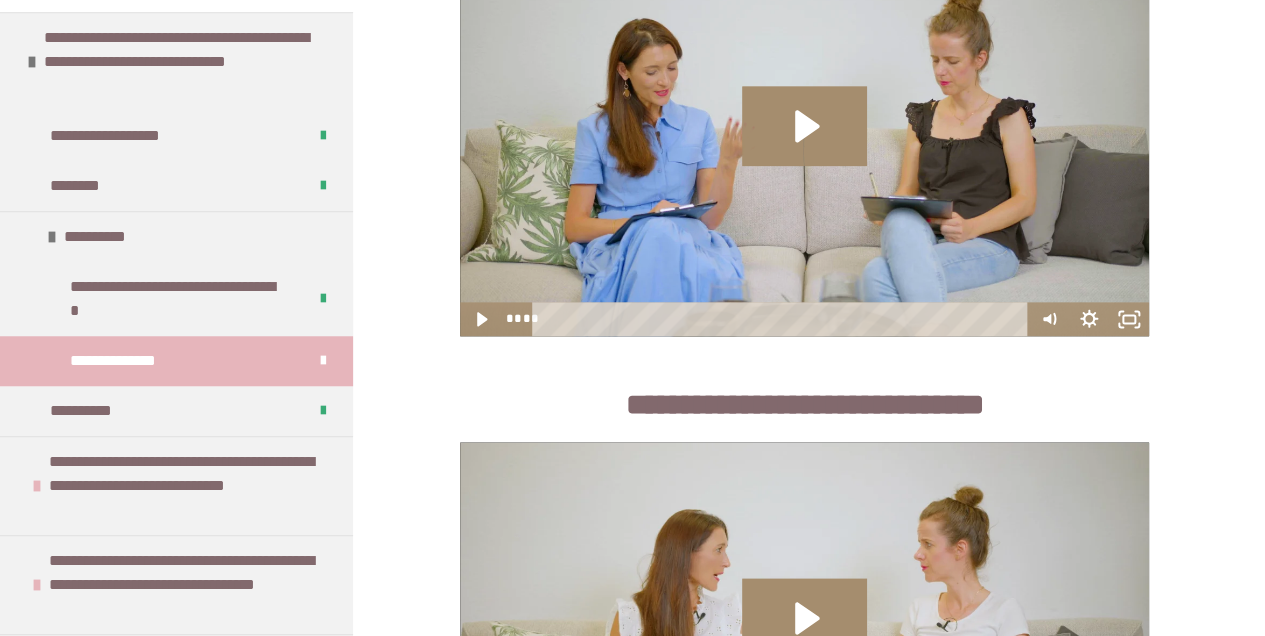 scroll, scrollTop: 1242, scrollLeft: 0, axis: vertical 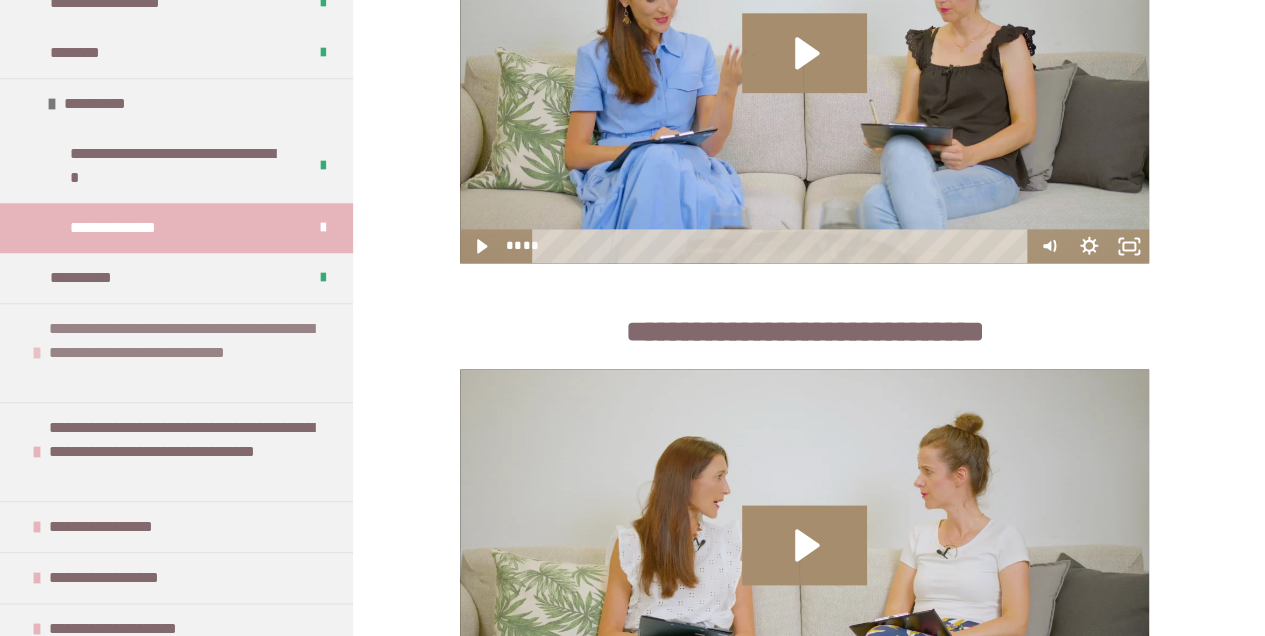 click on "**********" at bounding box center [191, 353] 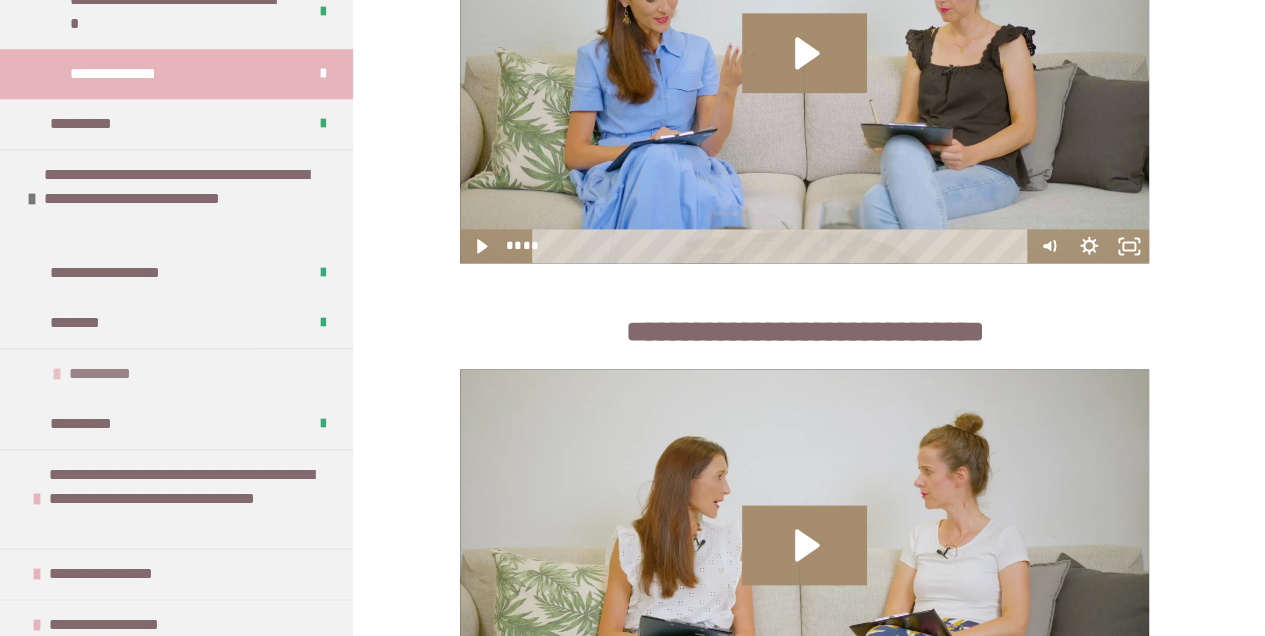 scroll, scrollTop: 1066, scrollLeft: 0, axis: vertical 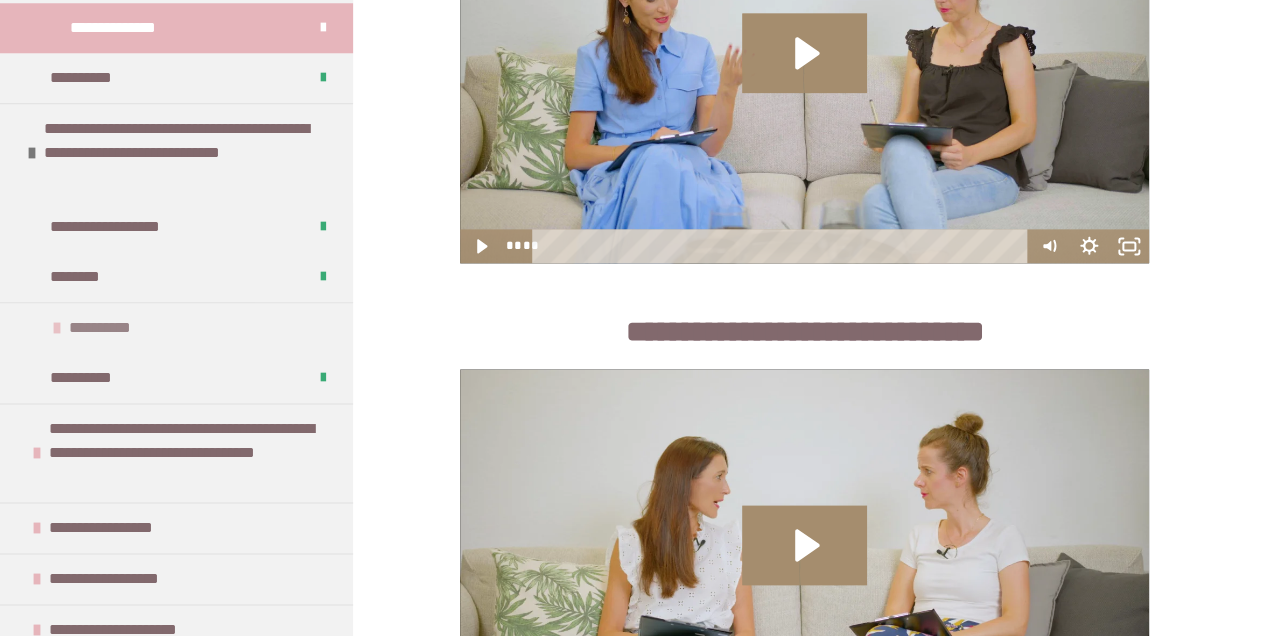 click on "**********" at bounding box center [176, 327] 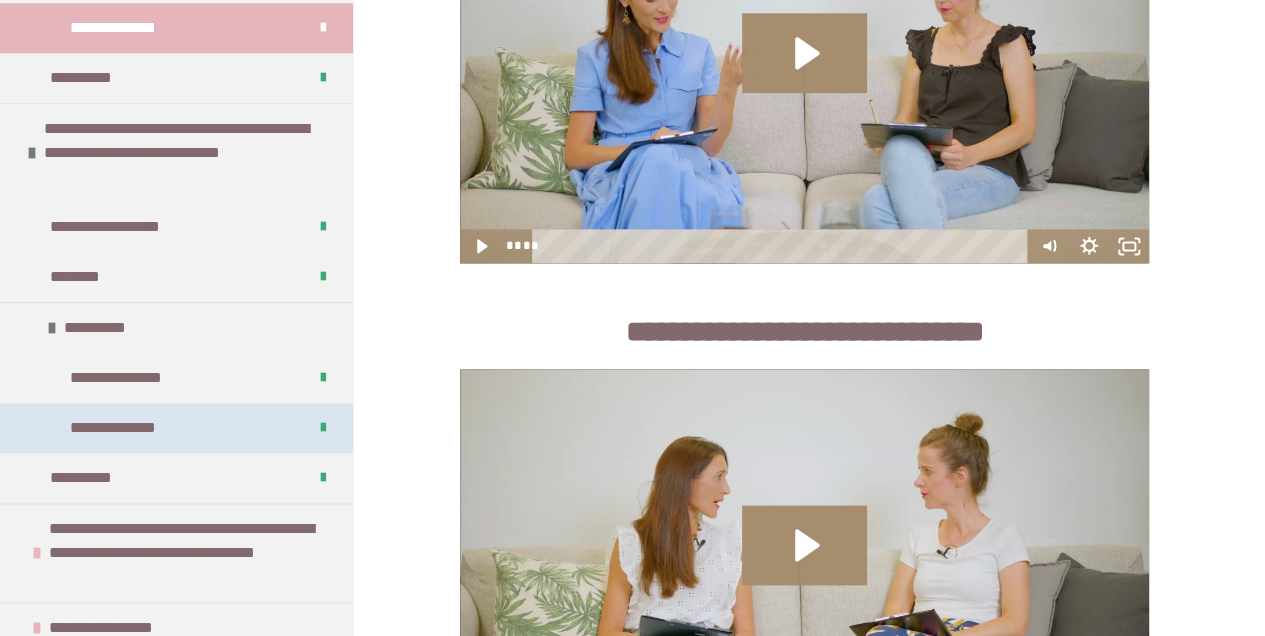 click on "**********" at bounding box center [136, 428] 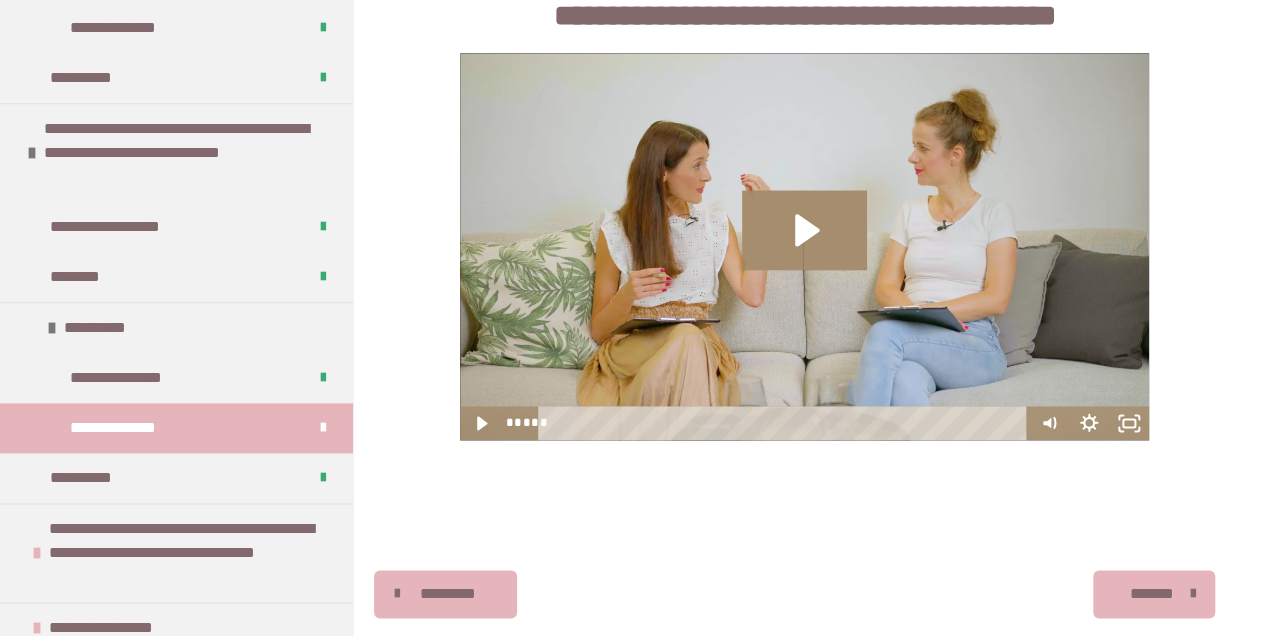 scroll, scrollTop: 1332, scrollLeft: 0, axis: vertical 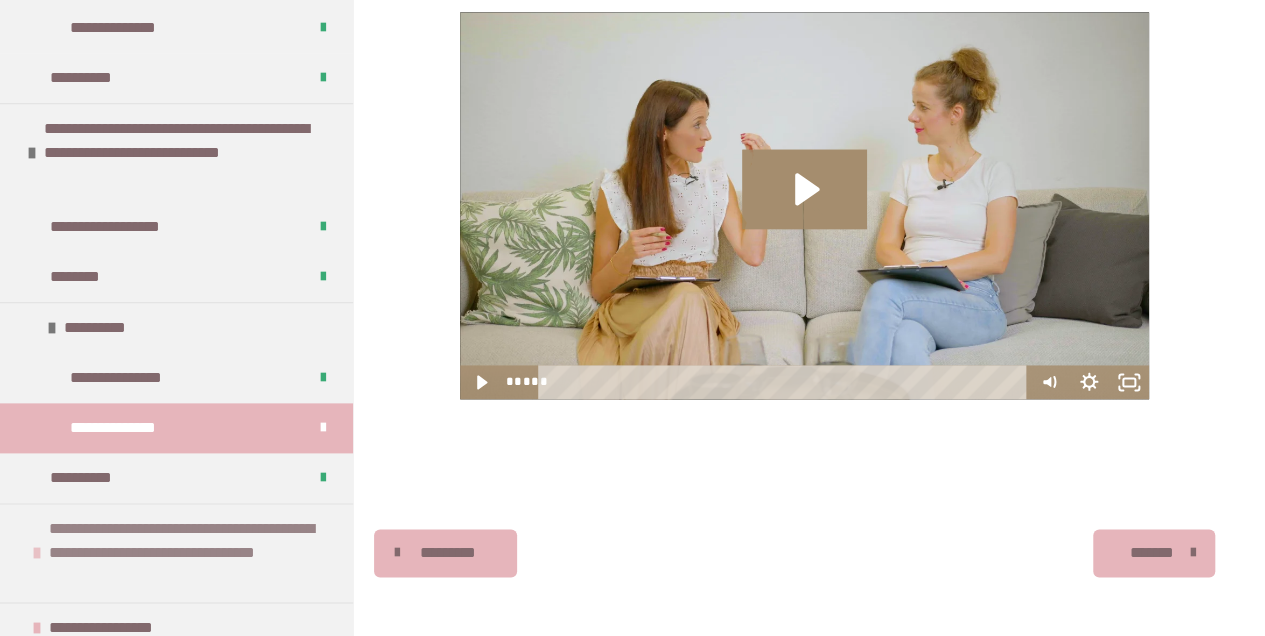 click on "**********" at bounding box center (191, 553) 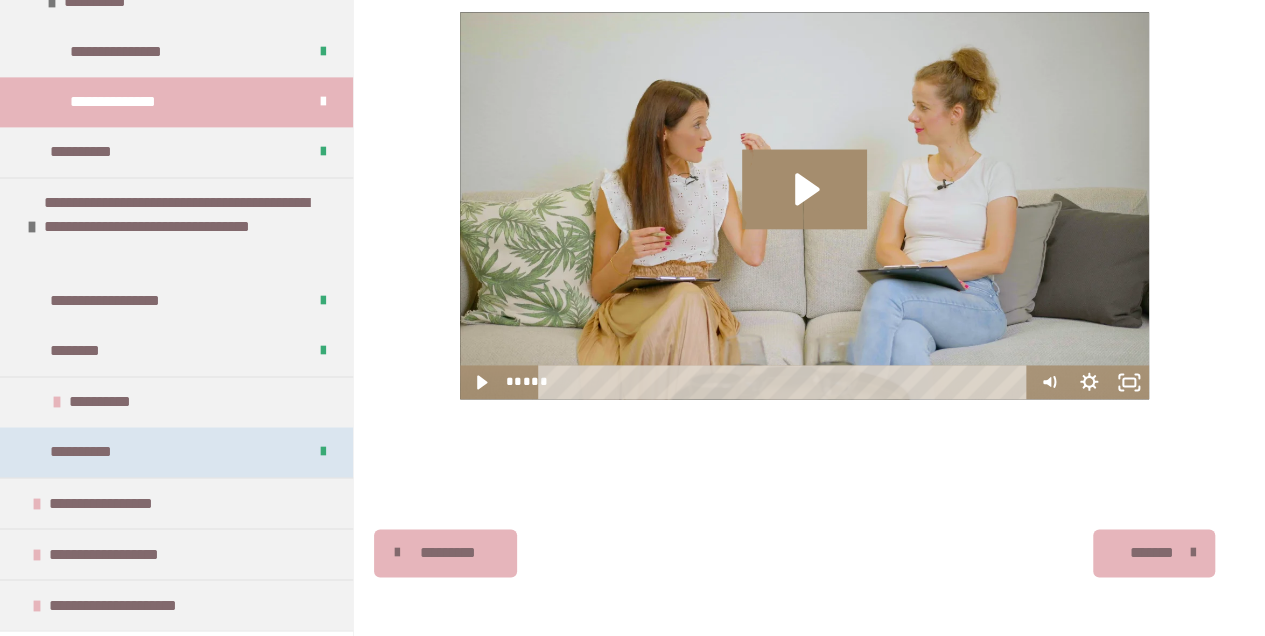 scroll, scrollTop: 1400, scrollLeft: 0, axis: vertical 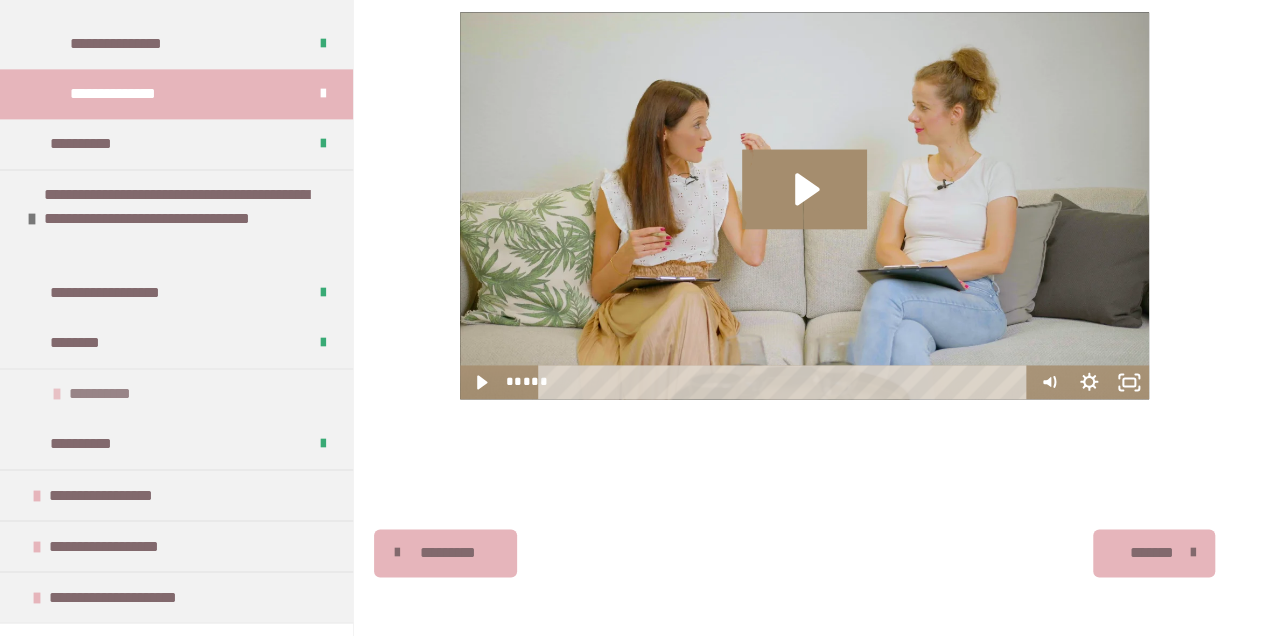 click on "**********" at bounding box center (112, 394) 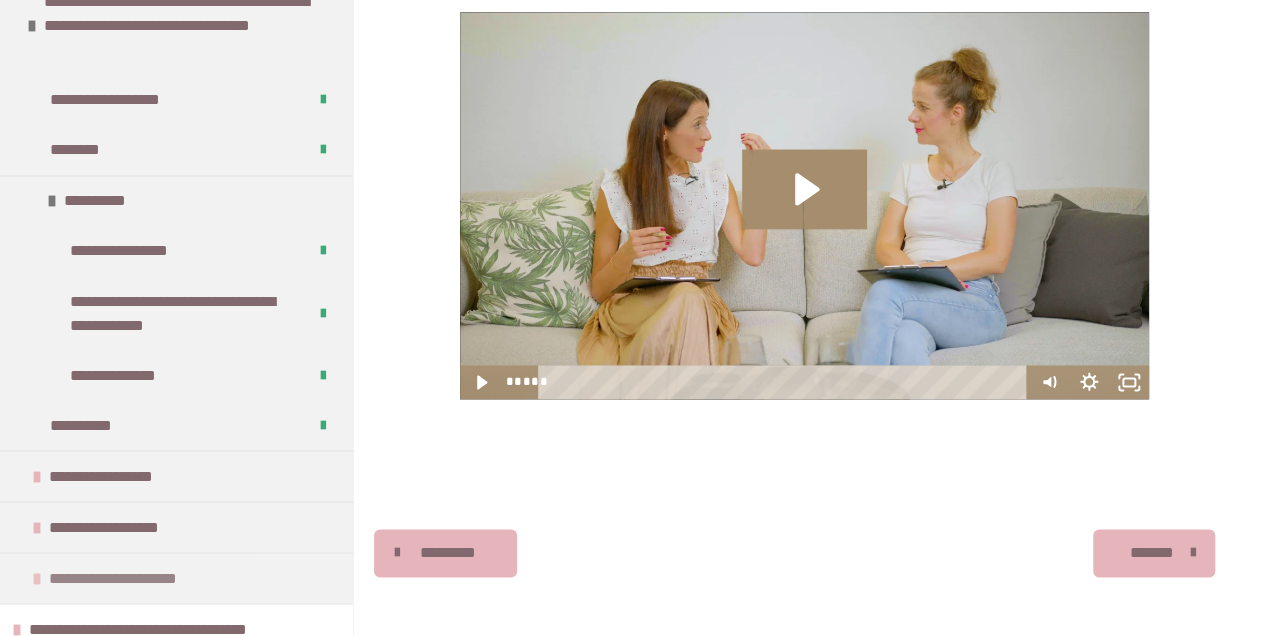 scroll, scrollTop: 1666, scrollLeft: 0, axis: vertical 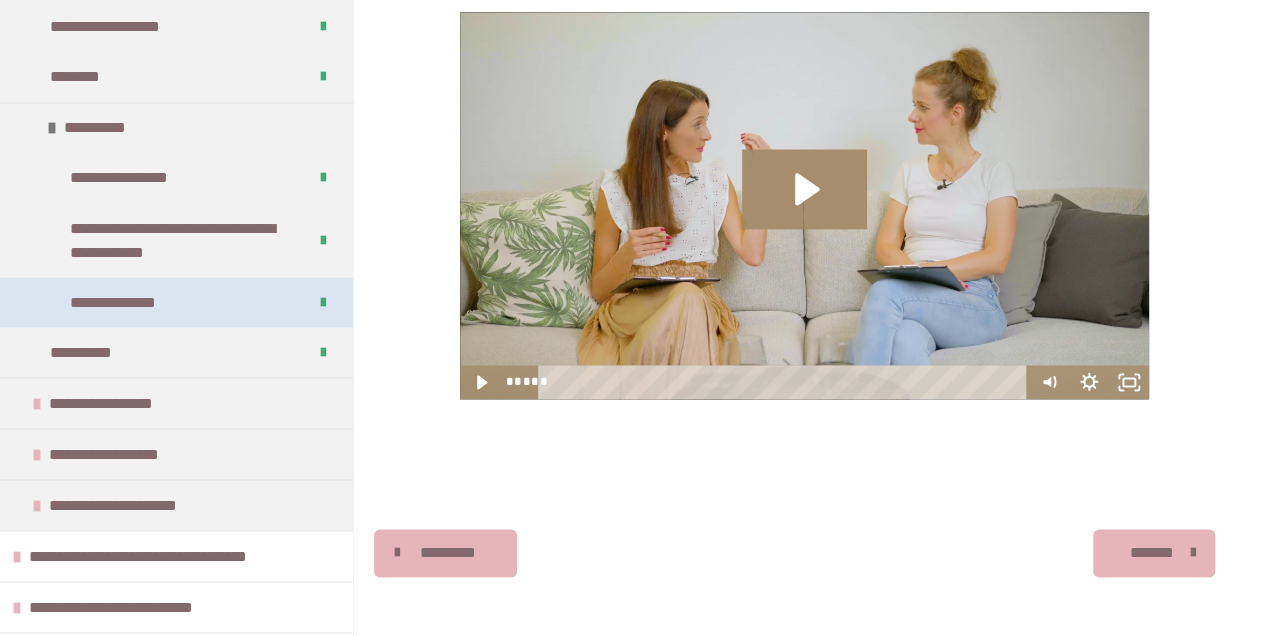 click on "**********" at bounding box center (136, 302) 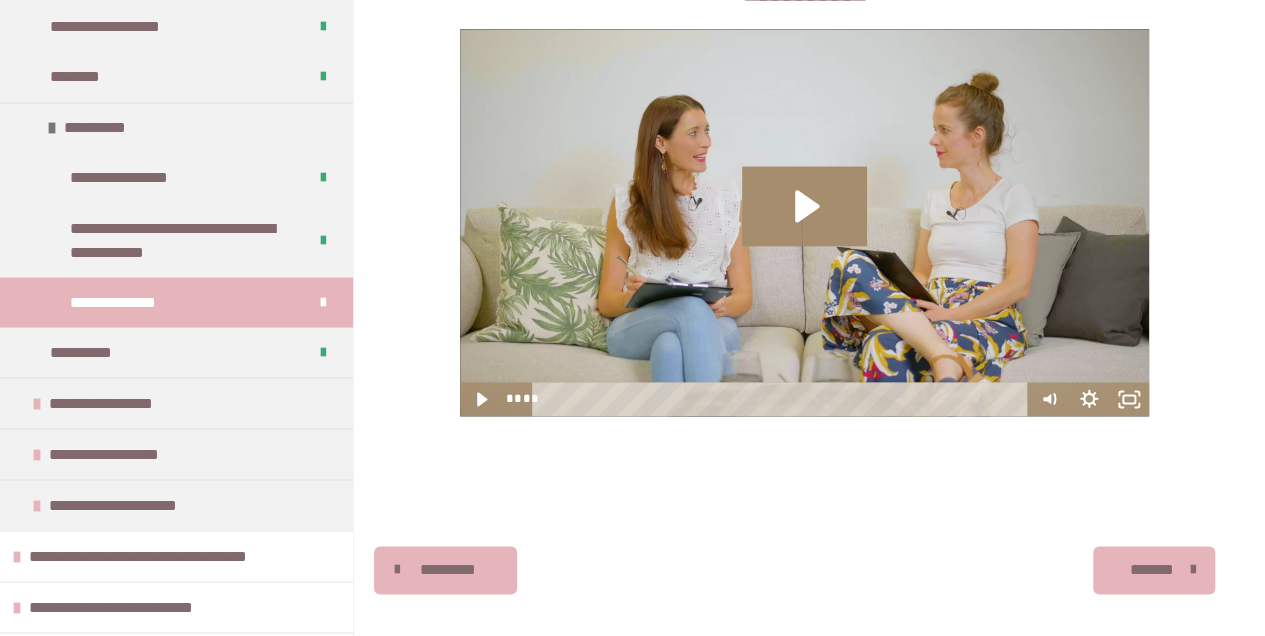 scroll, scrollTop: 1332, scrollLeft: 0, axis: vertical 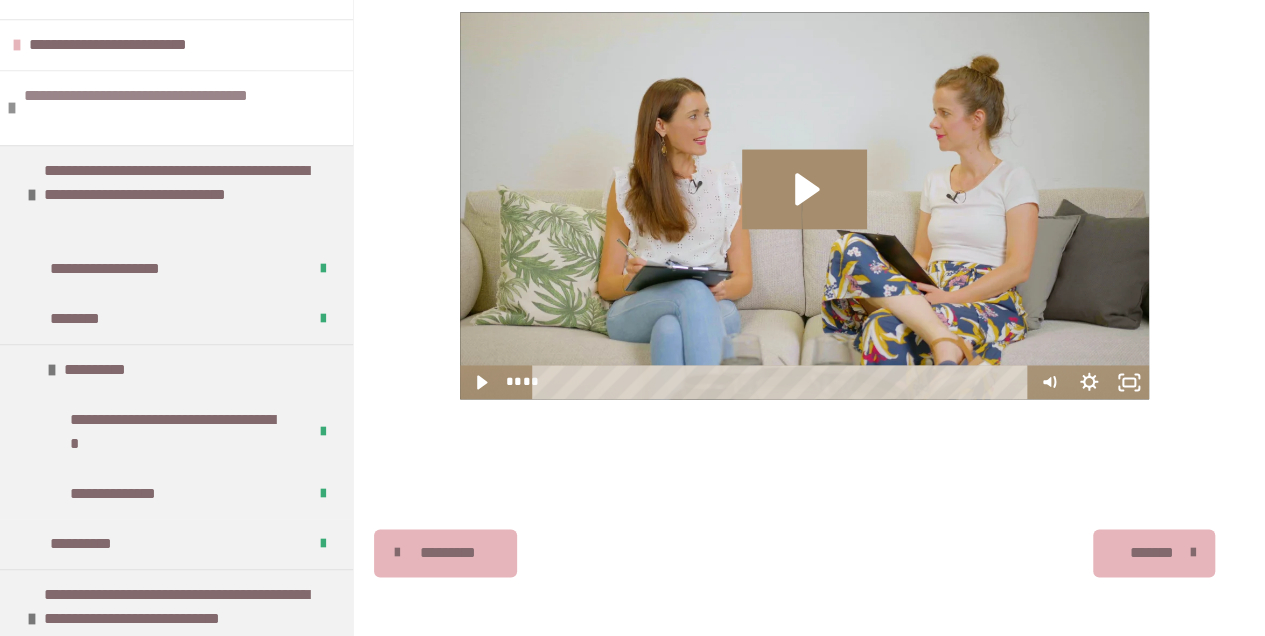 click on "**********" at bounding box center [176, 108] 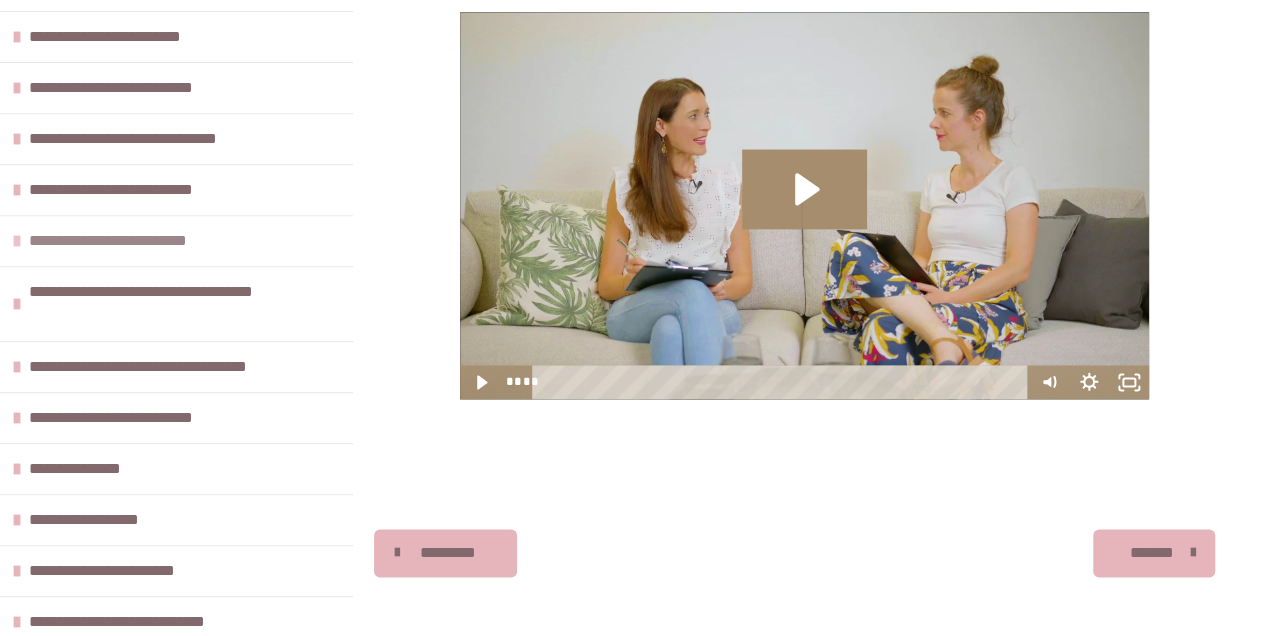 click on "**********" at bounding box center (142, 241) 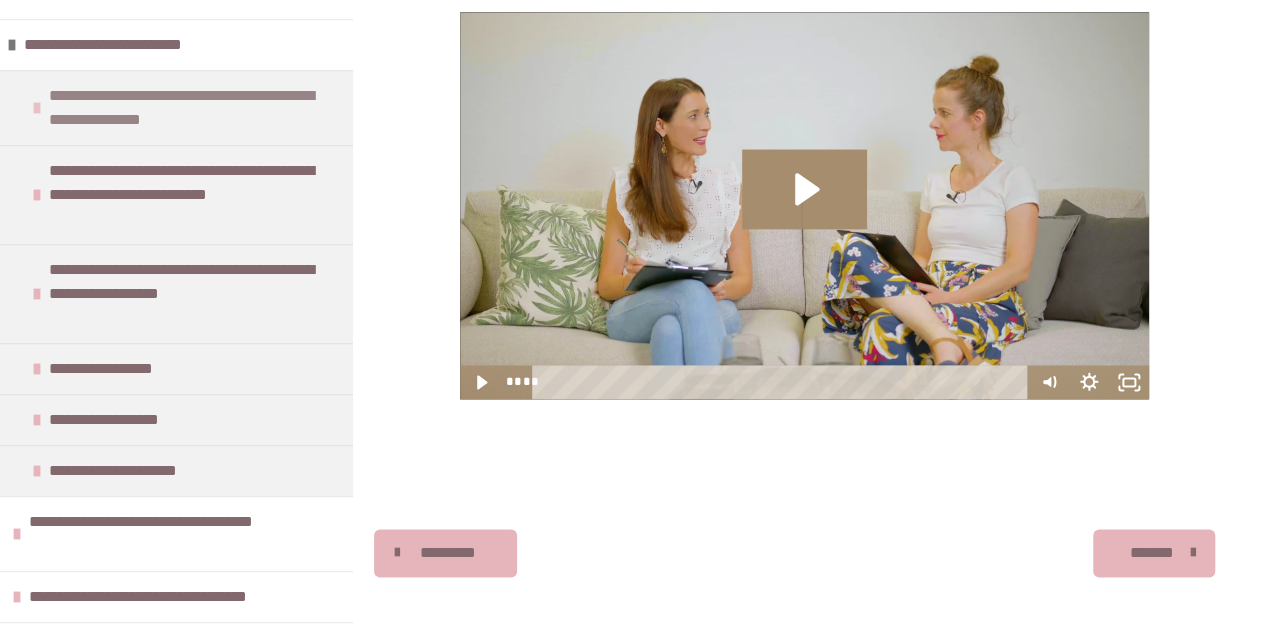 click on "**********" at bounding box center (191, 108) 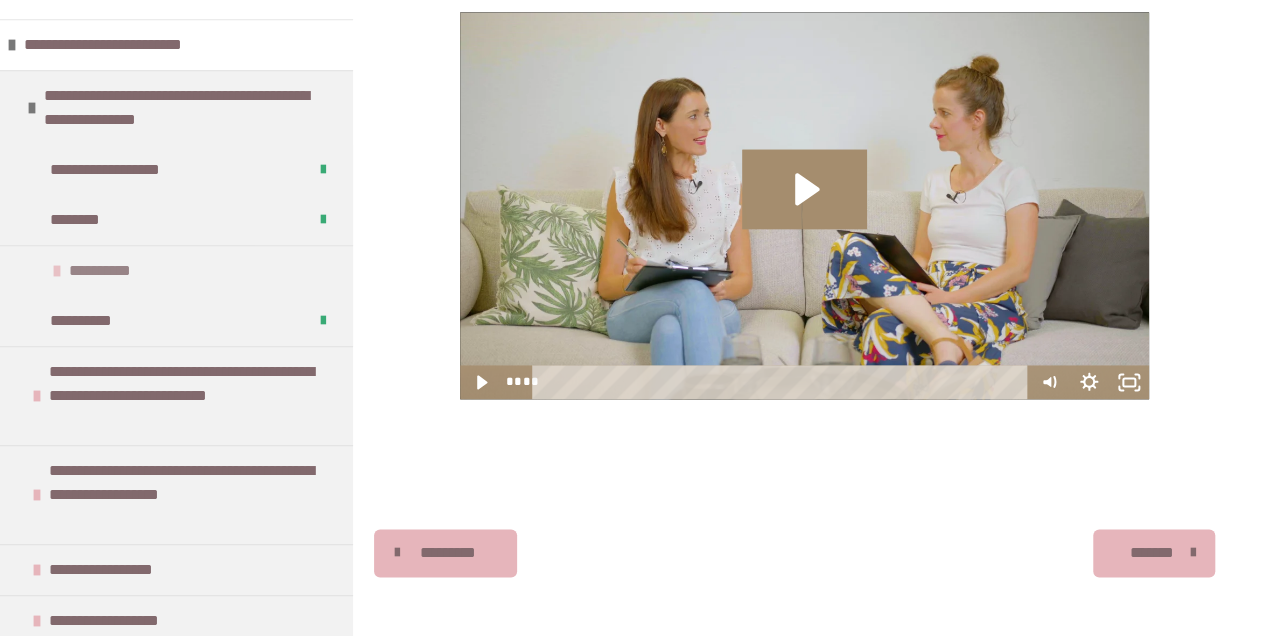 click on "**********" at bounding box center [176, 270] 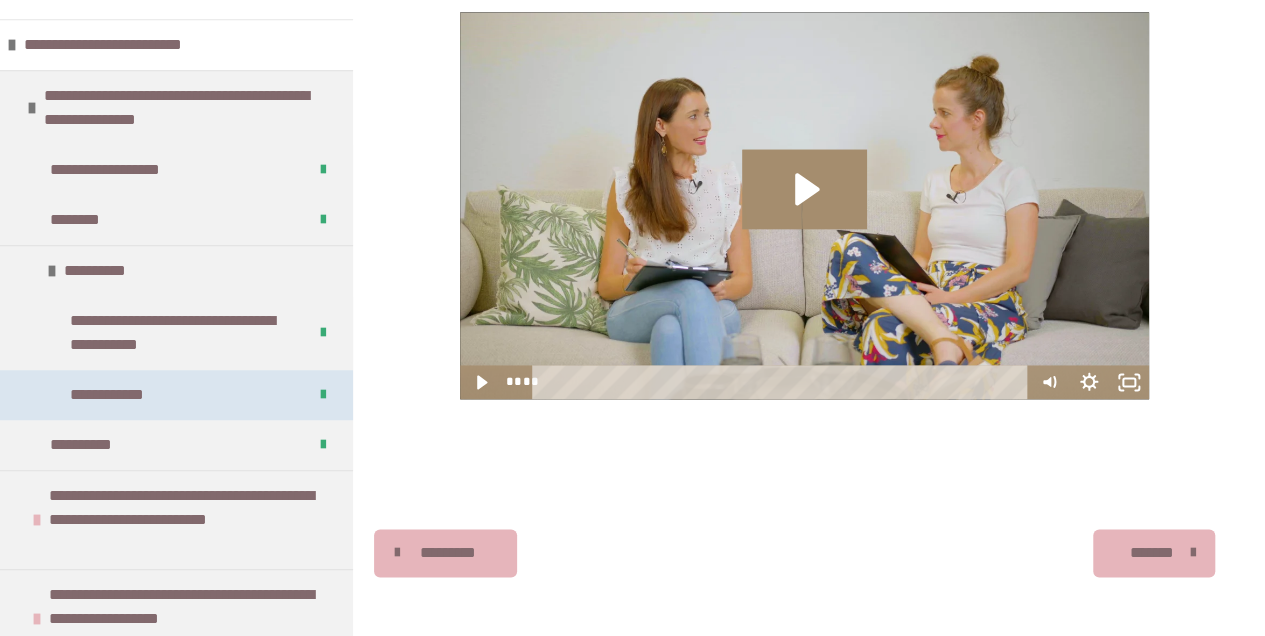 click on "**********" at bounding box center (176, 395) 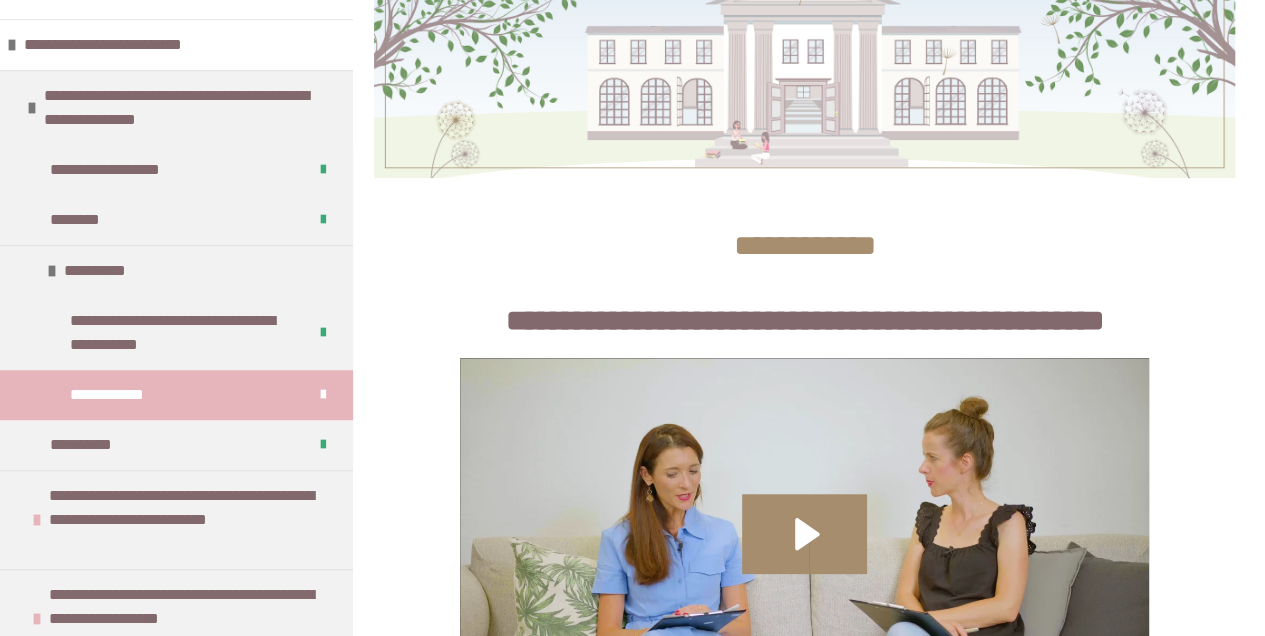 scroll, scrollTop: 561, scrollLeft: 0, axis: vertical 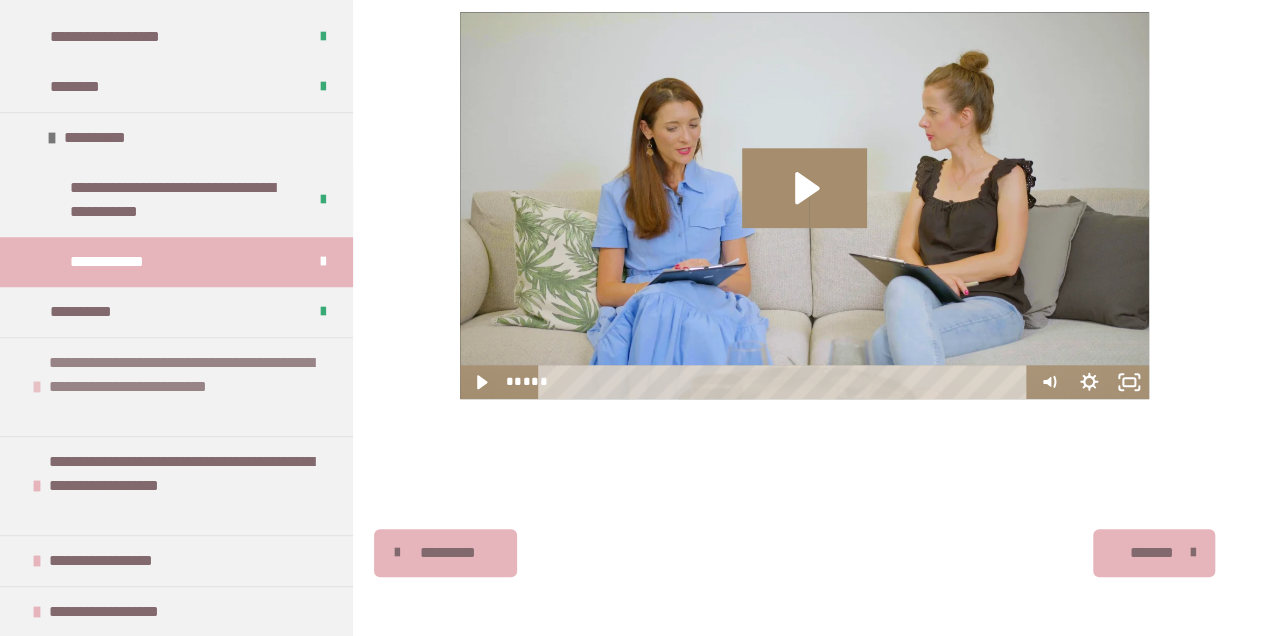click on "**********" at bounding box center [191, 387] 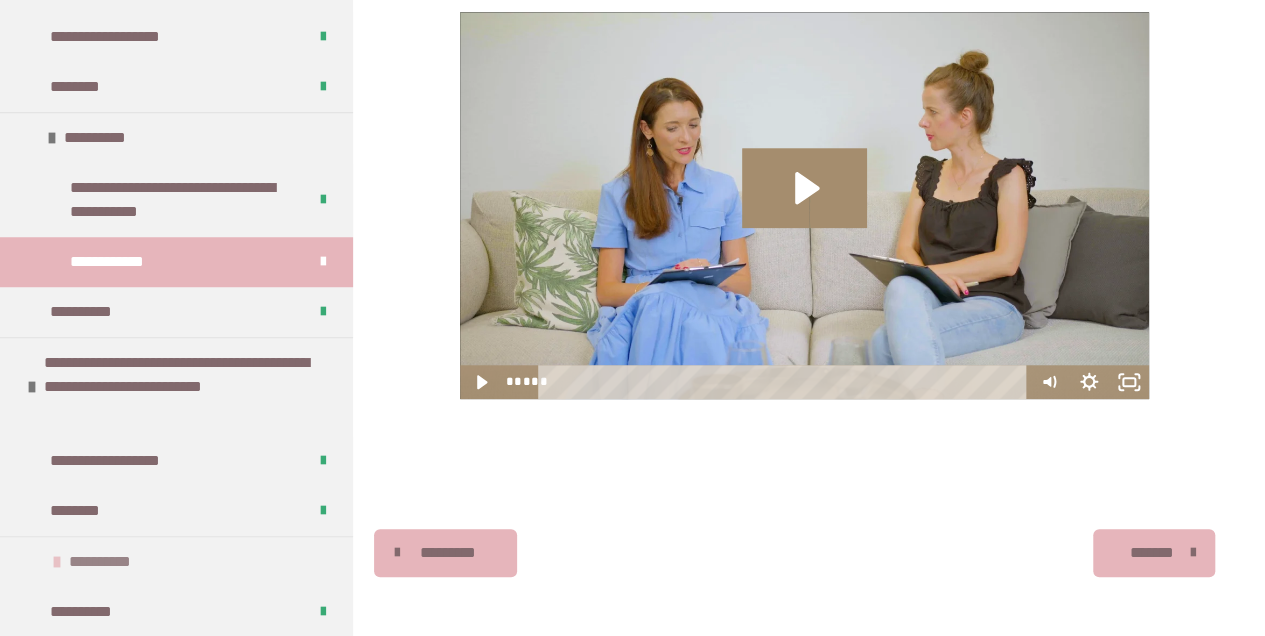 click on "**********" at bounding box center (112, 562) 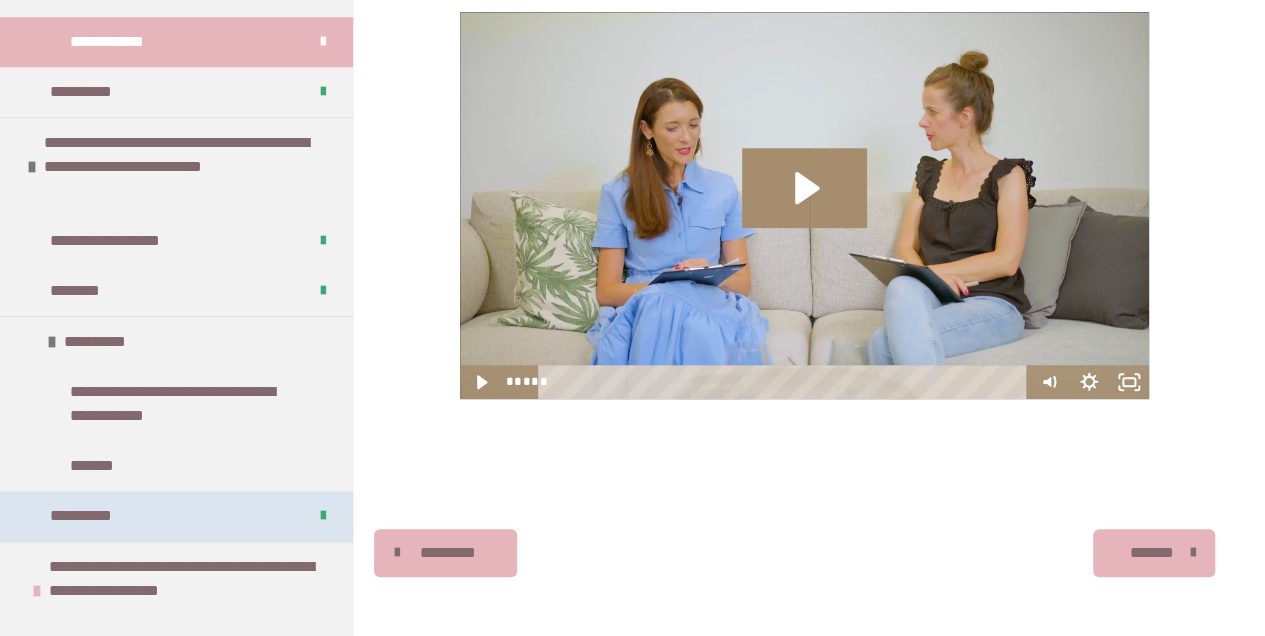 scroll, scrollTop: 1000, scrollLeft: 0, axis: vertical 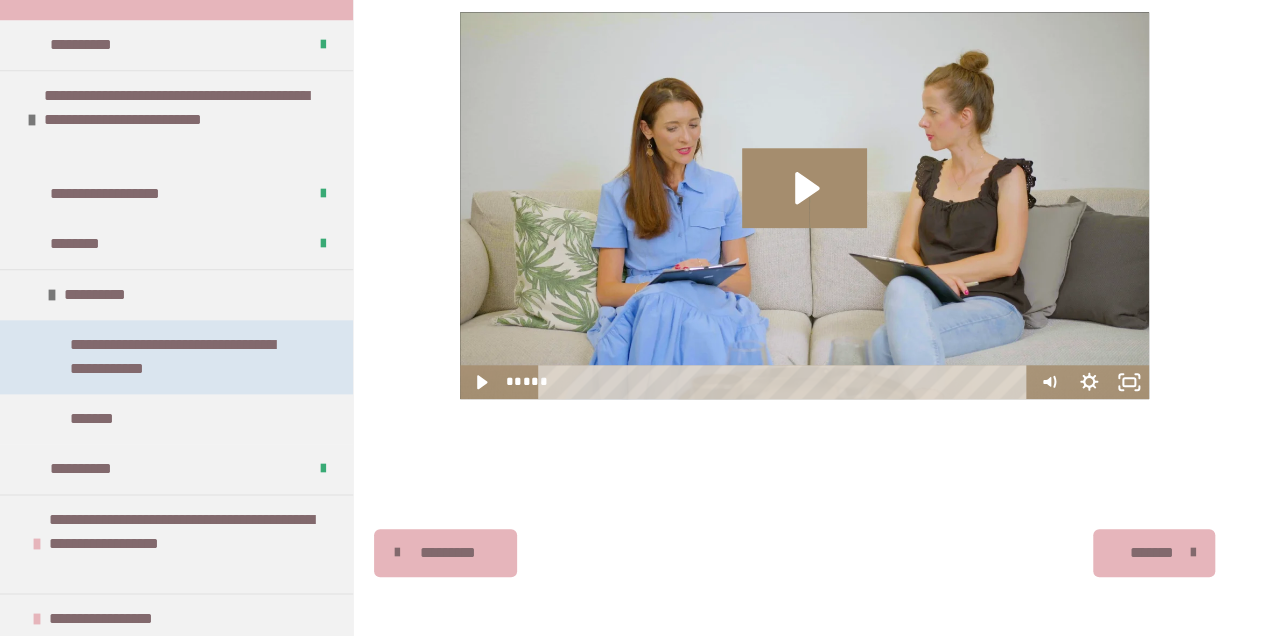 click on "**********" at bounding box center (183, 357) 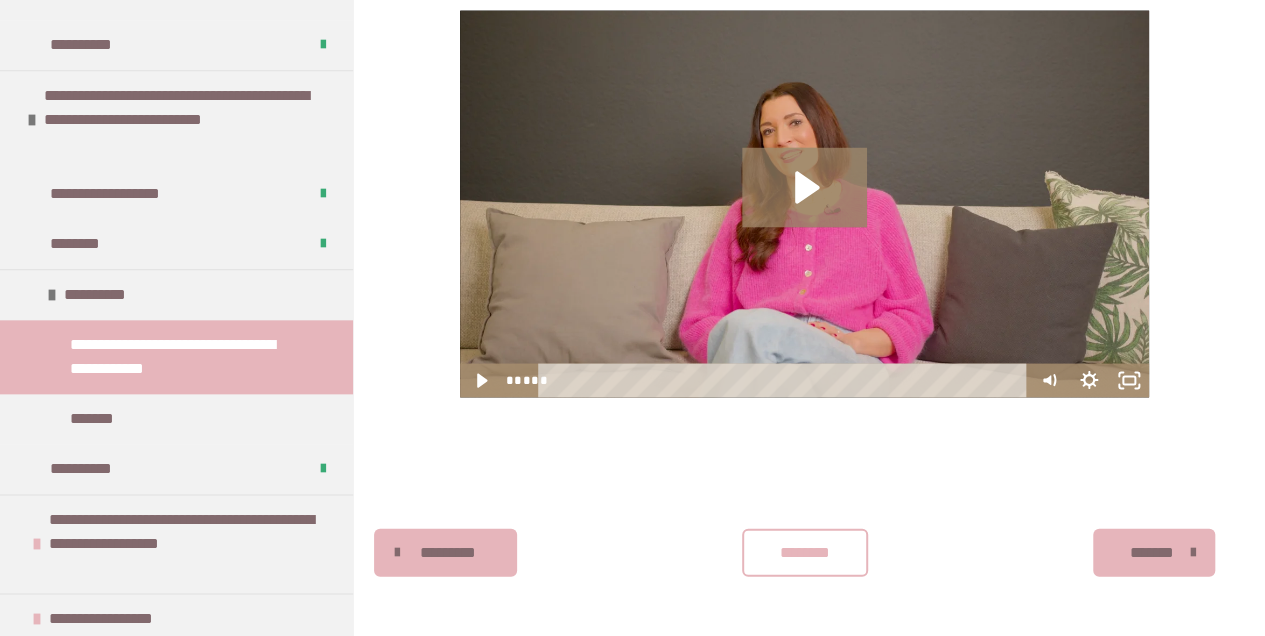 scroll, scrollTop: 1915, scrollLeft: 0, axis: vertical 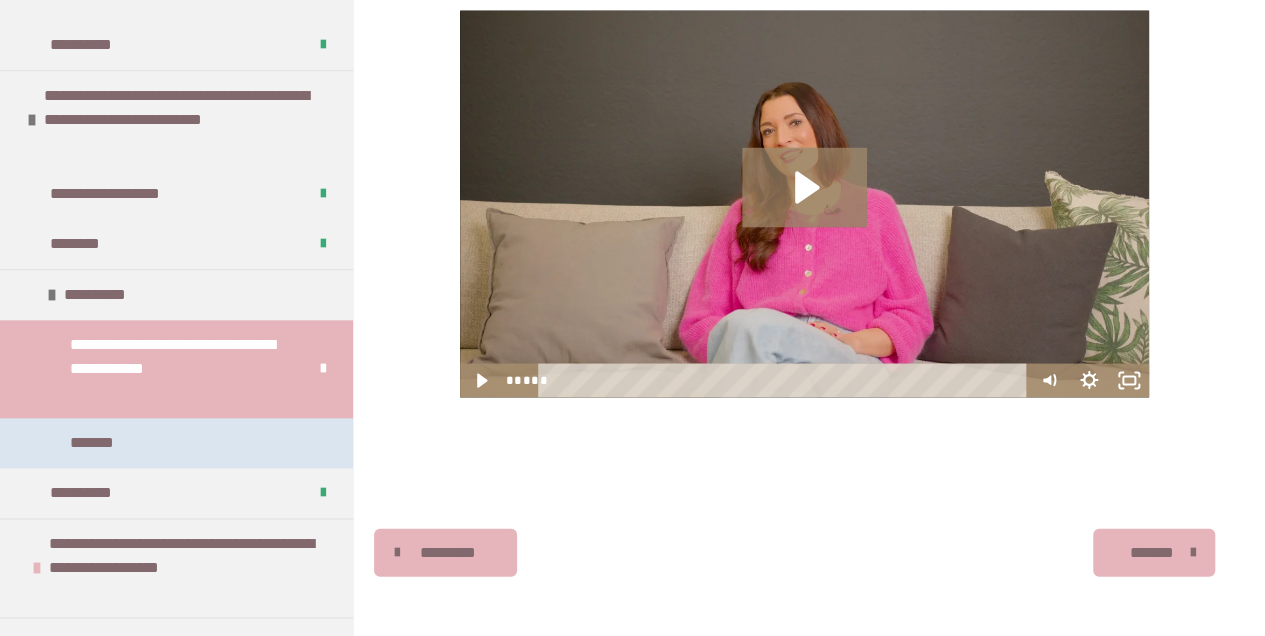 click on "*******" at bounding box center [106, 443] 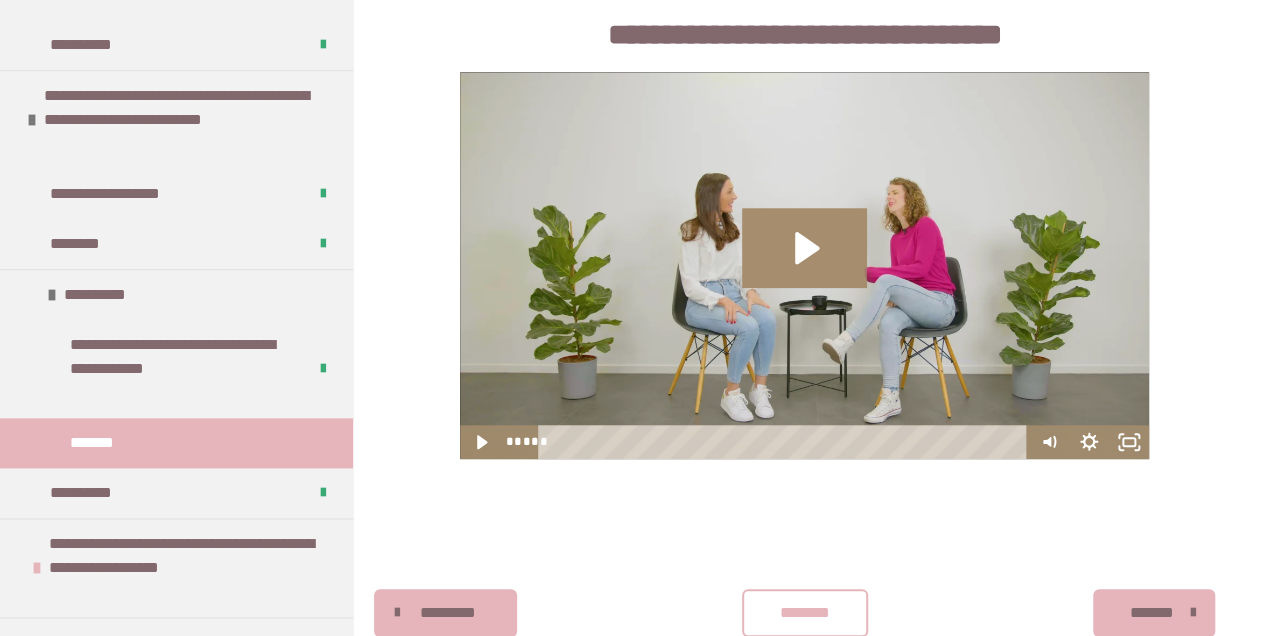scroll, scrollTop: 811, scrollLeft: 0, axis: vertical 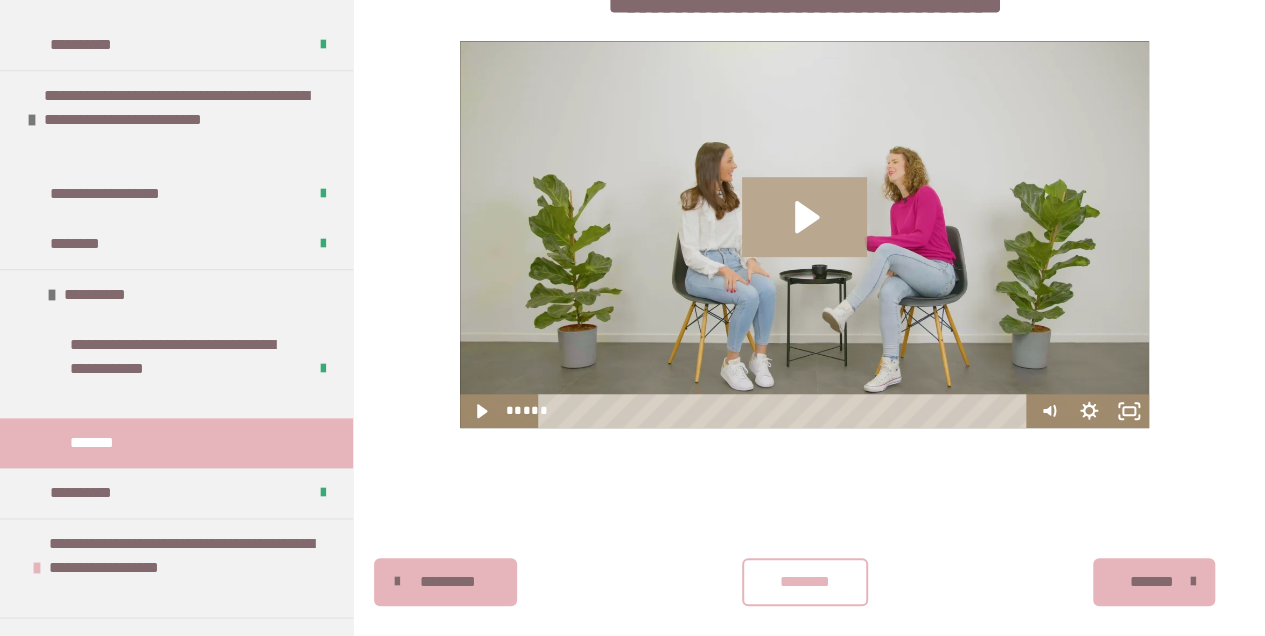 click 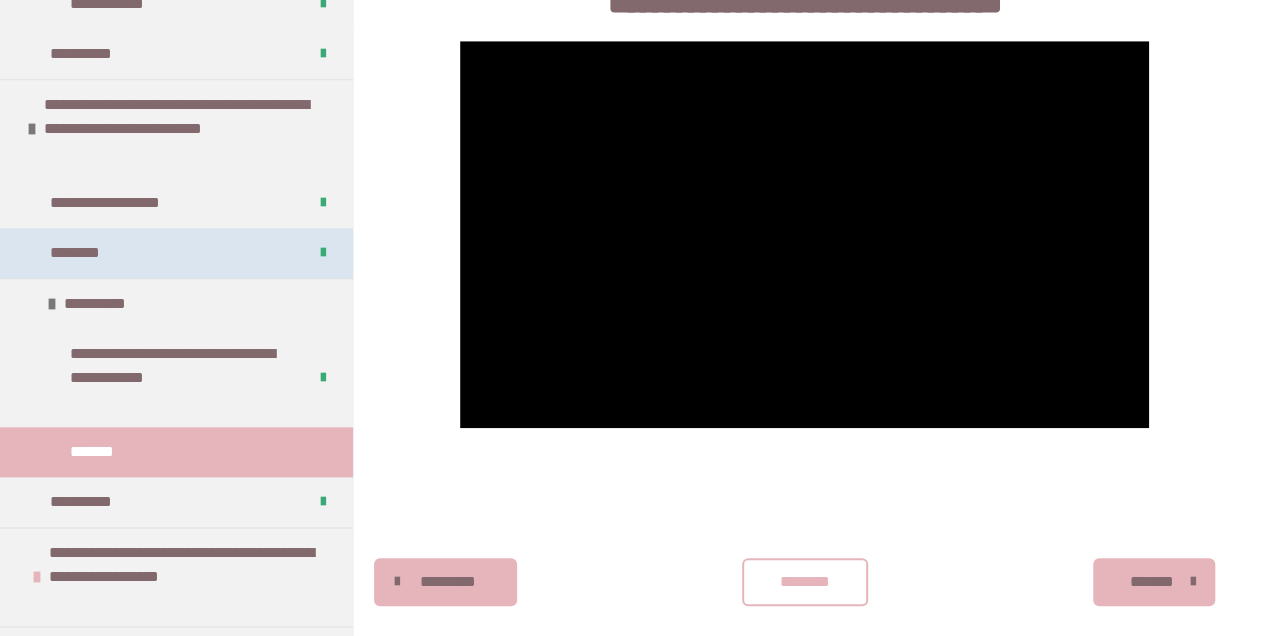 scroll, scrollTop: 1000, scrollLeft: 0, axis: vertical 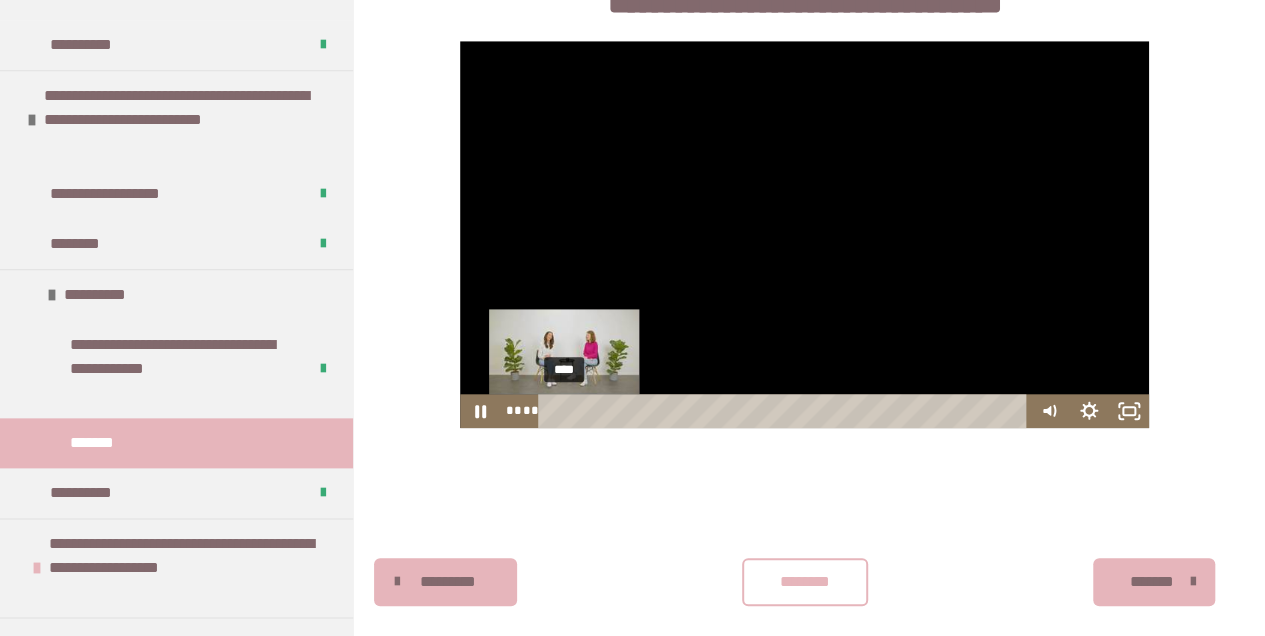 click on "****" at bounding box center [786, 411] 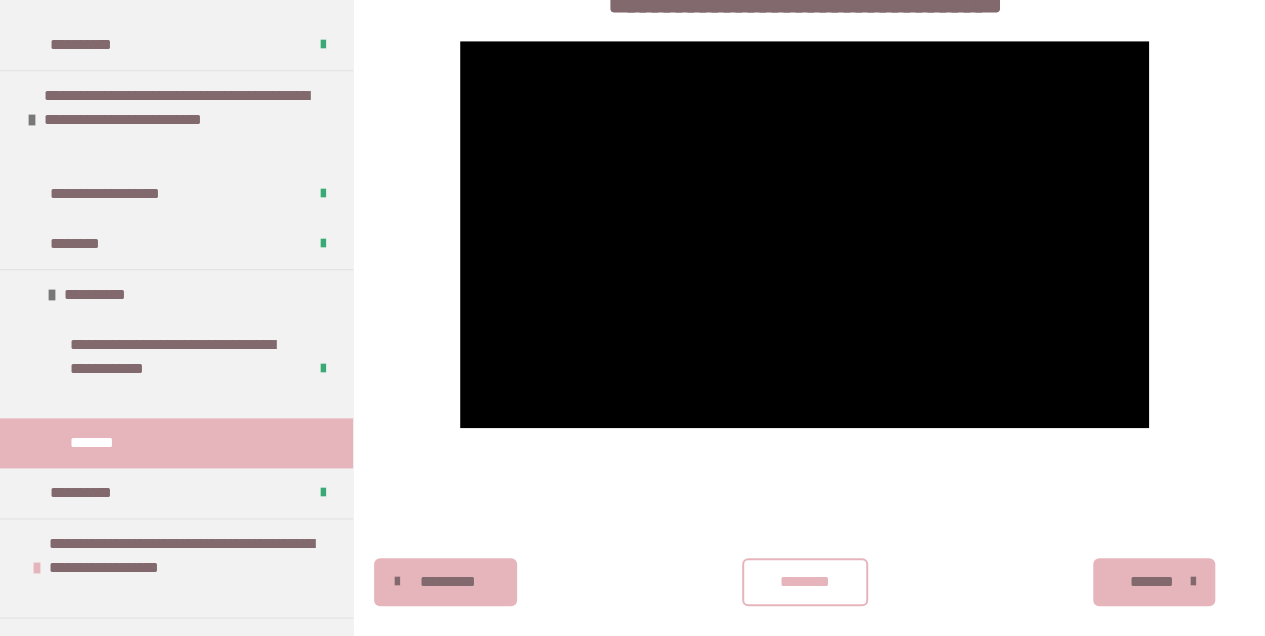 click on "********" at bounding box center [805, 582] 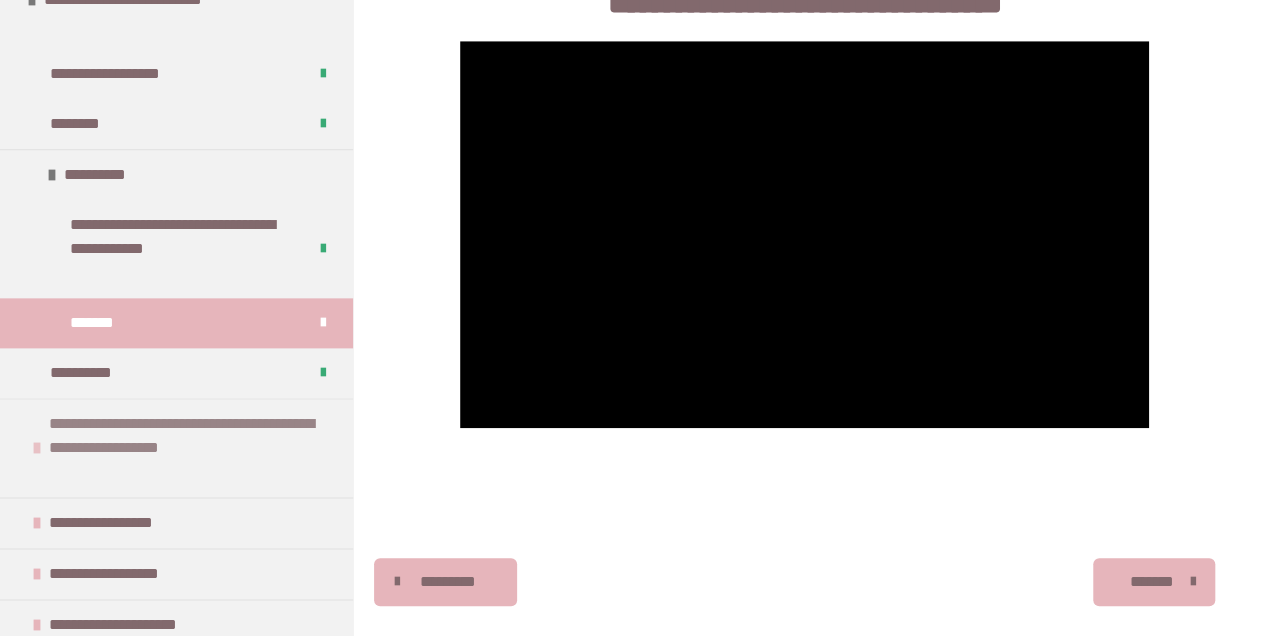 scroll, scrollTop: 1133, scrollLeft: 0, axis: vertical 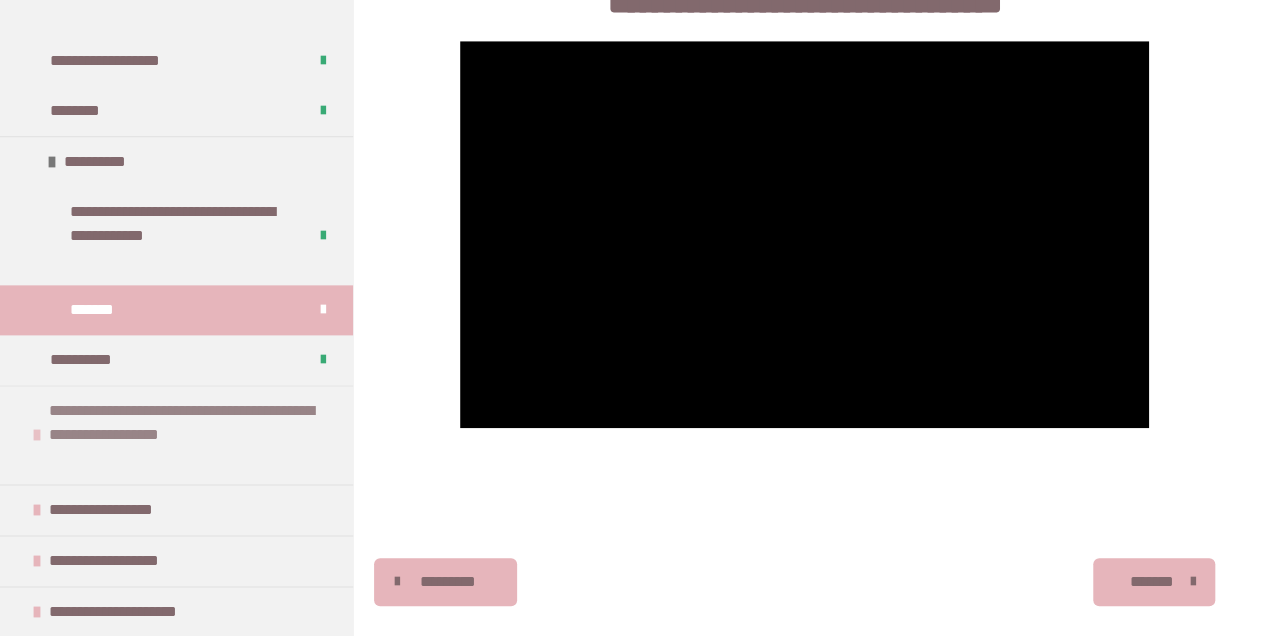 click on "**********" at bounding box center [191, 435] 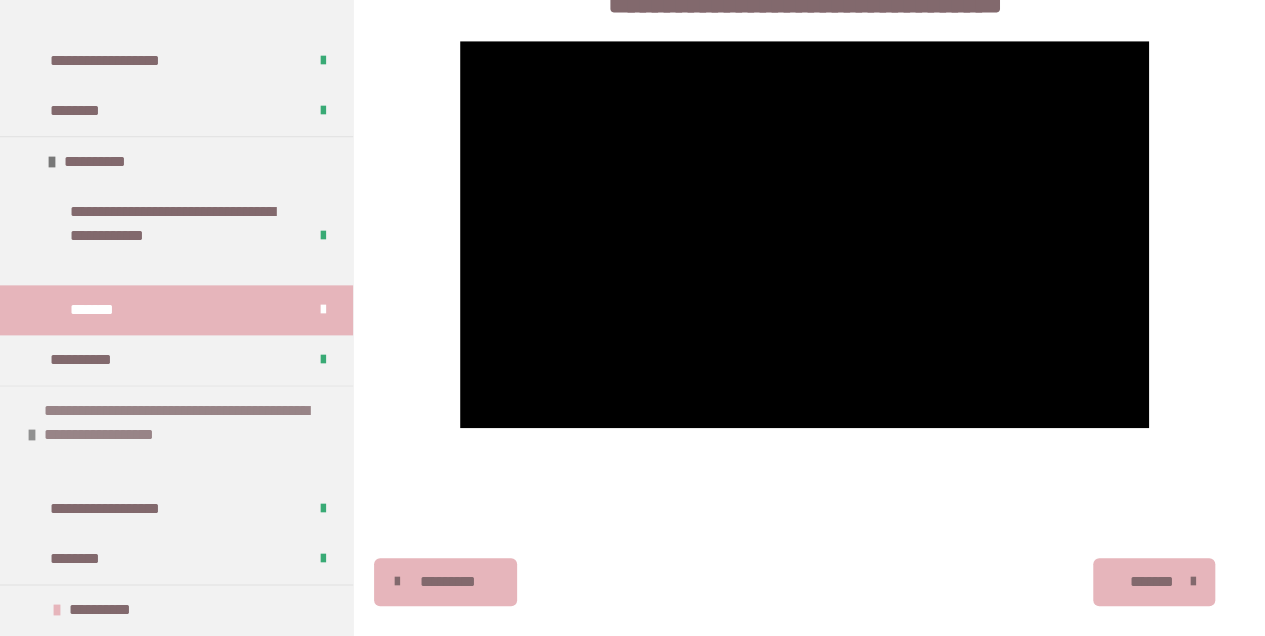 click on "**********" at bounding box center [186, 435] 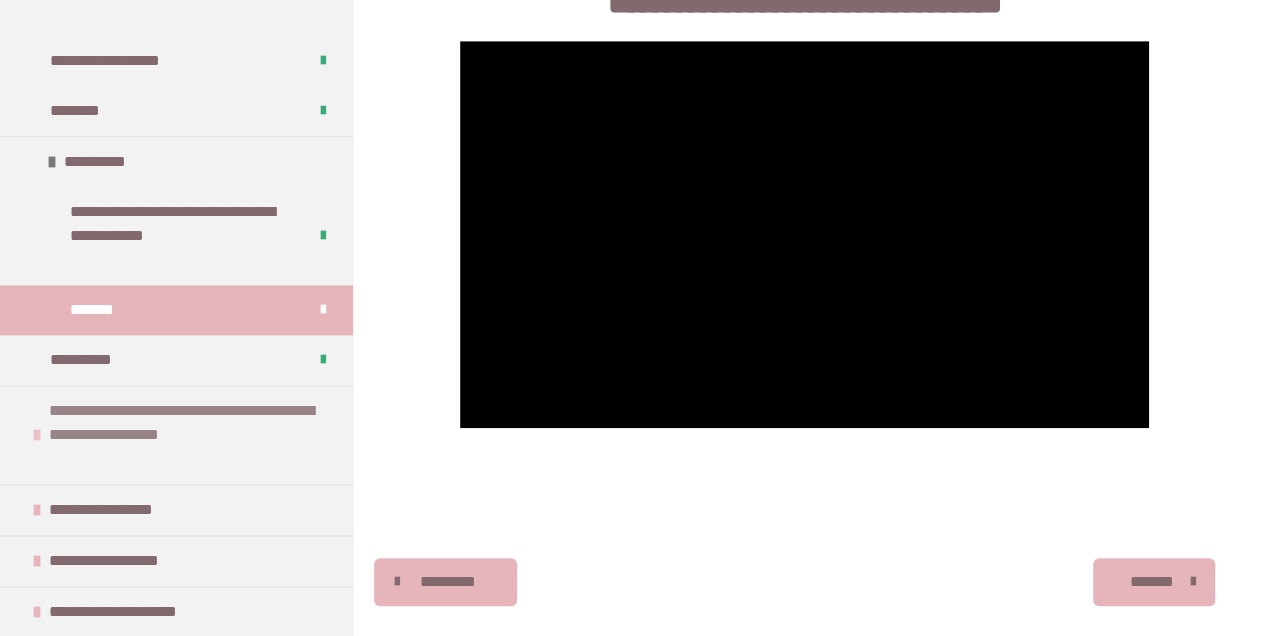 click on "**********" at bounding box center (191, 435) 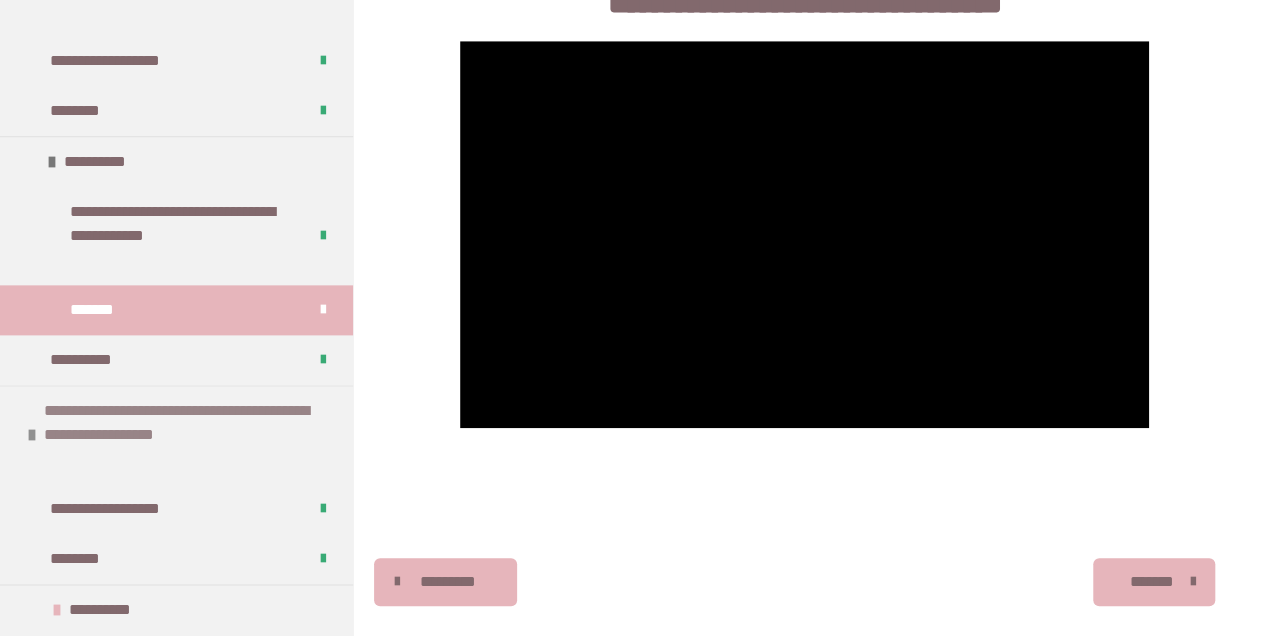 click on "**********" at bounding box center (186, 435) 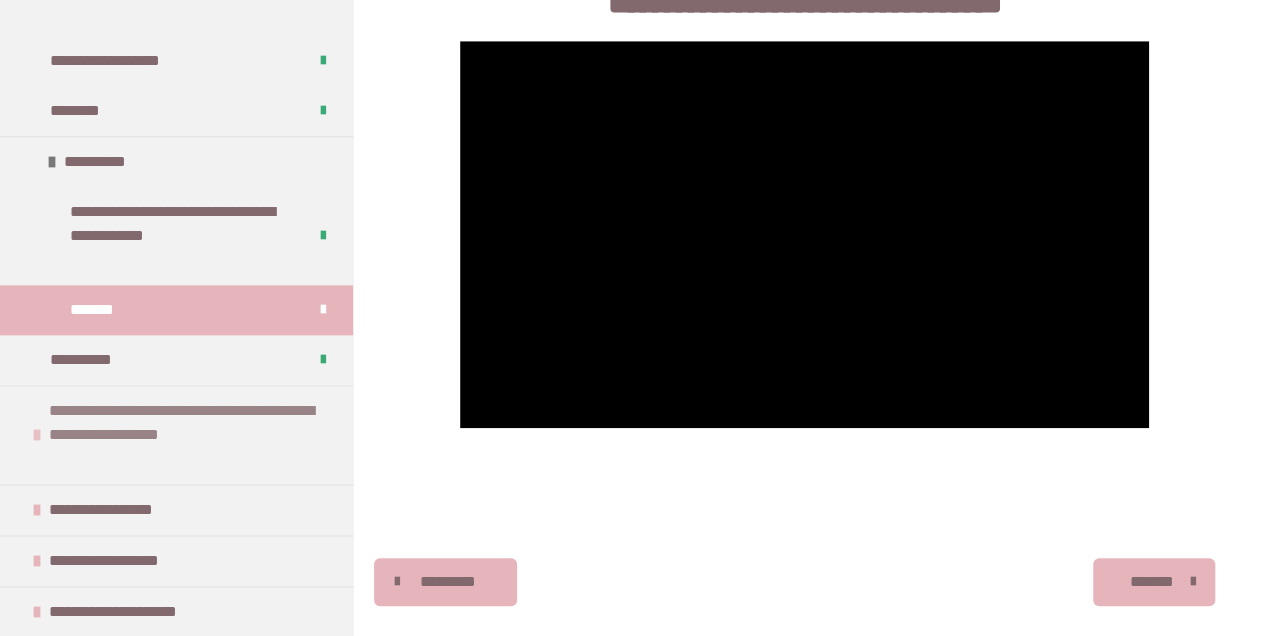 click on "**********" at bounding box center [191, 435] 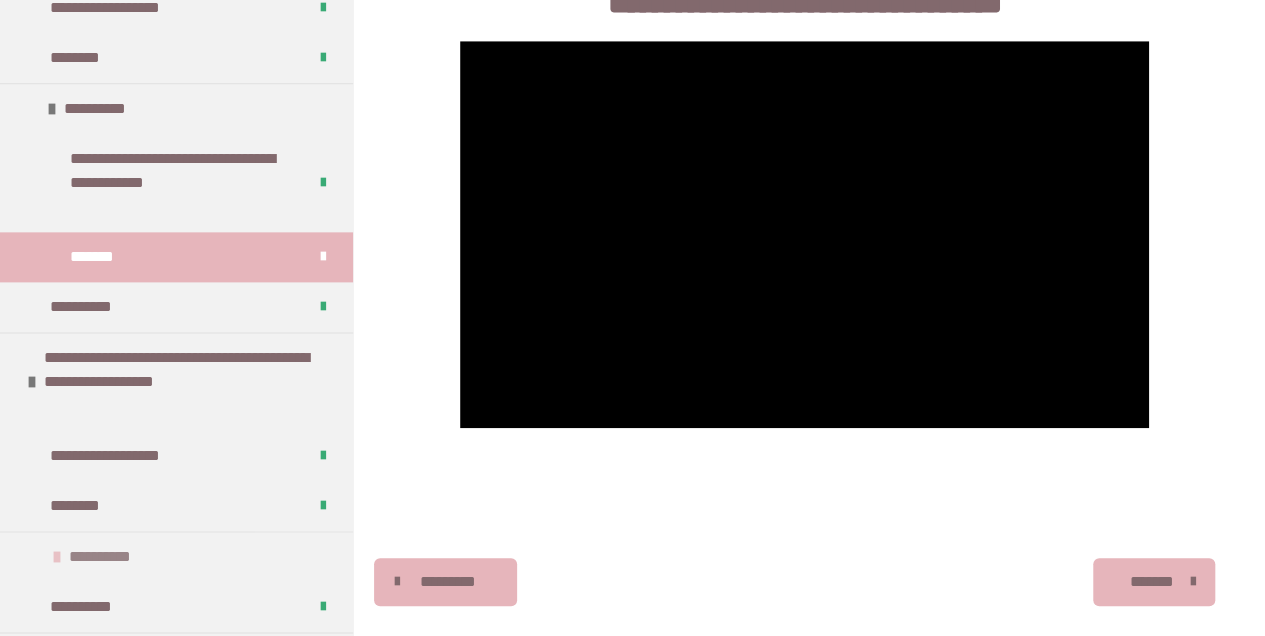 scroll, scrollTop: 1266, scrollLeft: 0, axis: vertical 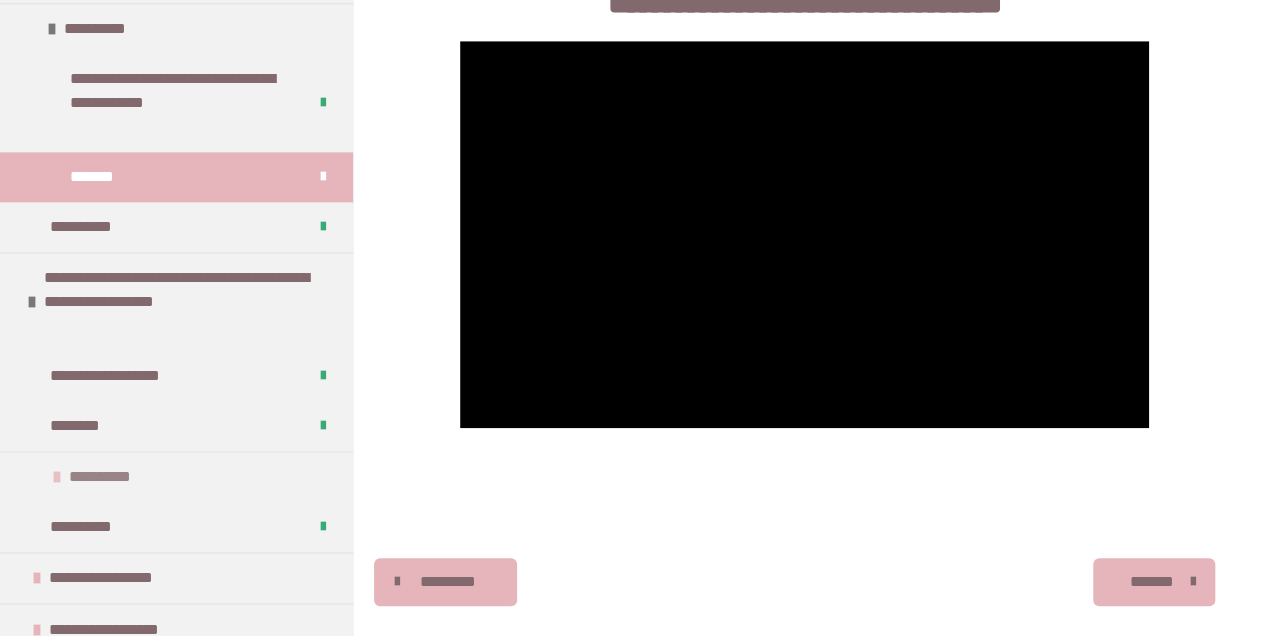 click on "**********" at bounding box center (112, 477) 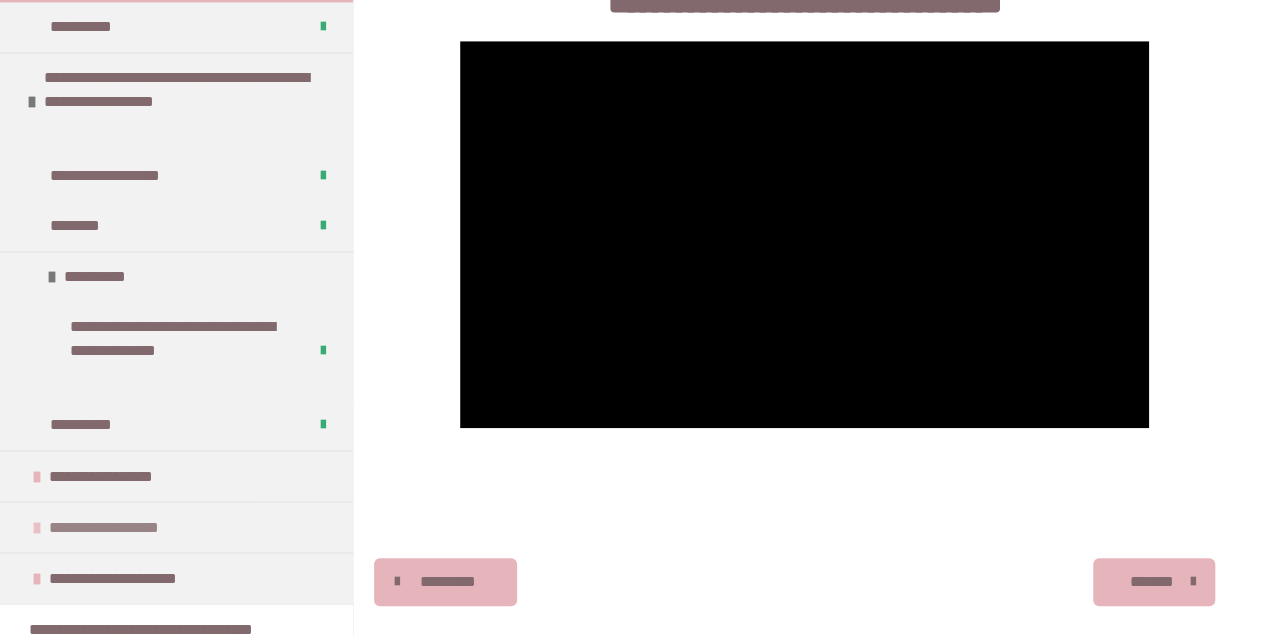 scroll, scrollTop: 1466, scrollLeft: 0, axis: vertical 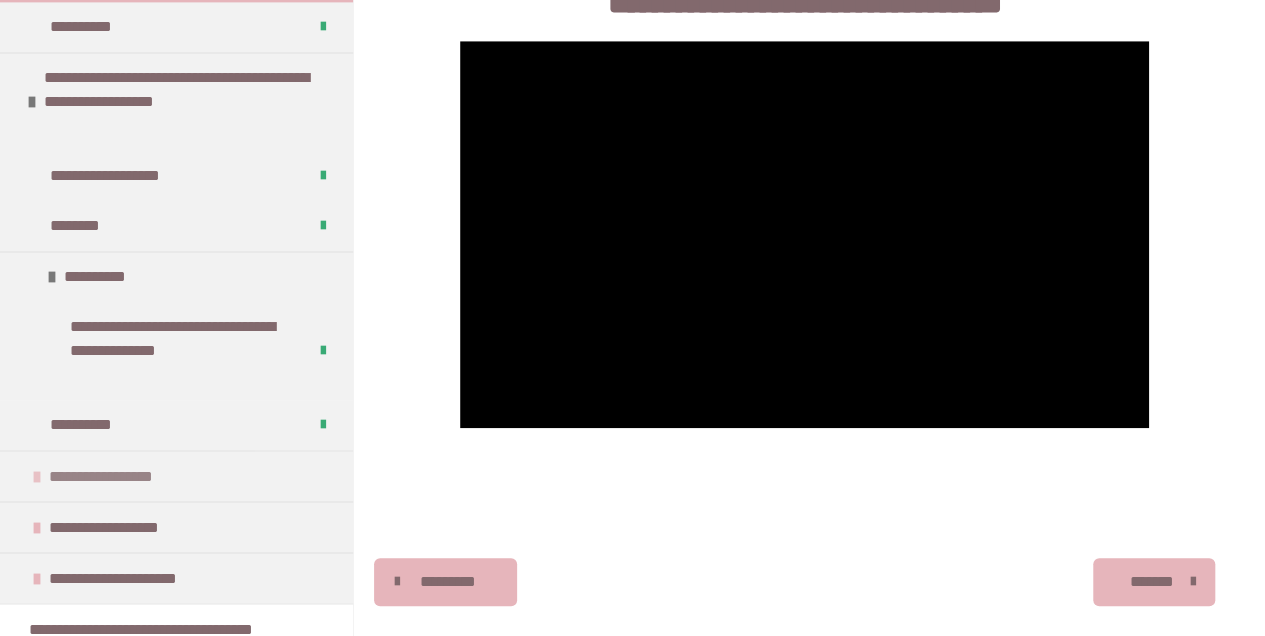 click on "**********" at bounding box center (176, 475) 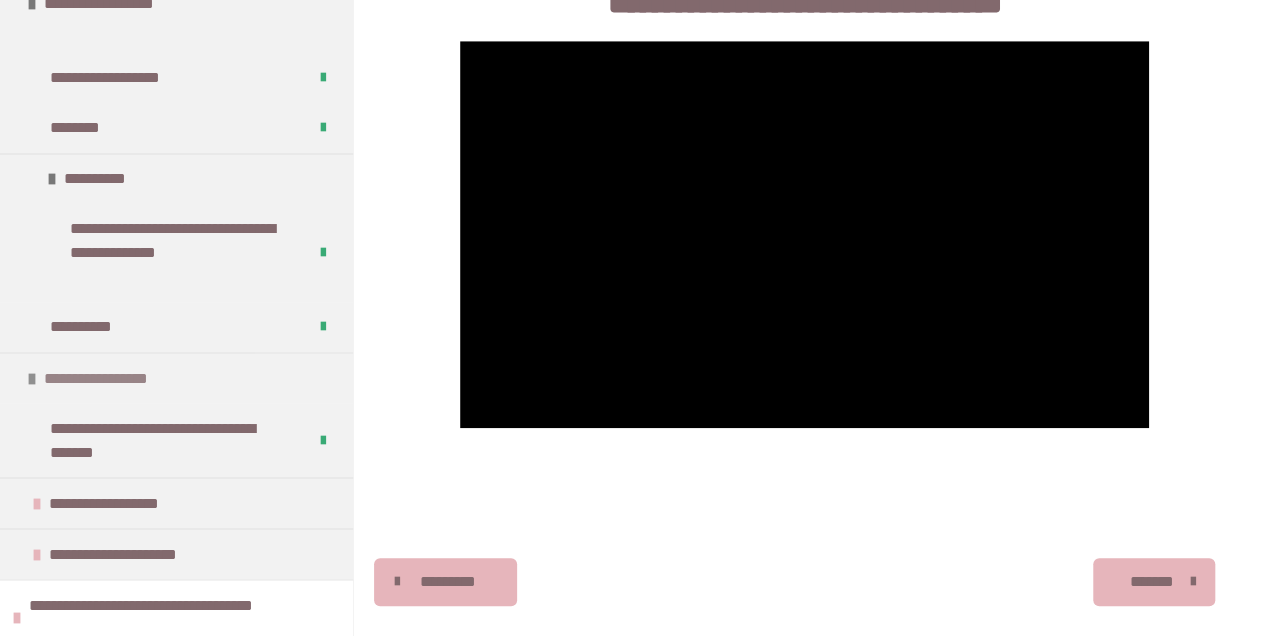scroll, scrollTop: 1600, scrollLeft: 0, axis: vertical 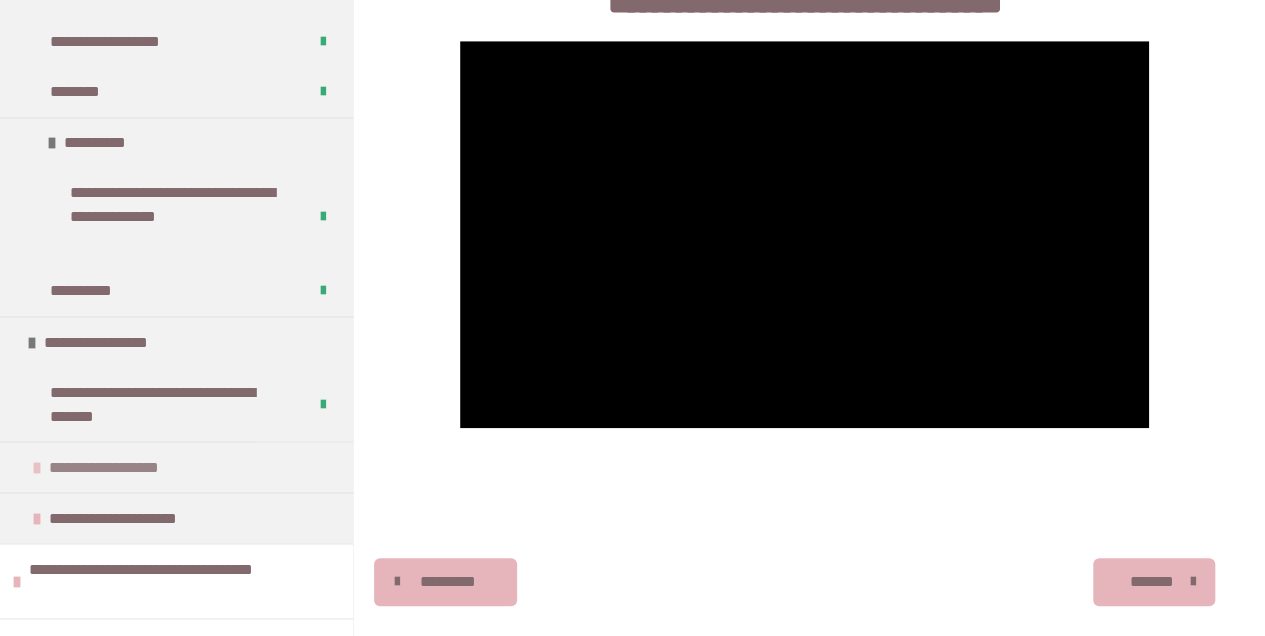 click on "**********" at bounding box center (137, 467) 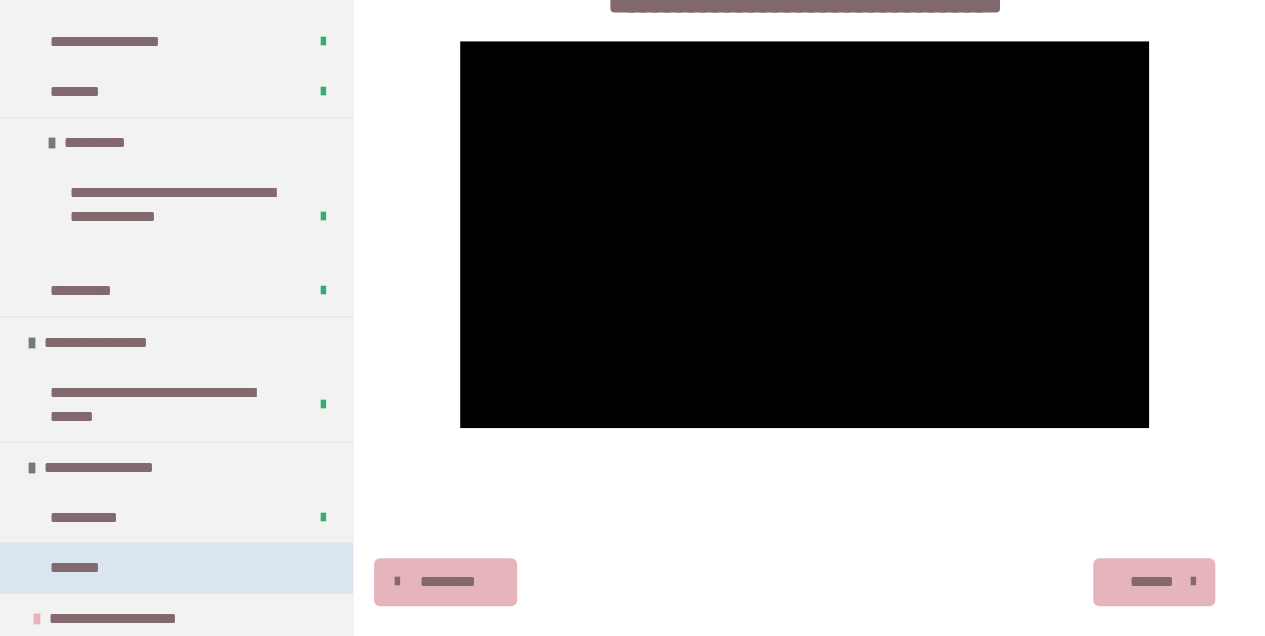 click on "********" at bounding box center [176, 567] 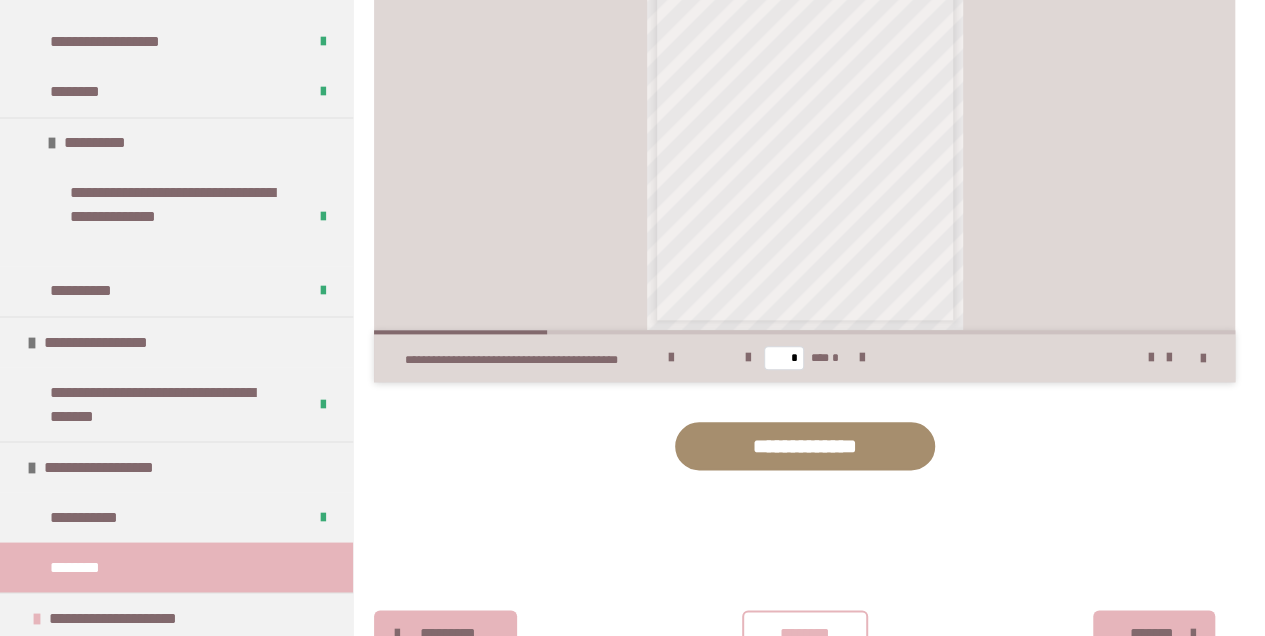 scroll, scrollTop: 1082, scrollLeft: 0, axis: vertical 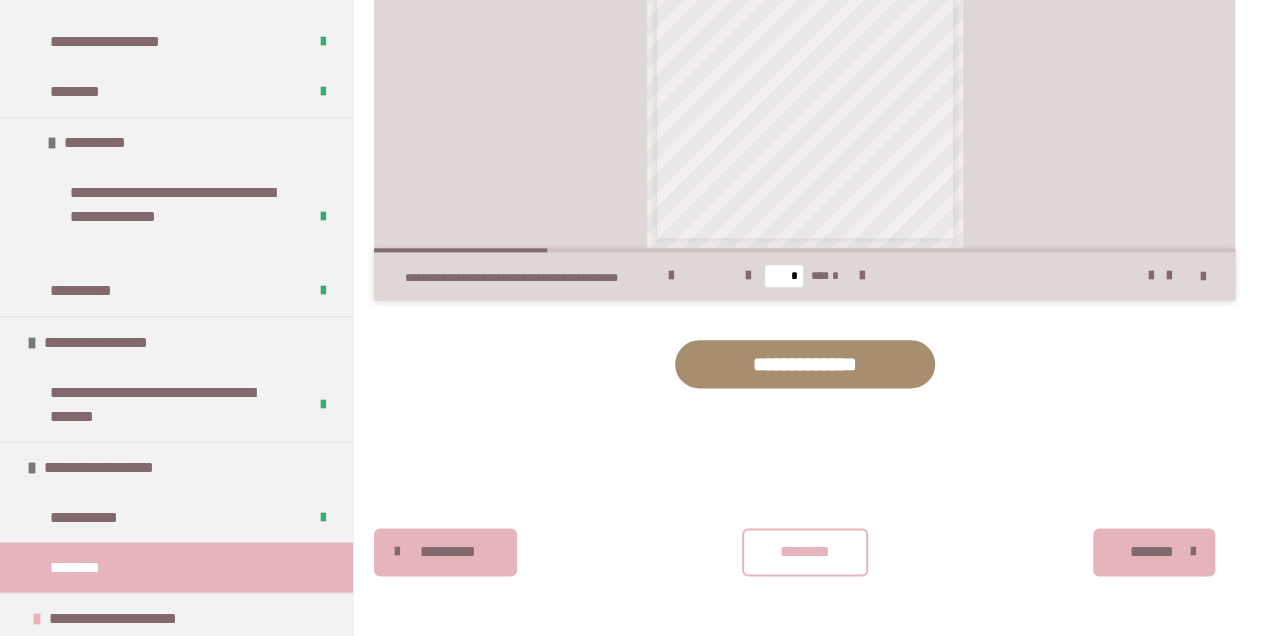 click on "********" at bounding box center [805, 552] 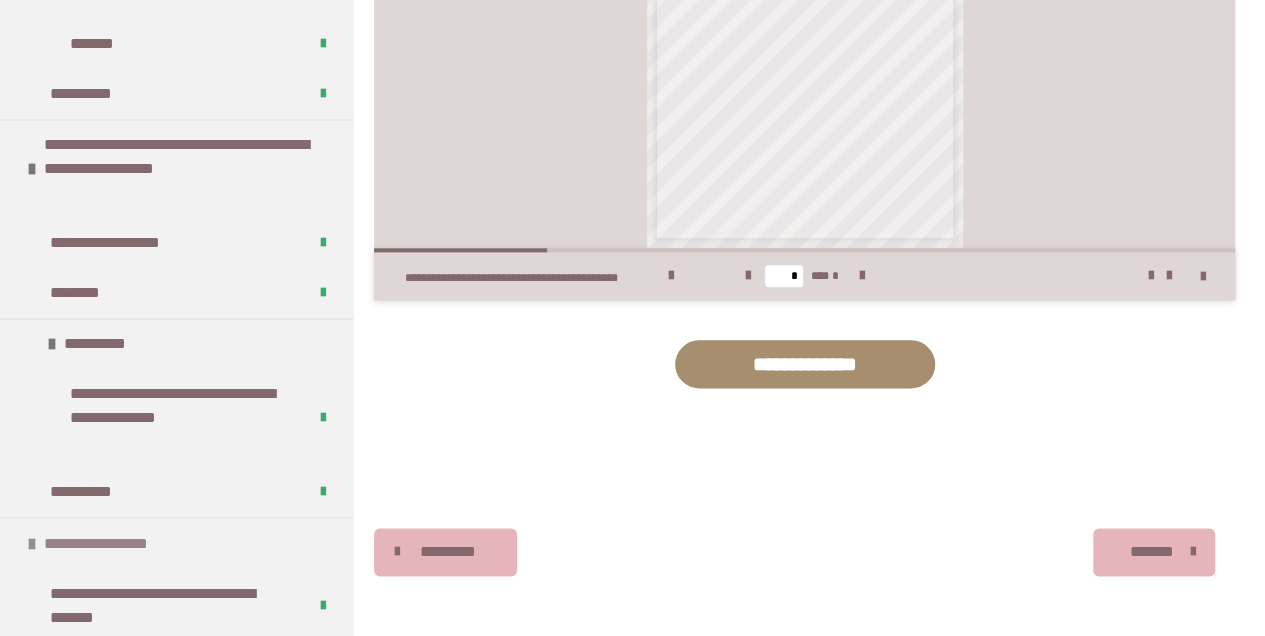 scroll, scrollTop: 1400, scrollLeft: 0, axis: vertical 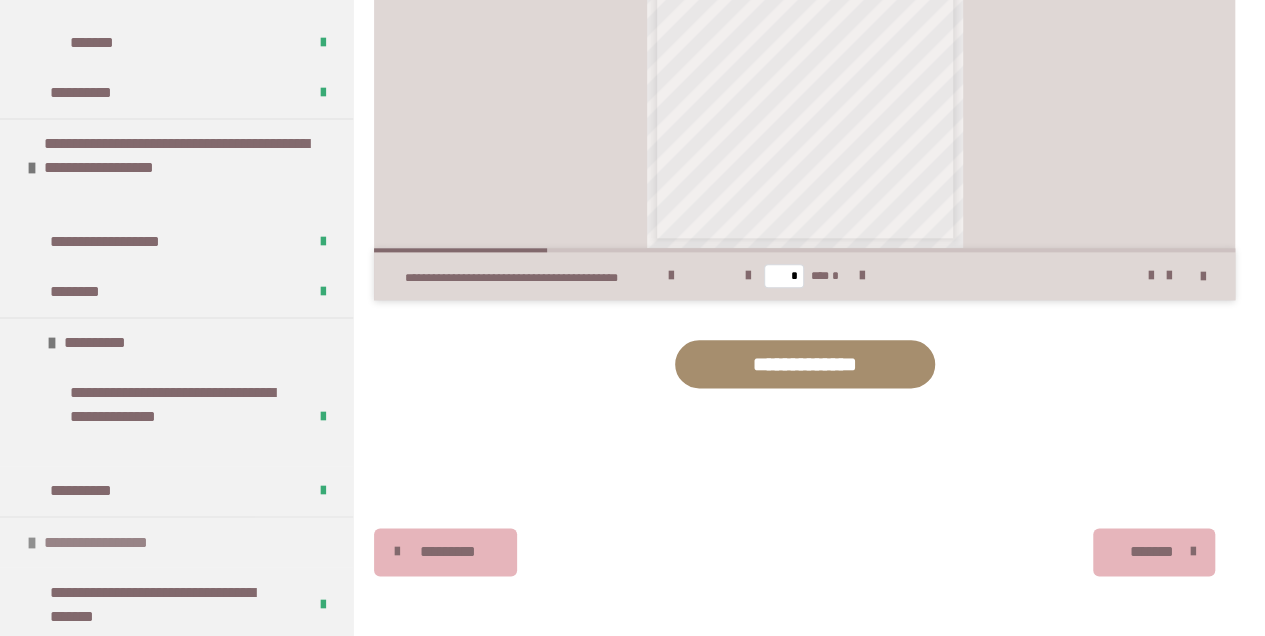 click on "**********" at bounding box center [123, 542] 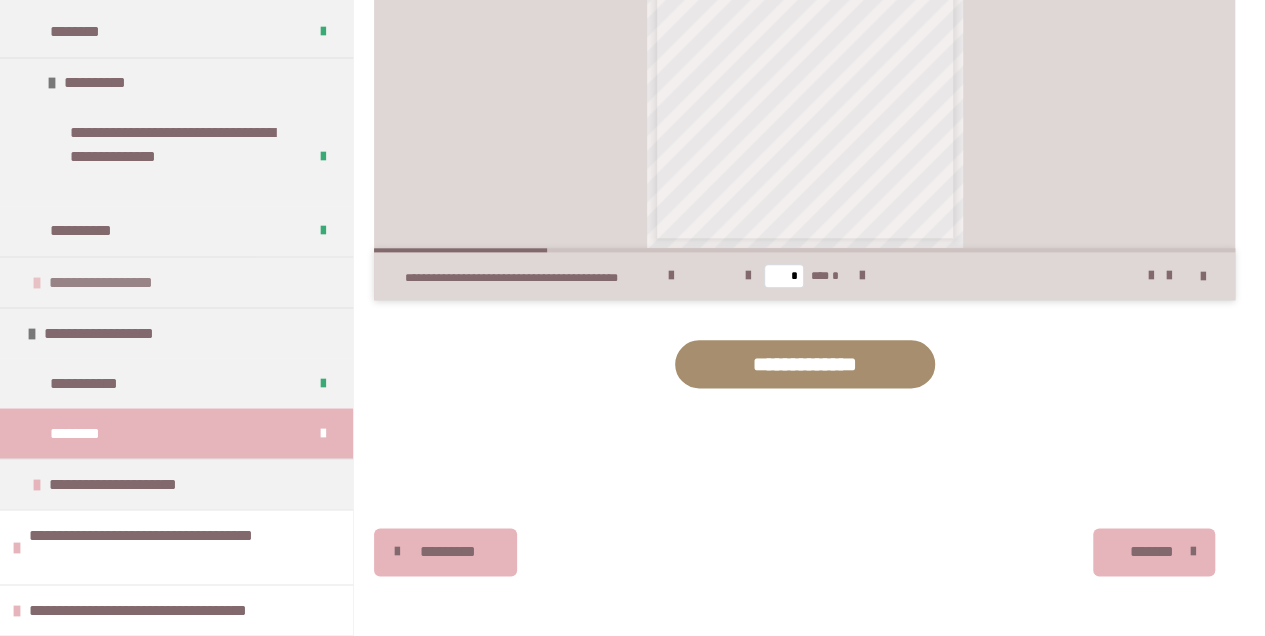 scroll, scrollTop: 1666, scrollLeft: 0, axis: vertical 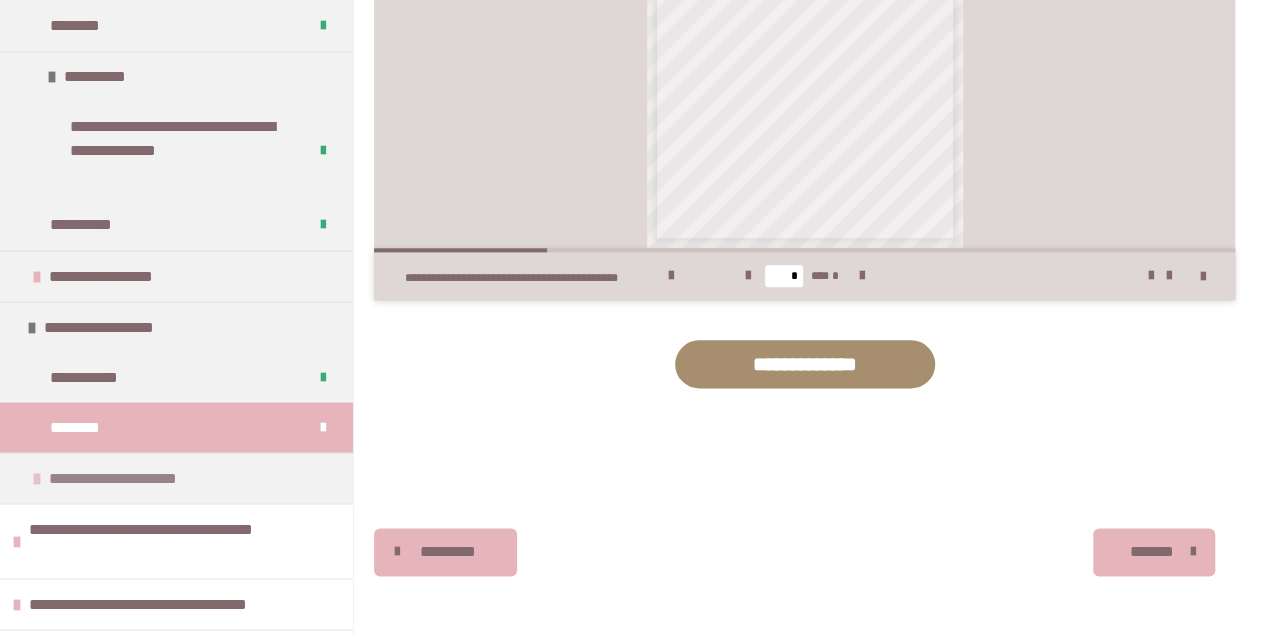 click on "**********" at bounding box center (142, 478) 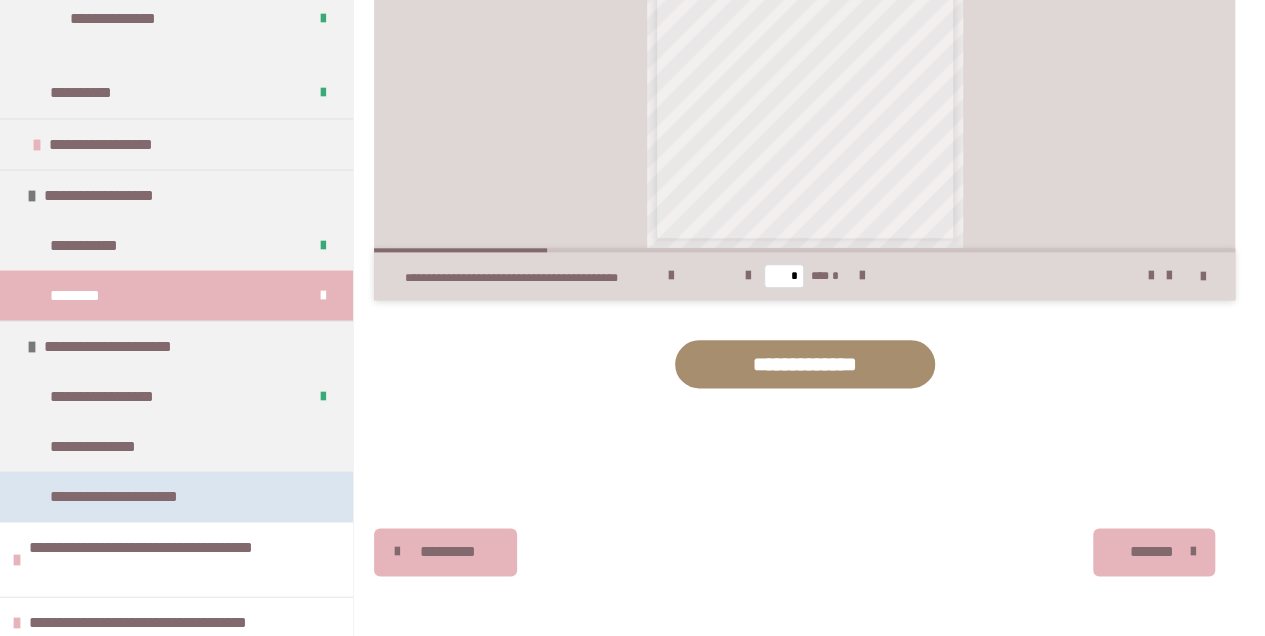 scroll, scrollTop: 1800, scrollLeft: 0, axis: vertical 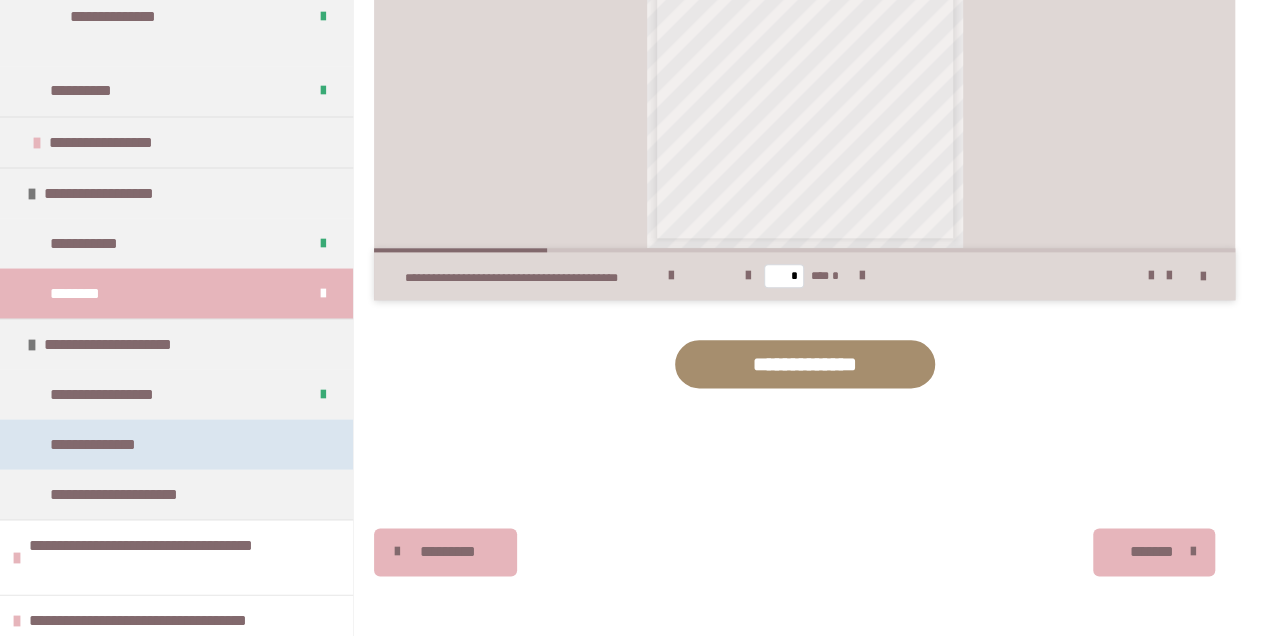 click on "**********" at bounding box center (176, 444) 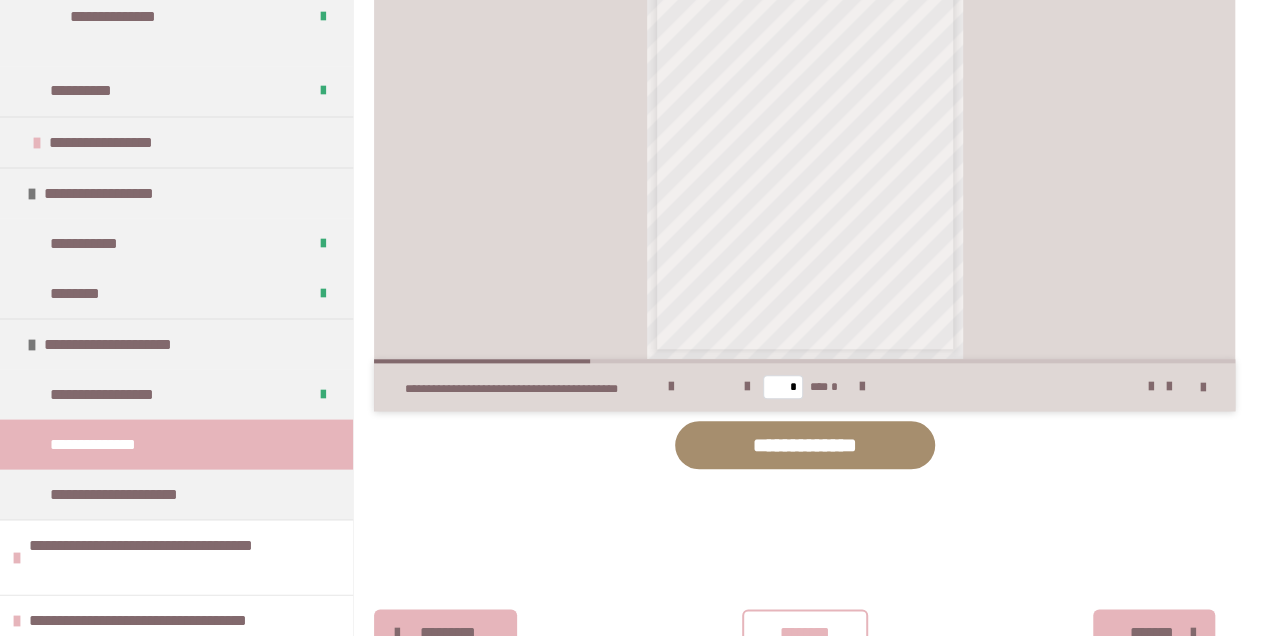 scroll, scrollTop: 961, scrollLeft: 0, axis: vertical 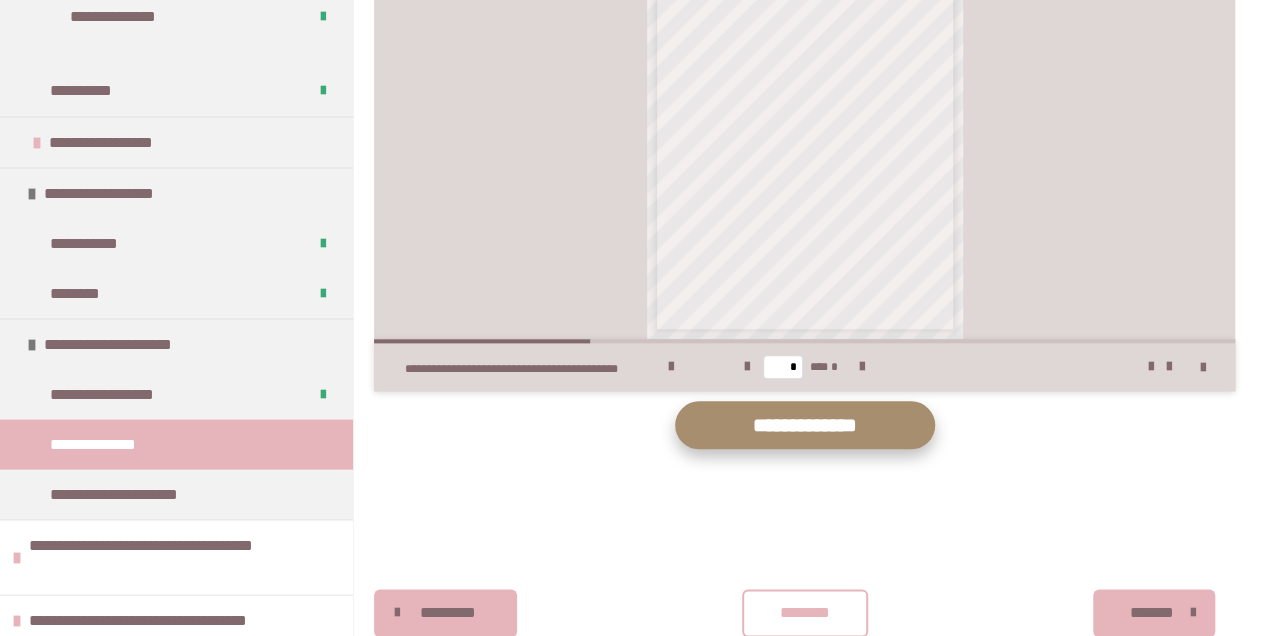 click on "**********" at bounding box center (805, 425) 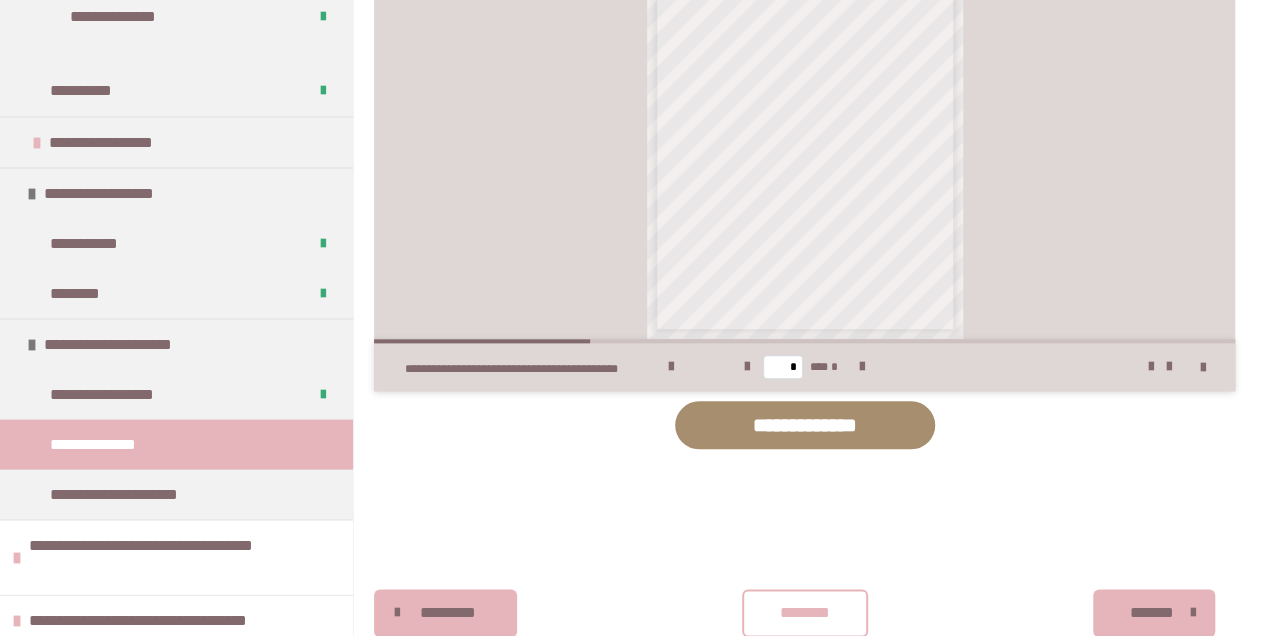 click on "********" at bounding box center (805, 613) 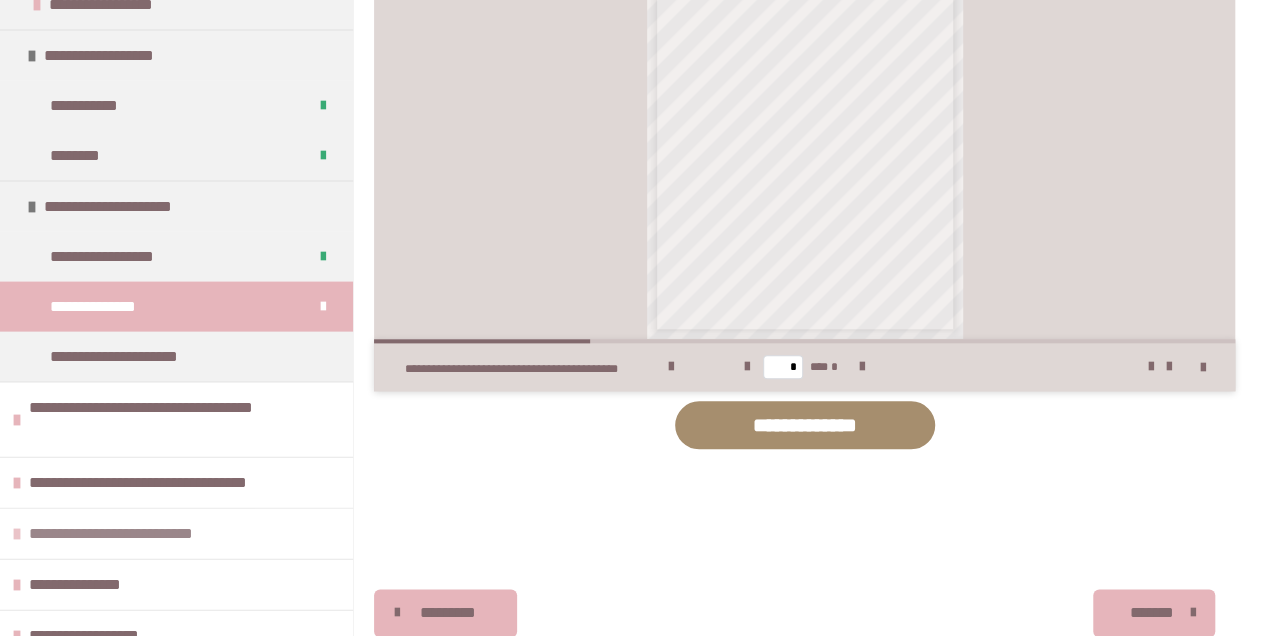 scroll, scrollTop: 2000, scrollLeft: 0, axis: vertical 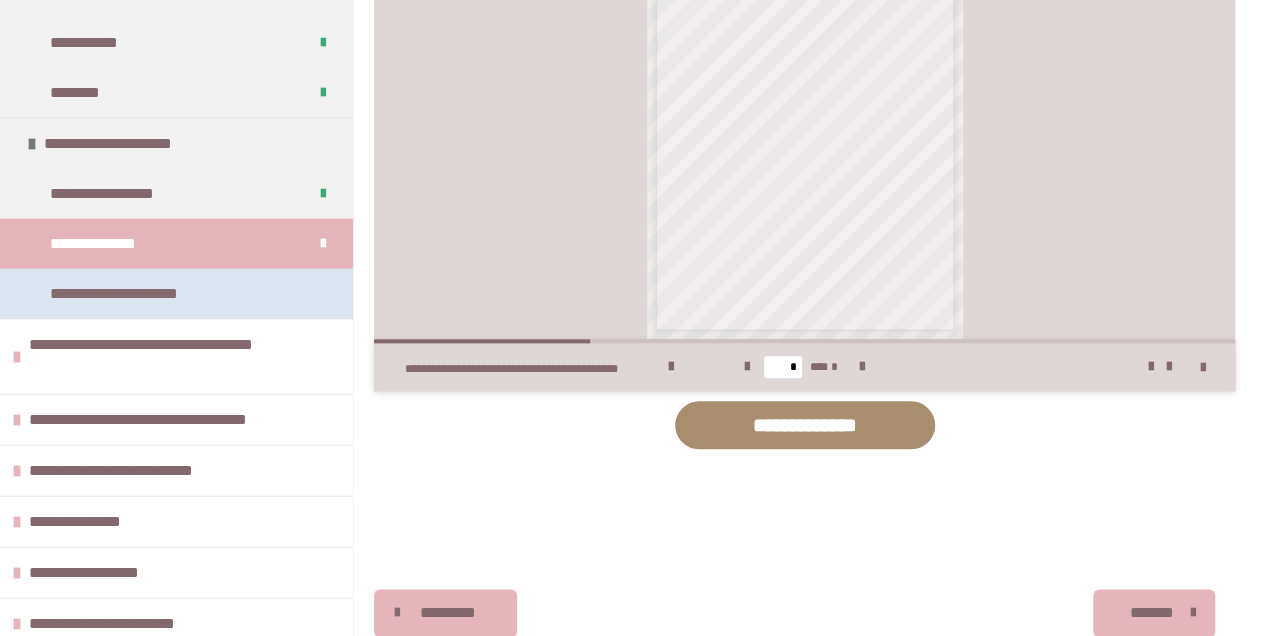 click on "**********" at bounding box center (176, 294) 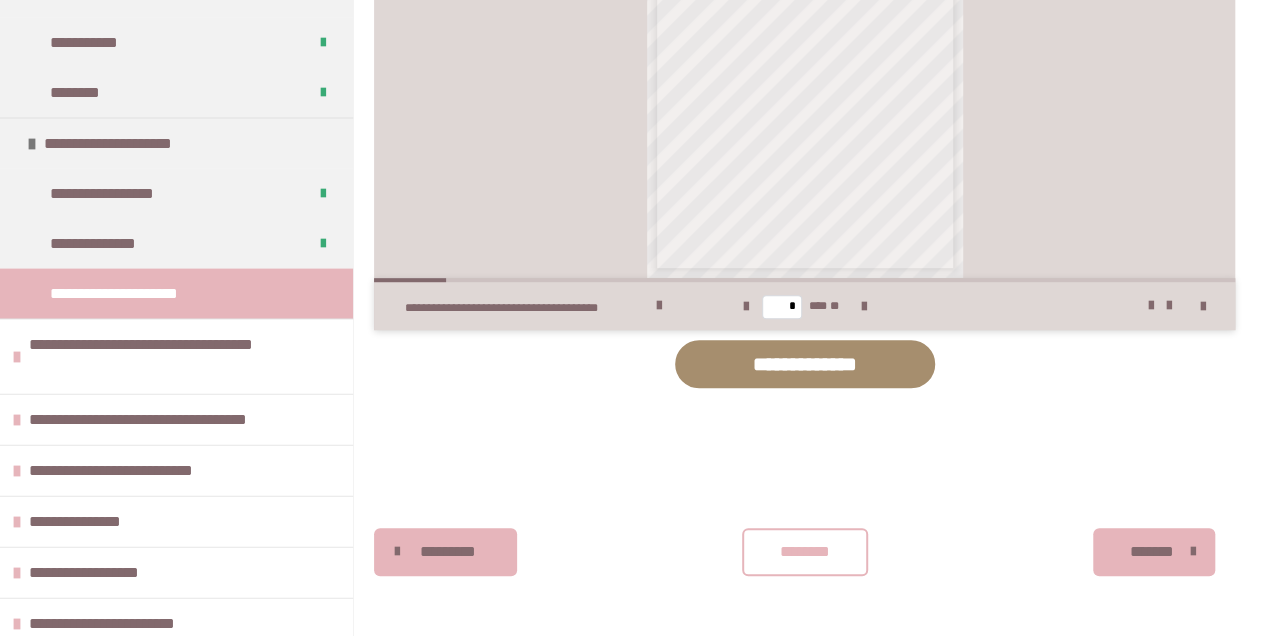 scroll, scrollTop: 4536, scrollLeft: 0, axis: vertical 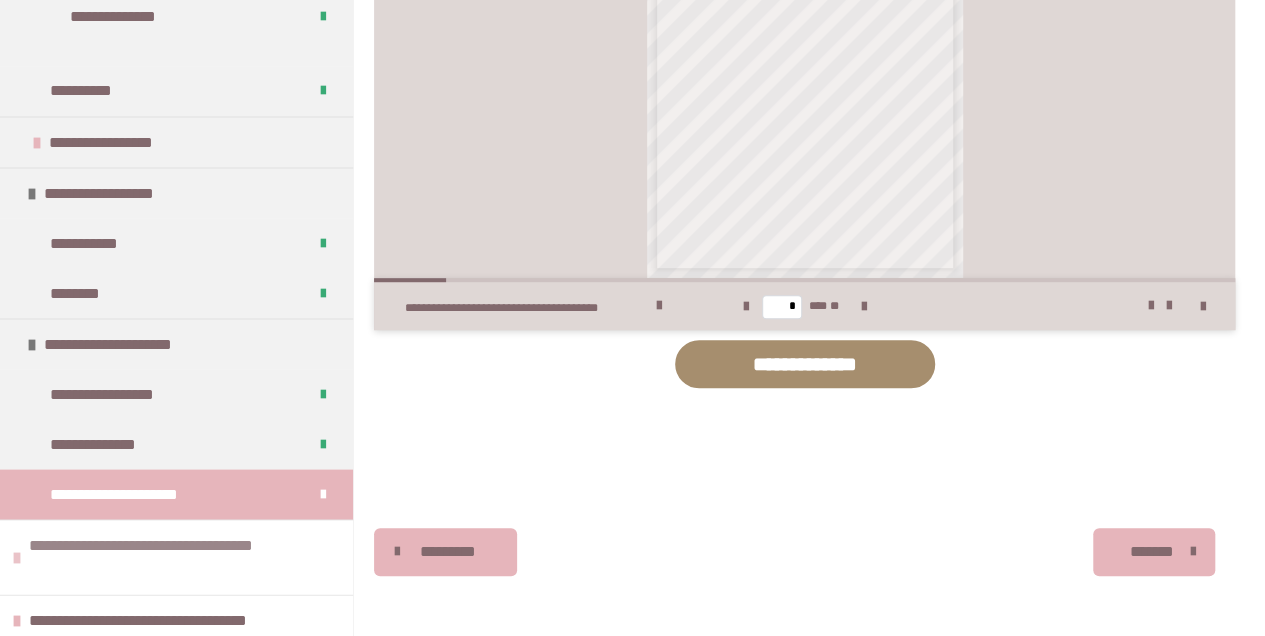 click on "**********" at bounding box center [181, 557] 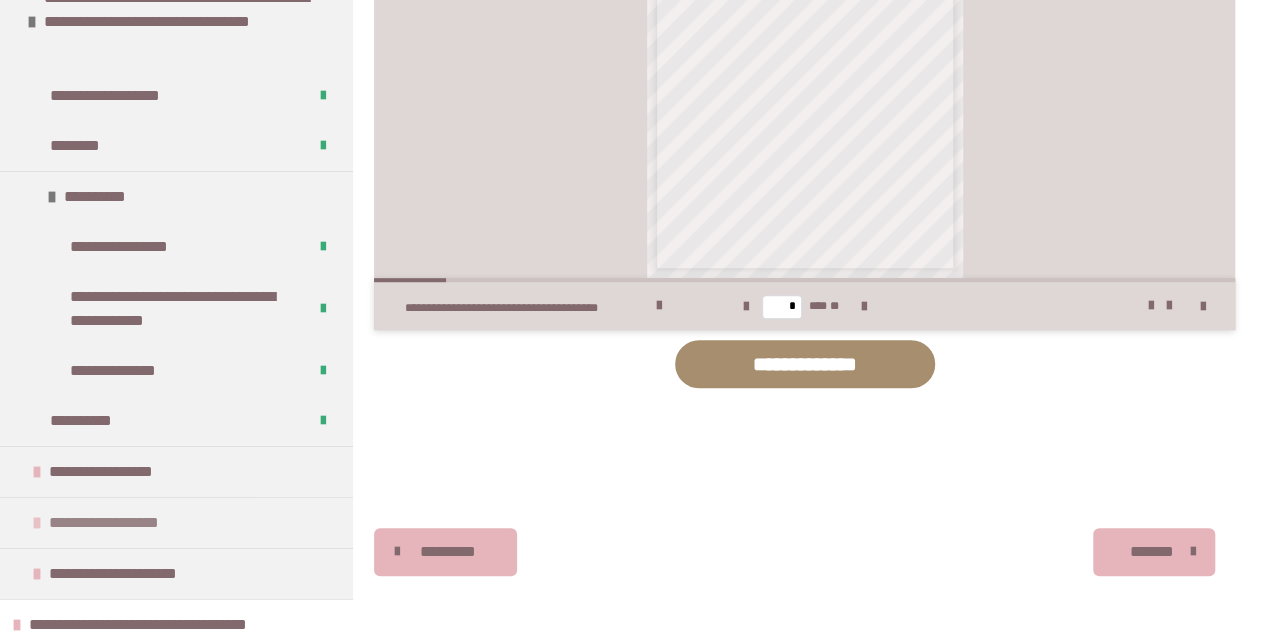 scroll, scrollTop: 3333, scrollLeft: 0, axis: vertical 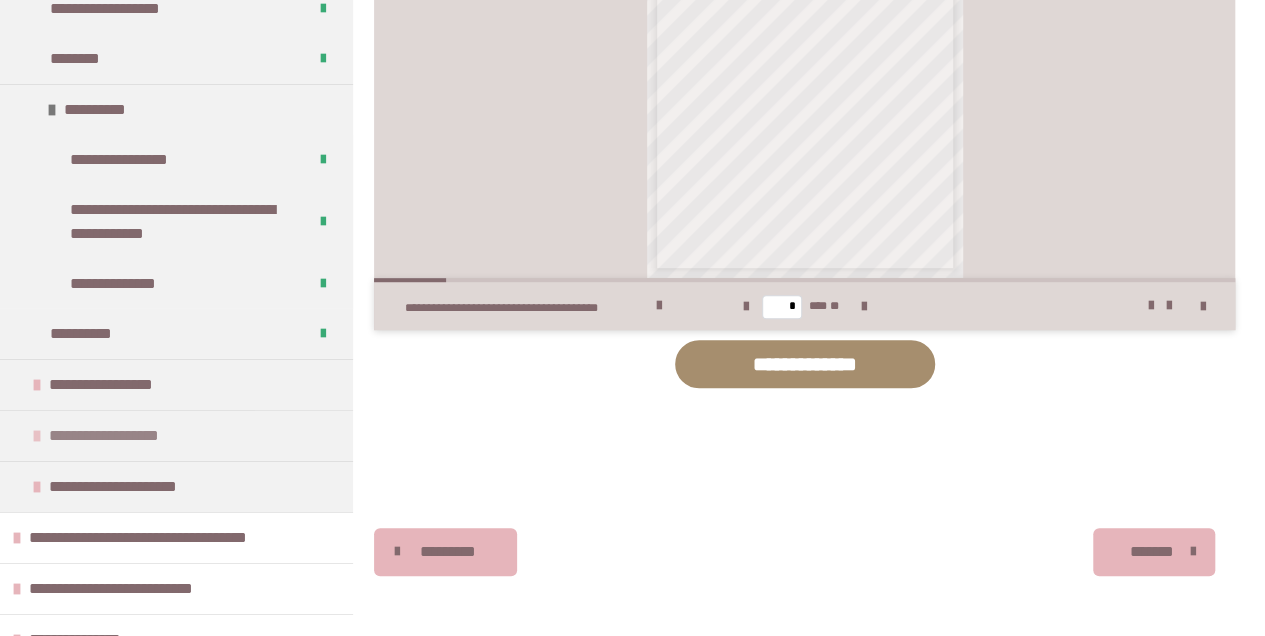 click on "**********" at bounding box center (137, 436) 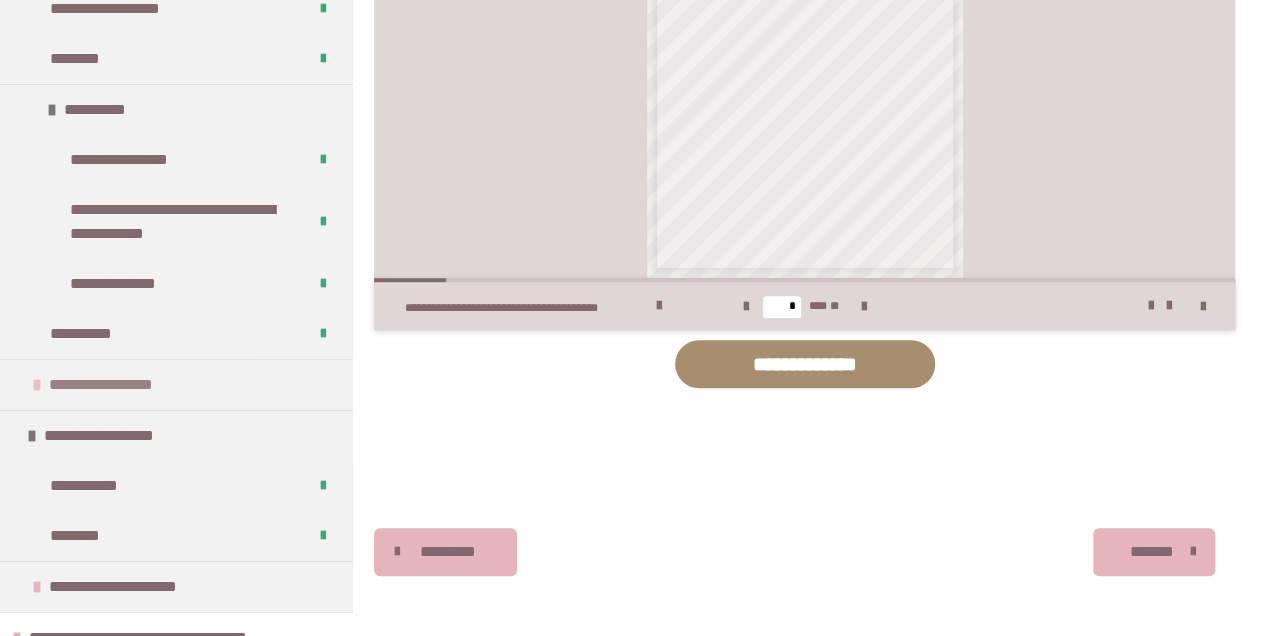 click on "**********" at bounding box center [128, 385] 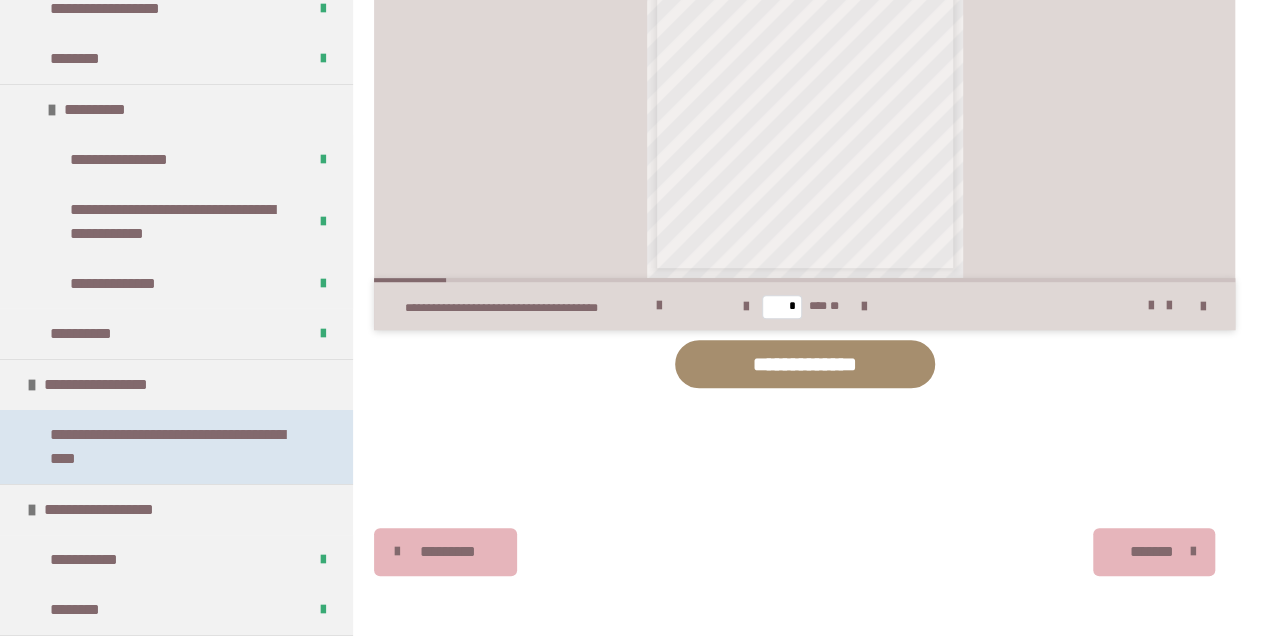 click on "**********" at bounding box center (173, 447) 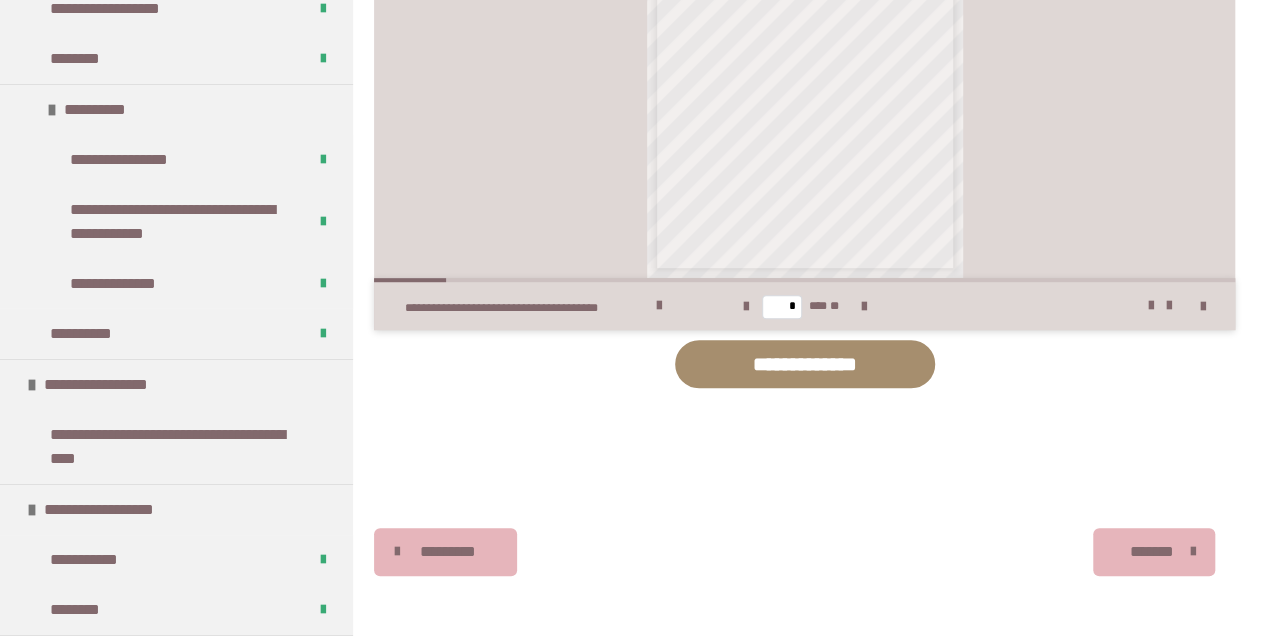 scroll, scrollTop: 361, scrollLeft: 0, axis: vertical 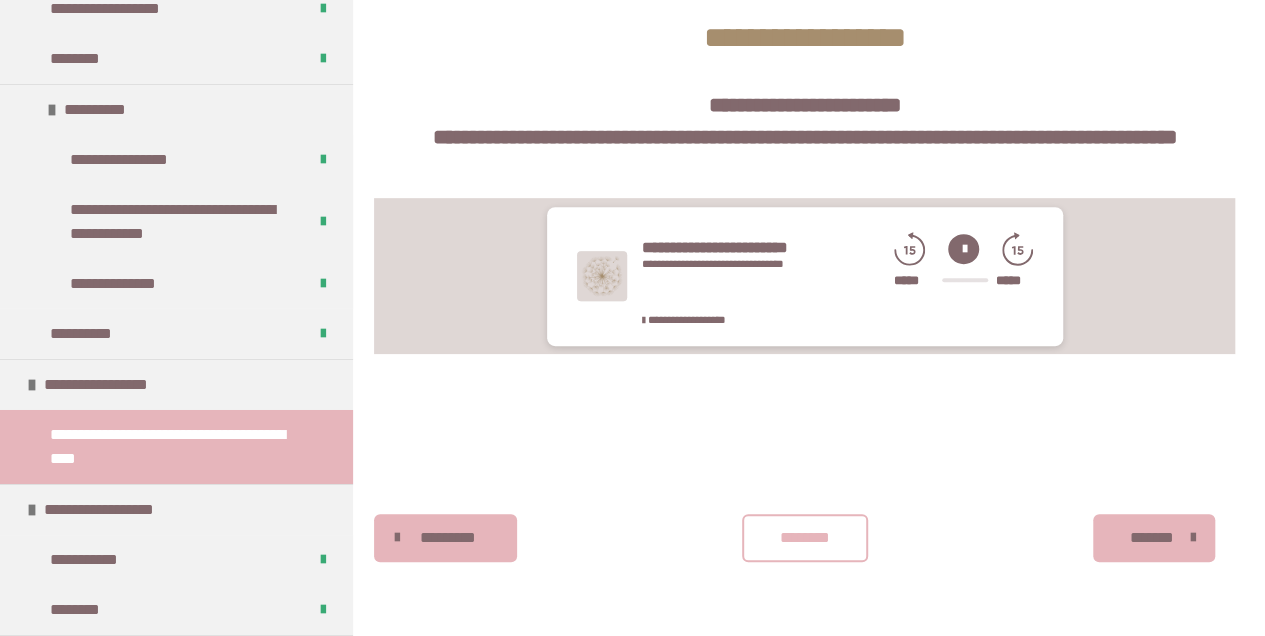 click on "********" at bounding box center [805, 538] 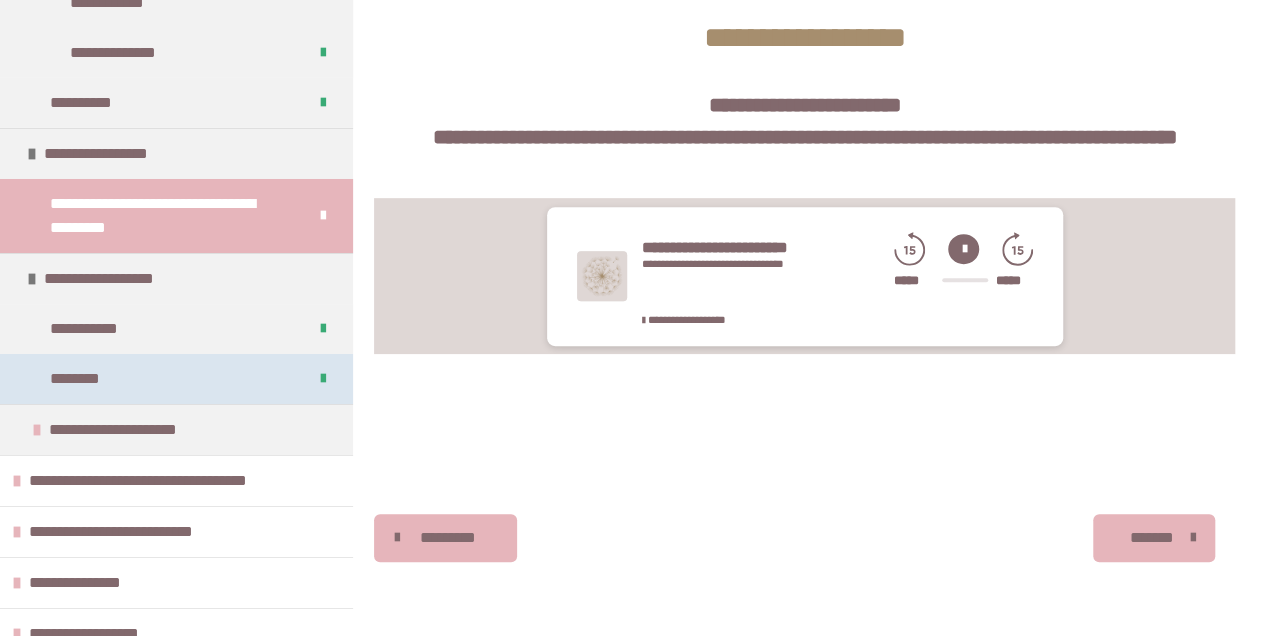 scroll, scrollTop: 3600, scrollLeft: 0, axis: vertical 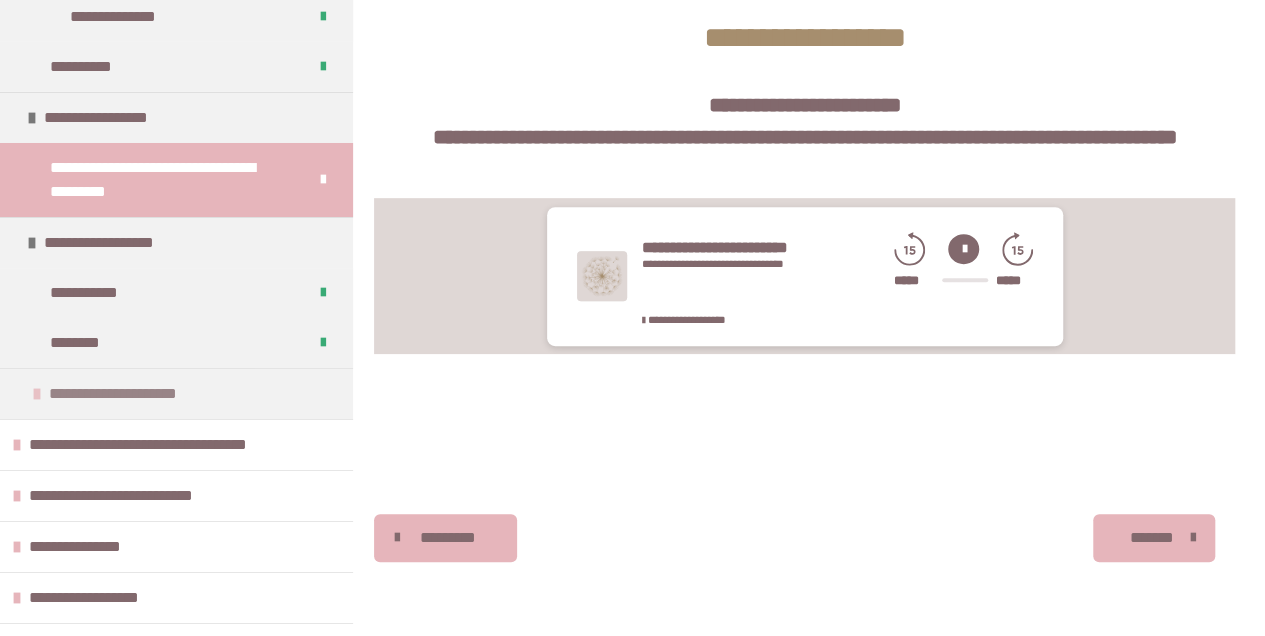 click on "**********" at bounding box center (142, 394) 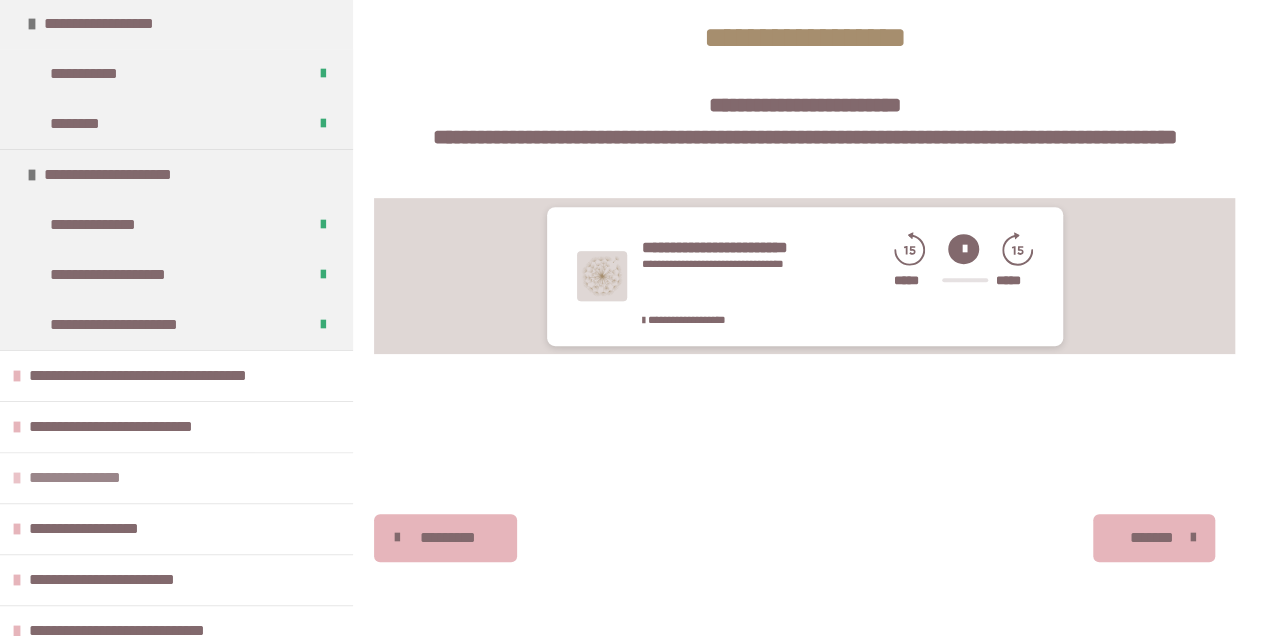 scroll, scrollTop: 3822, scrollLeft: 0, axis: vertical 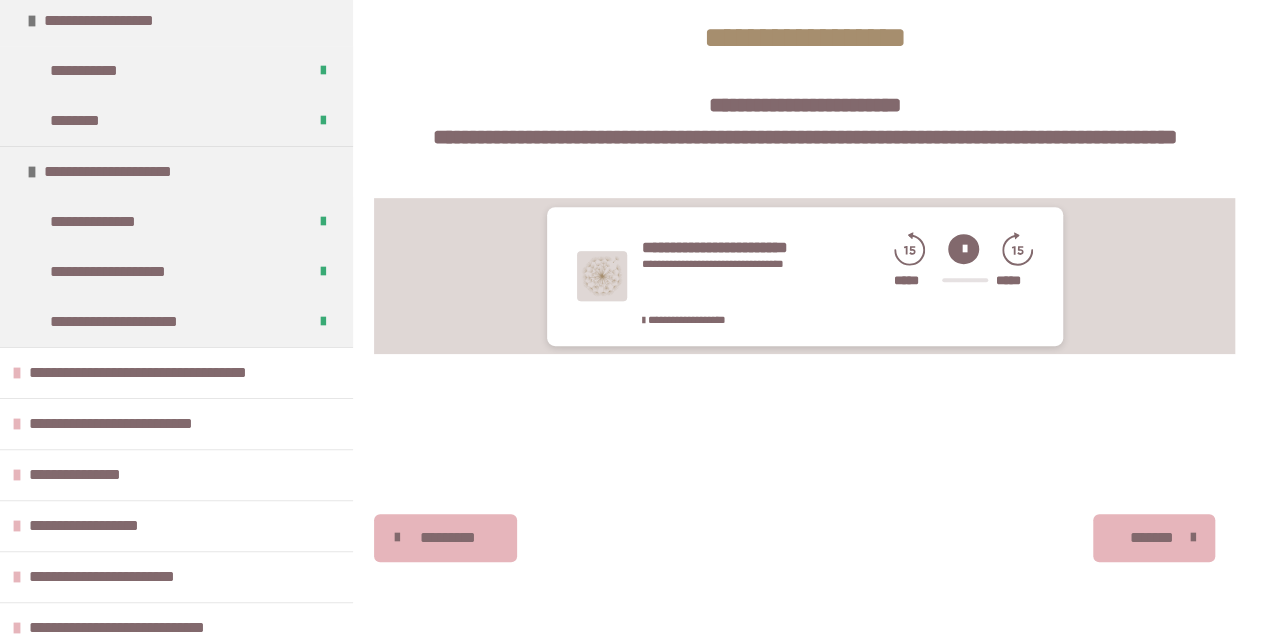 drag, startPoint x: 258, startPoint y: 366, endPoint x: 449, endPoint y: 402, distance: 194.36307 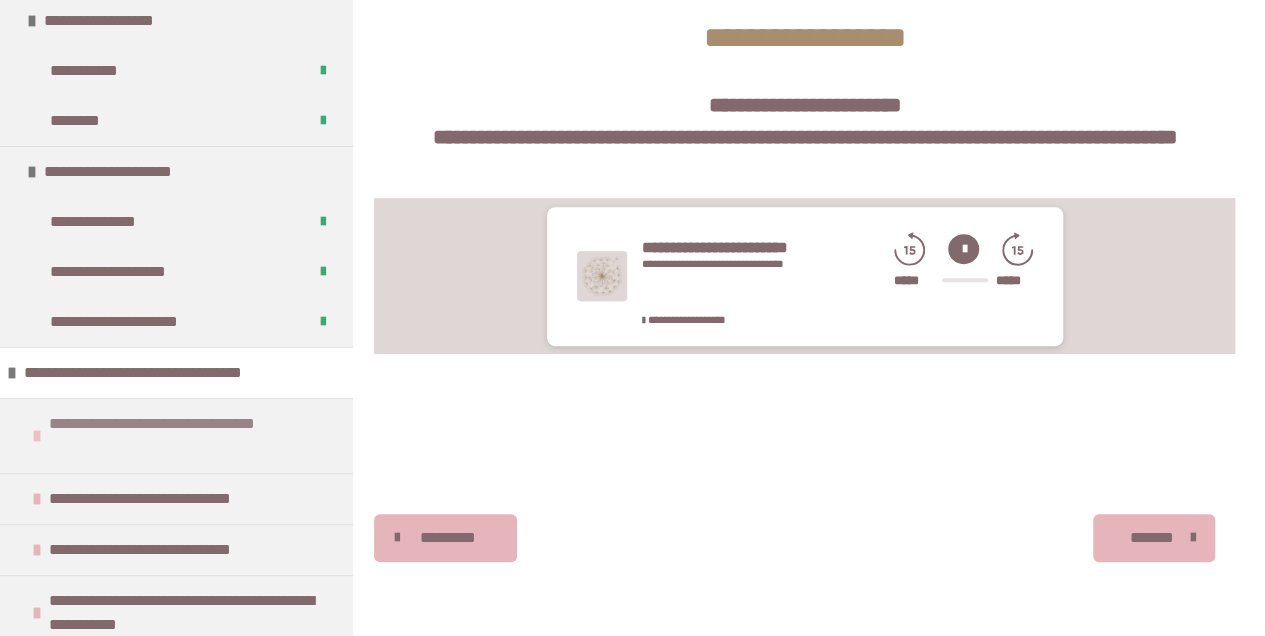 click on "**********" at bounding box center (191, 436) 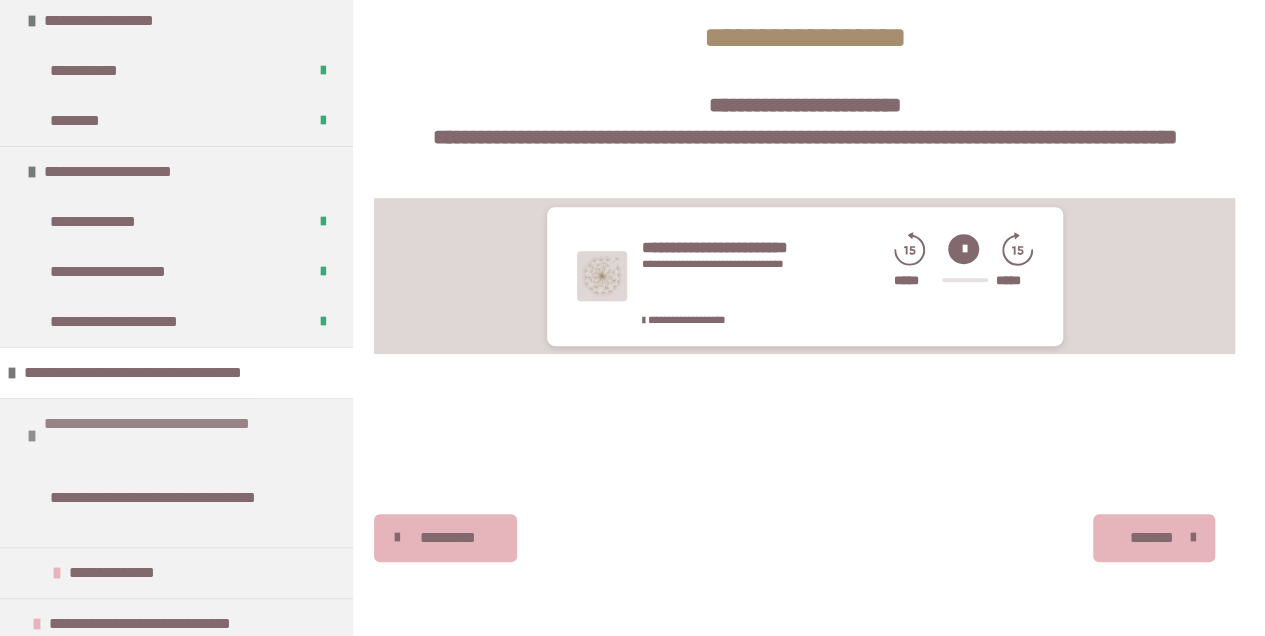click on "**********" at bounding box center (186, 436) 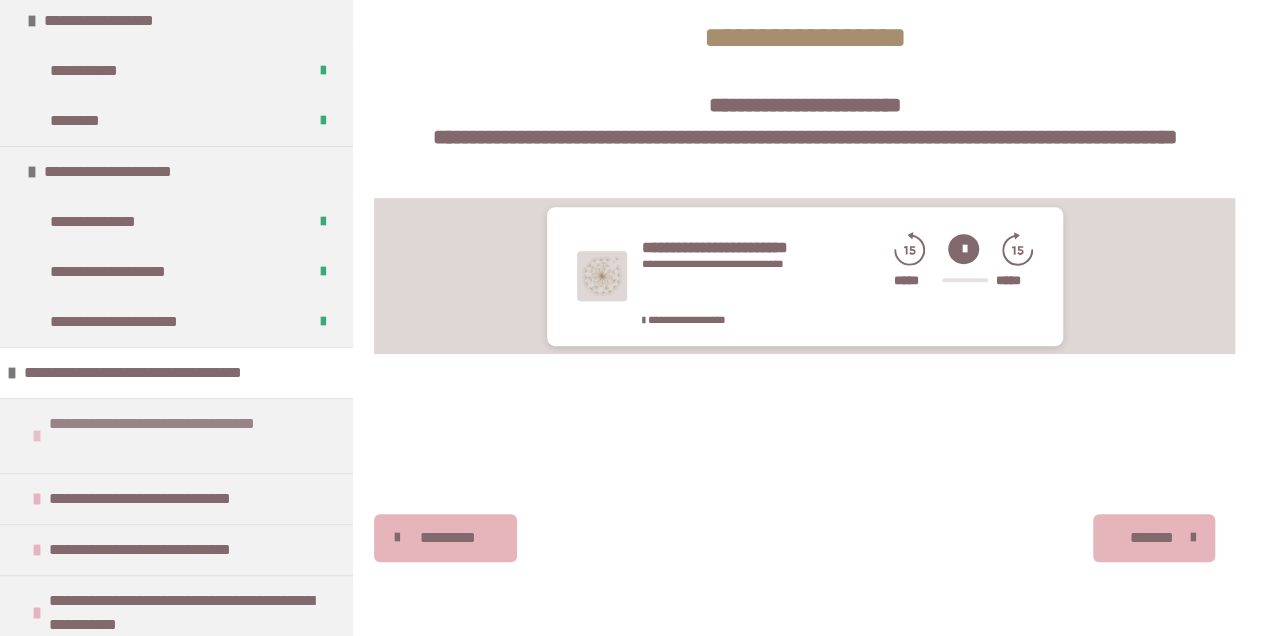 click on "**********" at bounding box center (191, 436) 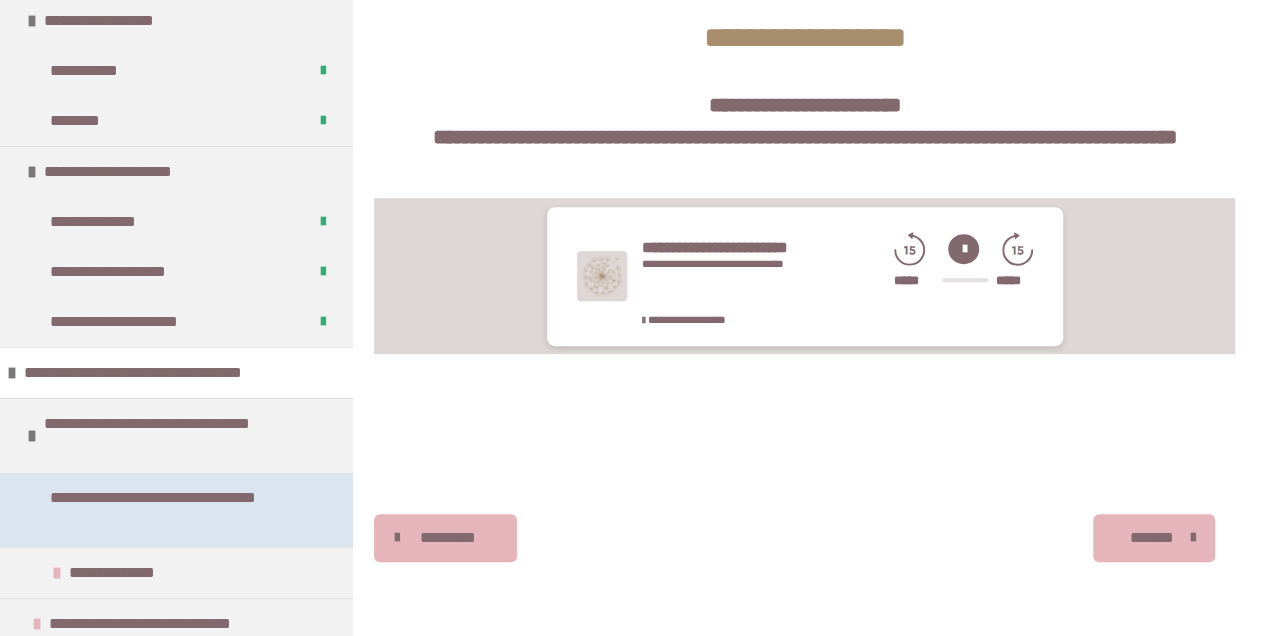 click on "**********" at bounding box center [173, 510] 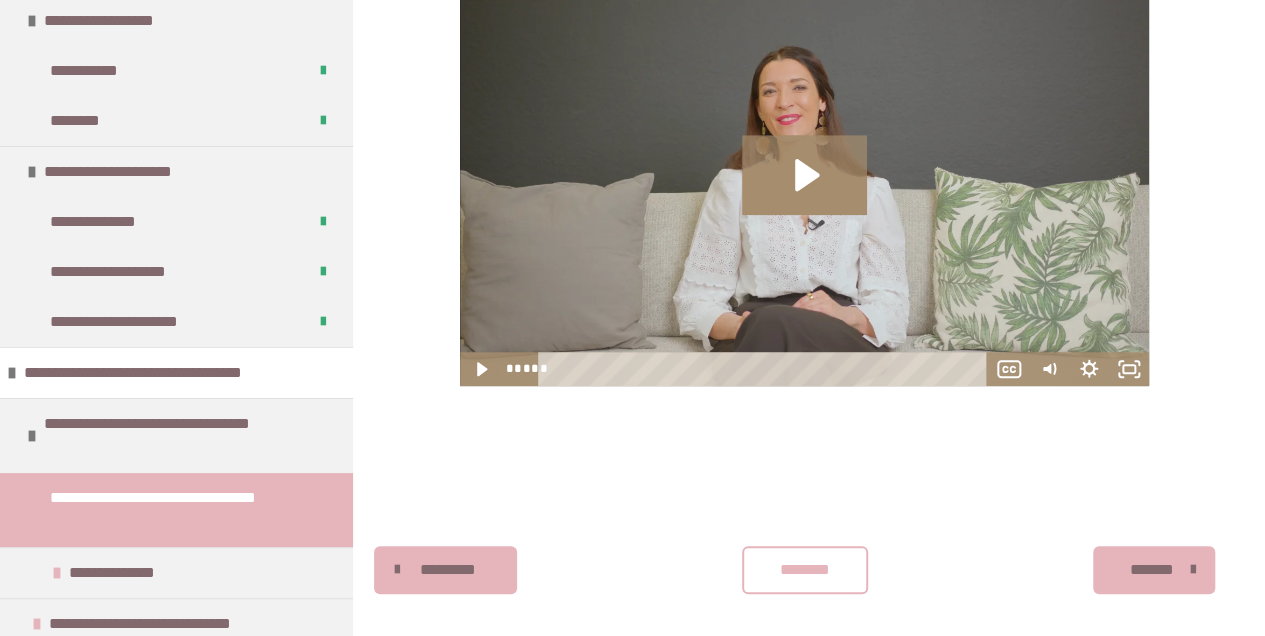 scroll, scrollTop: 796, scrollLeft: 0, axis: vertical 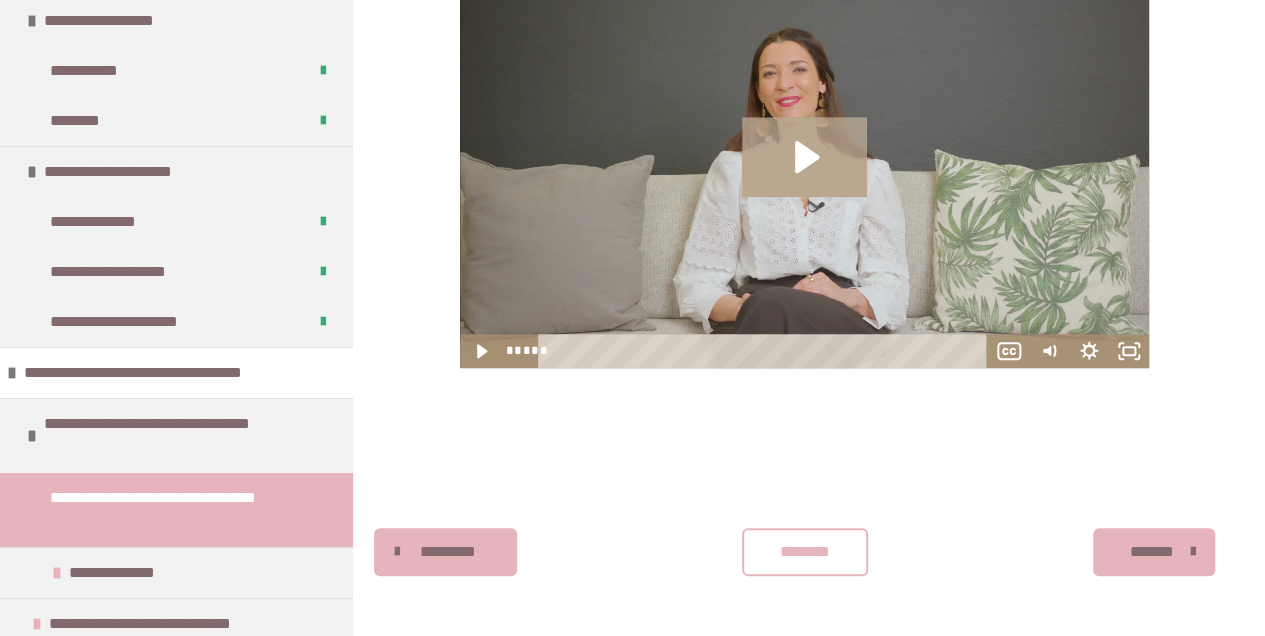 click 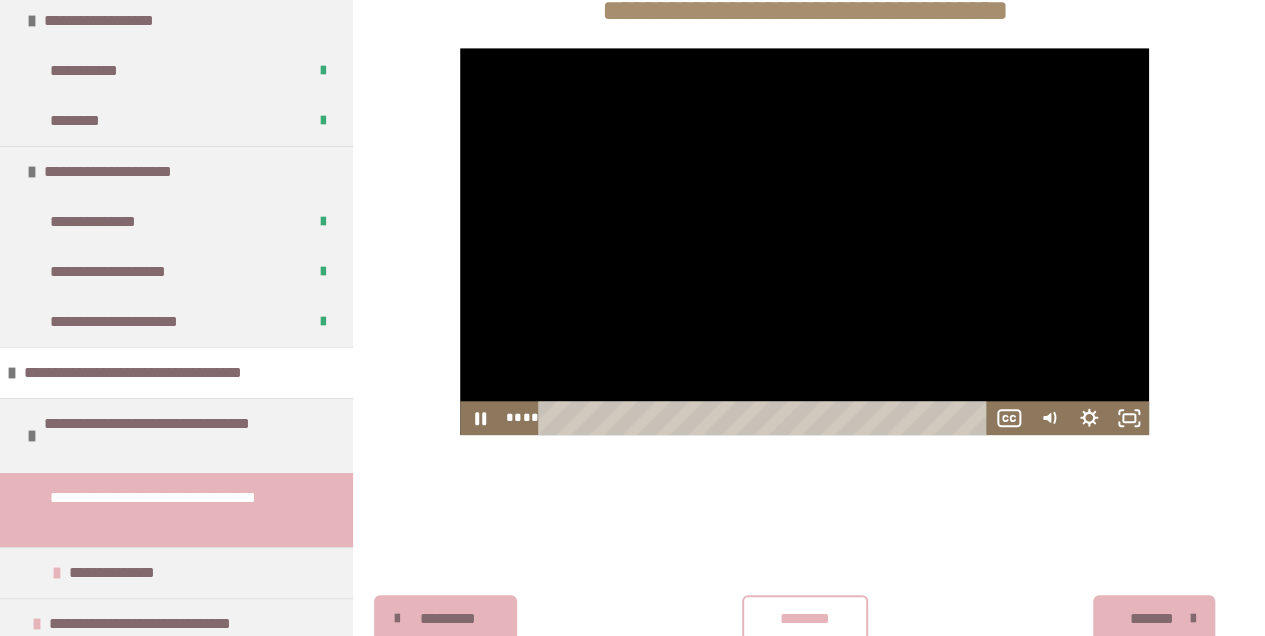 scroll, scrollTop: 662, scrollLeft: 0, axis: vertical 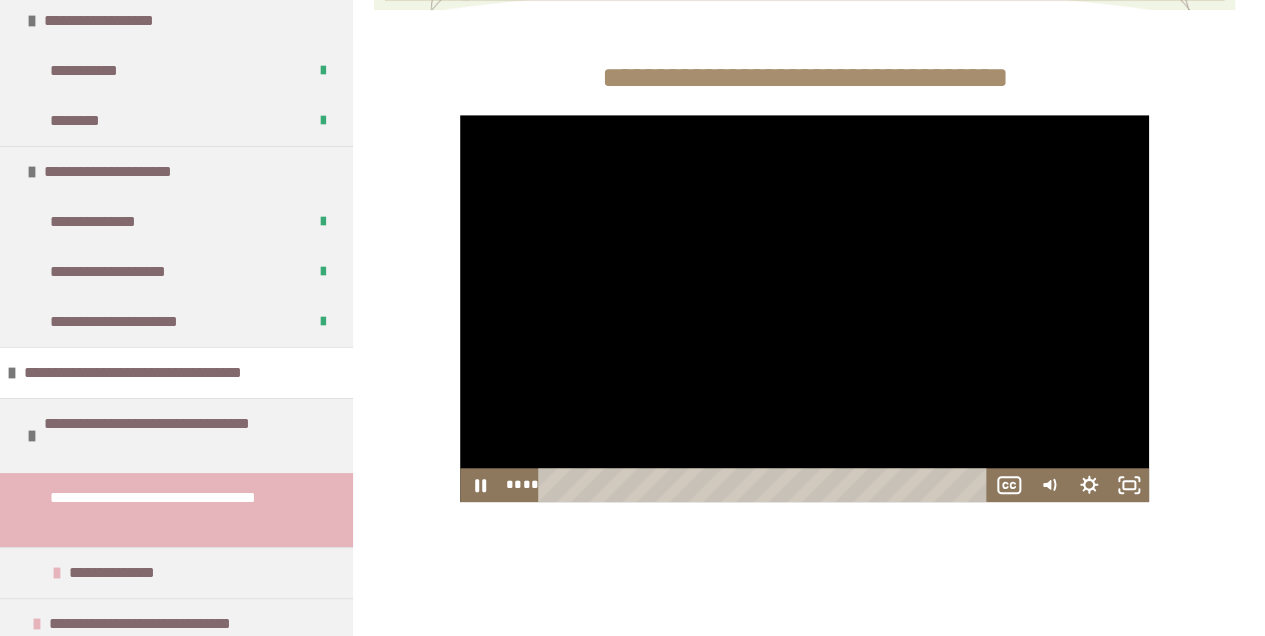 click at bounding box center [804, 308] 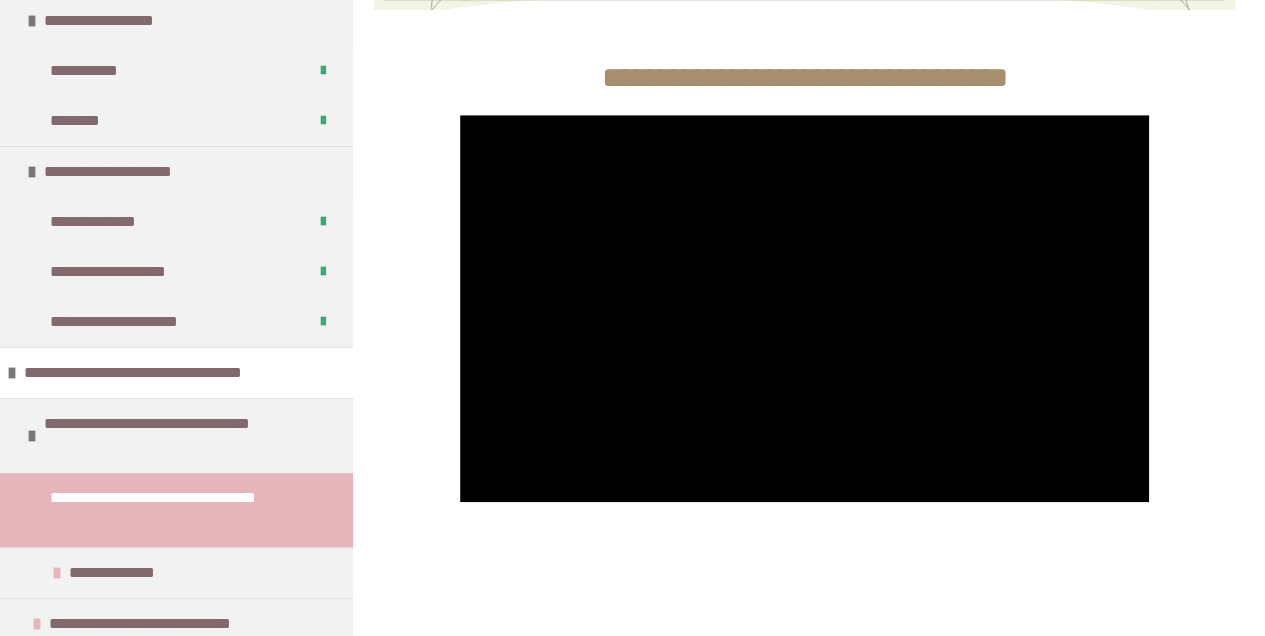 click at bounding box center [804, 308] 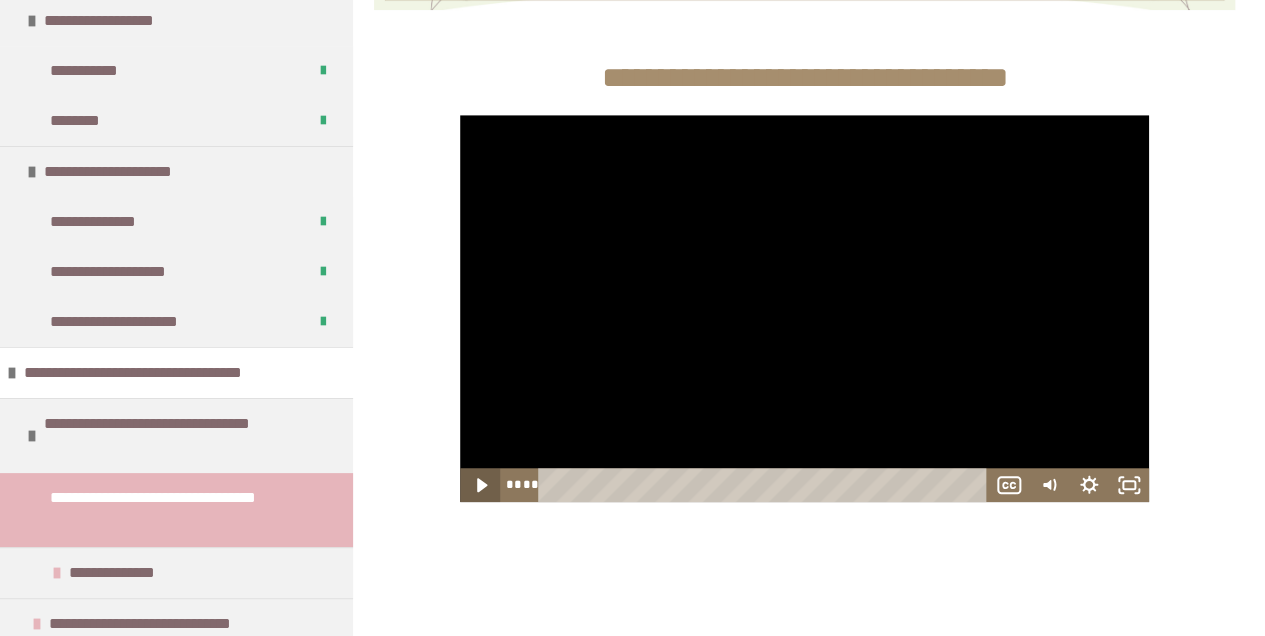 click 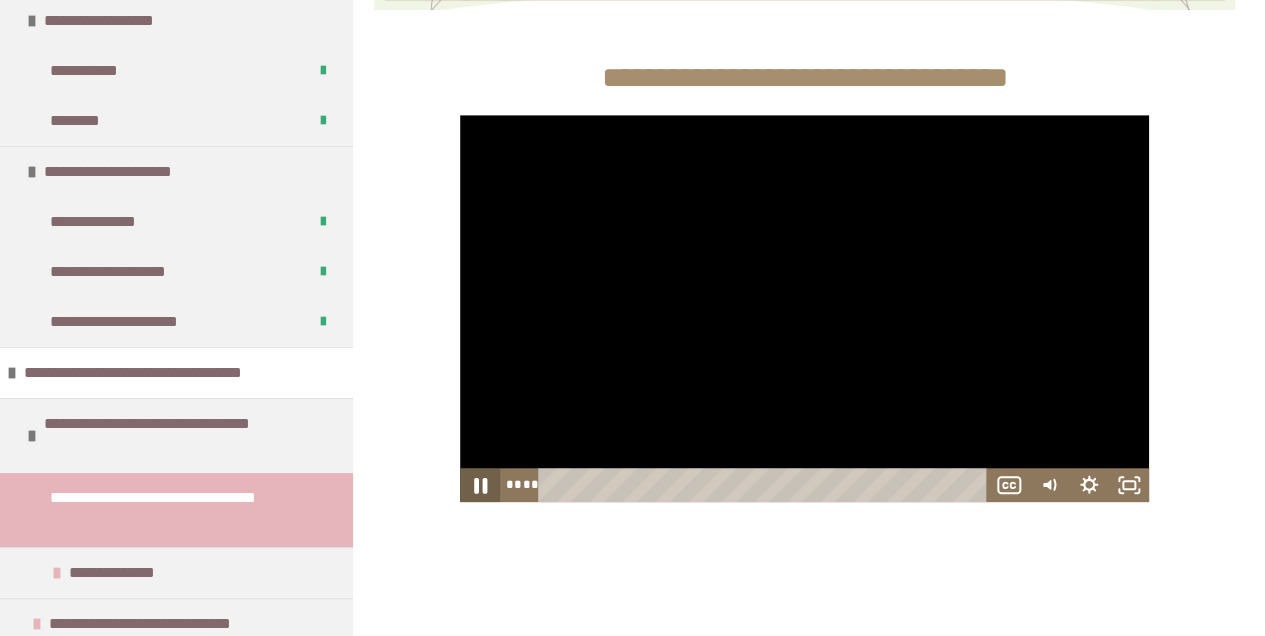 click 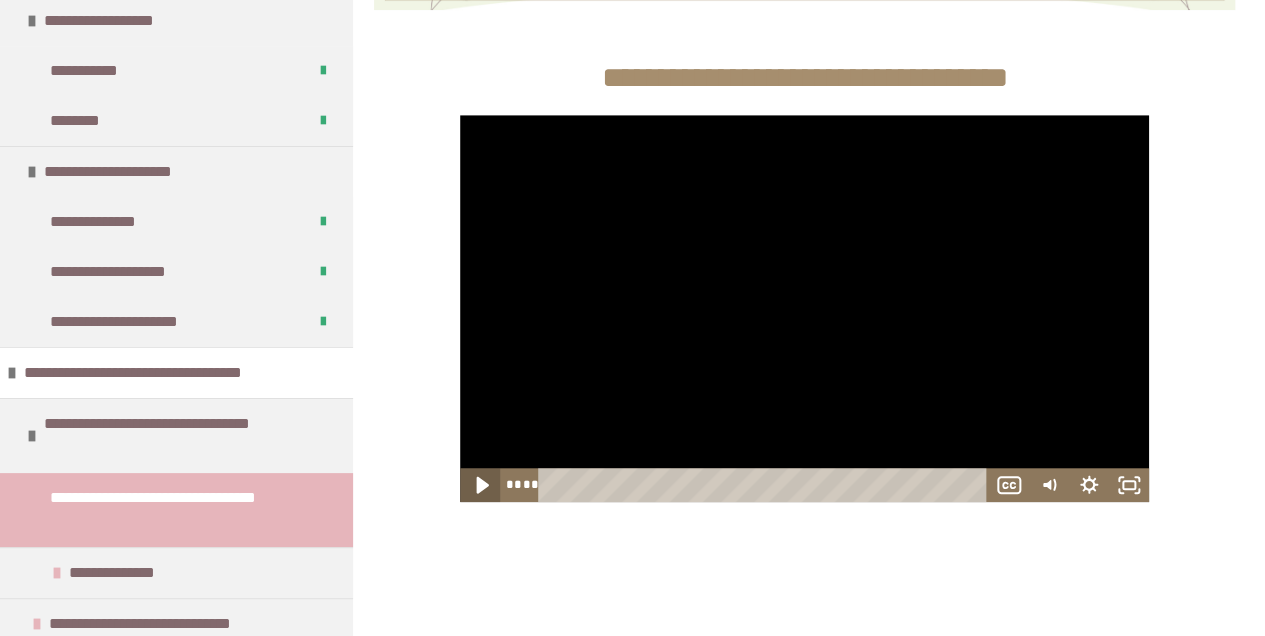 click 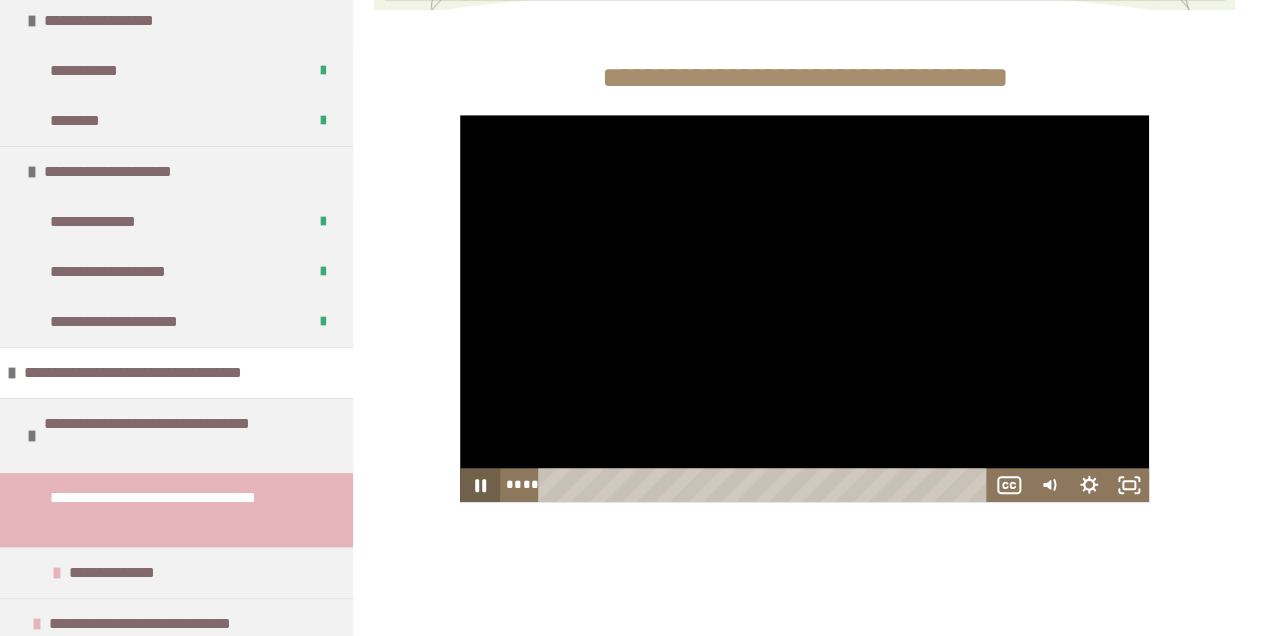 click 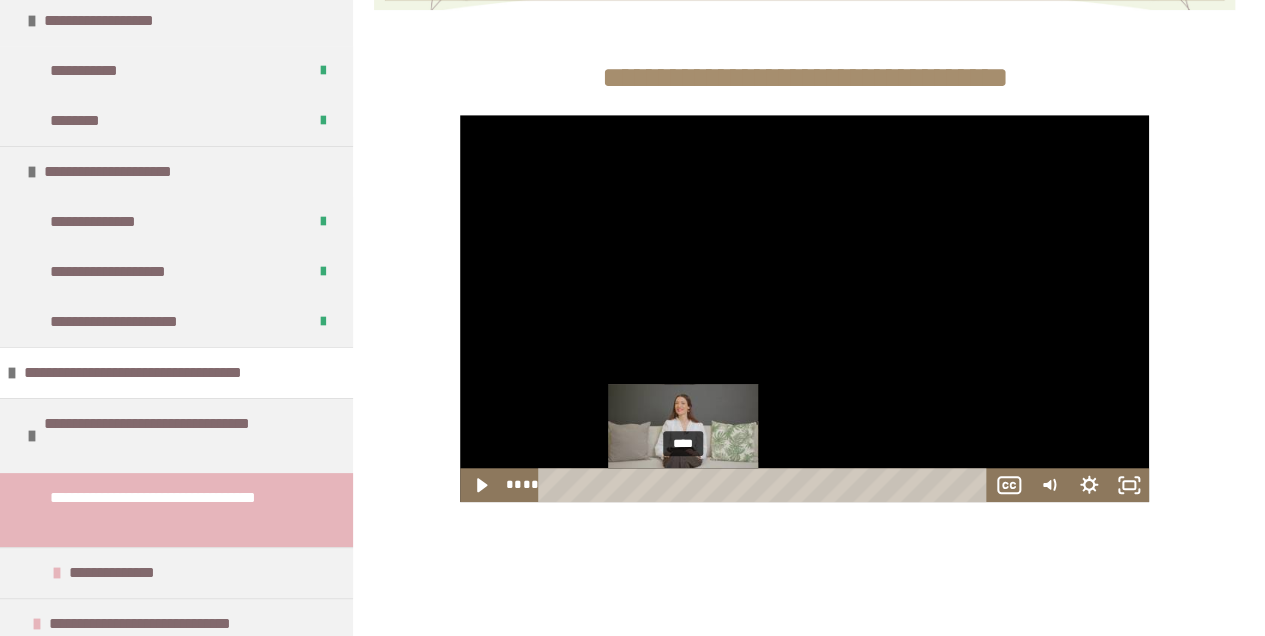 click at bounding box center (689, 484) 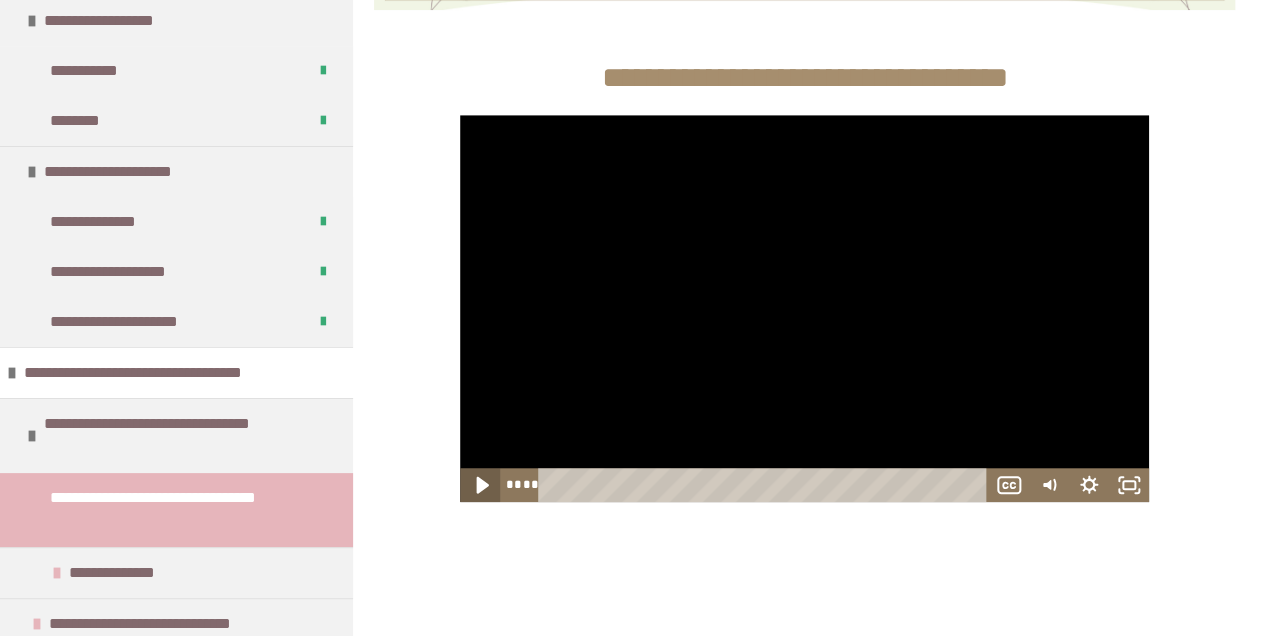 click 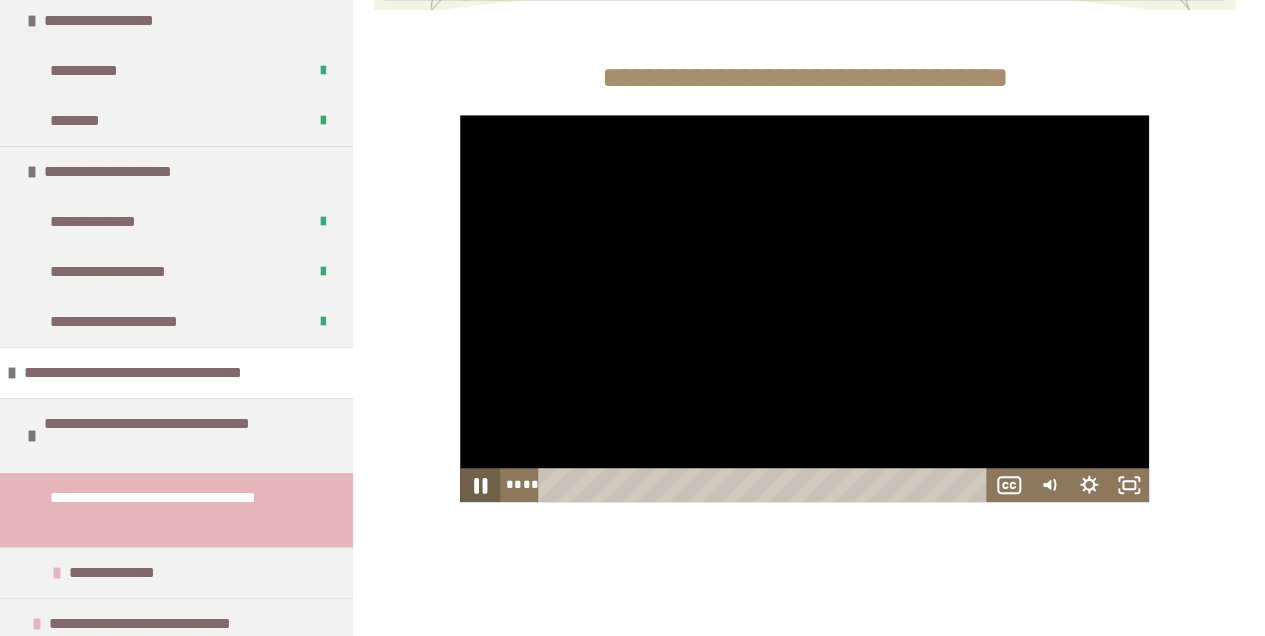 click 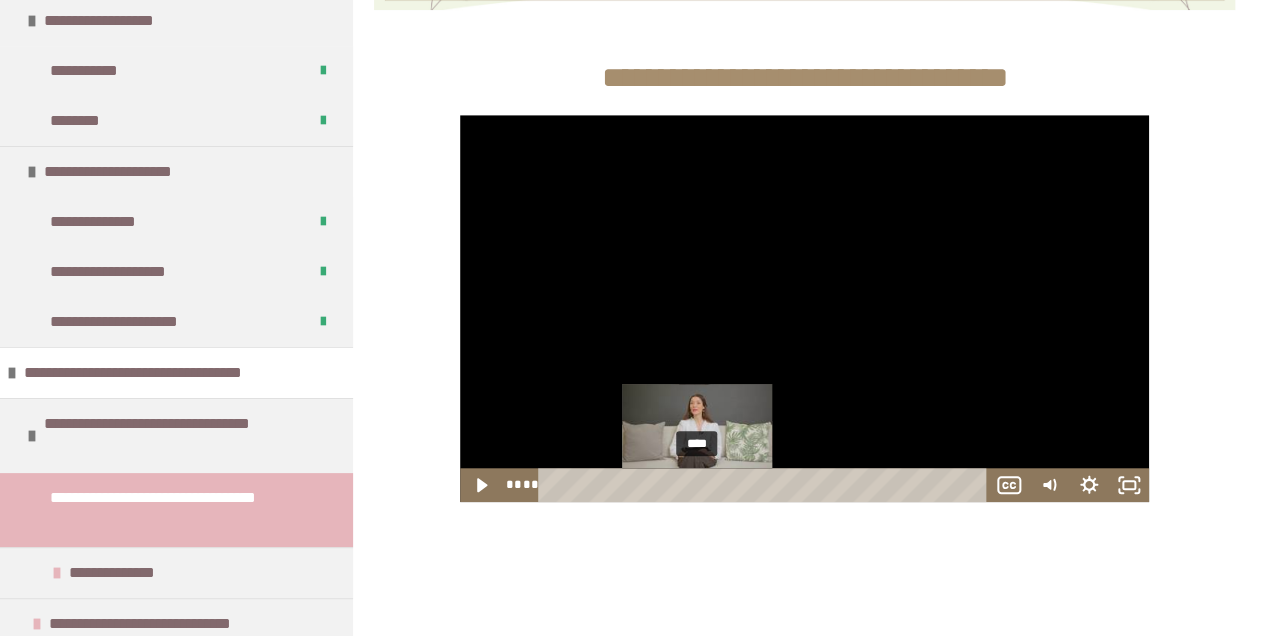 click at bounding box center (697, 484) 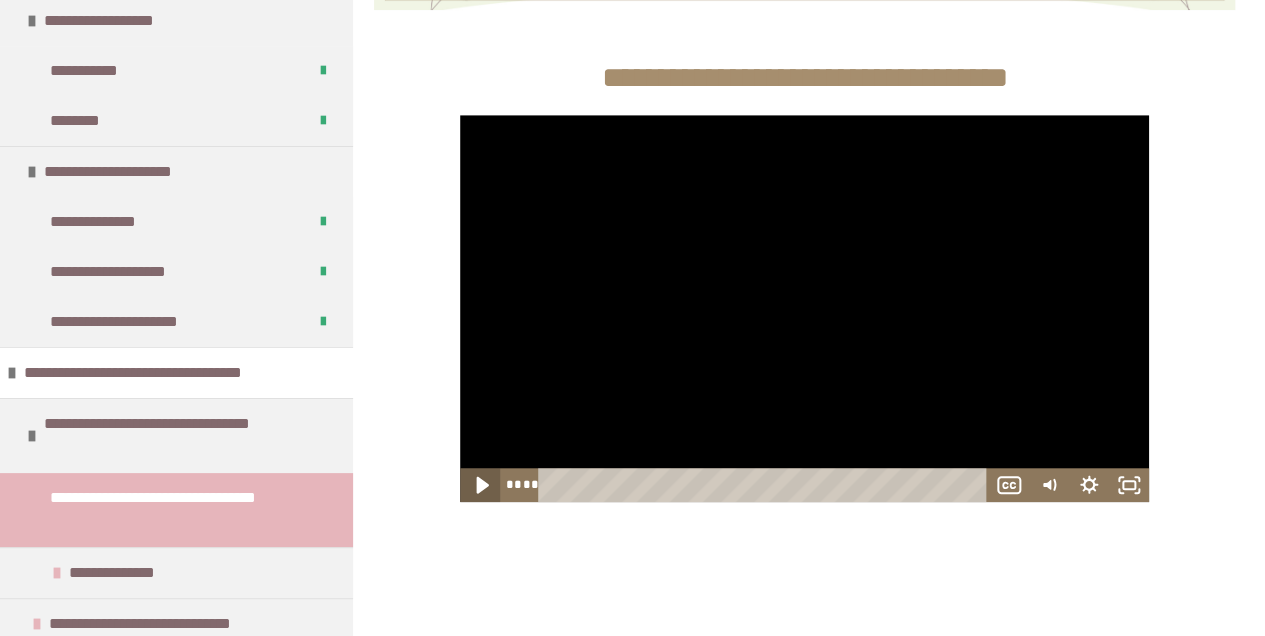 click 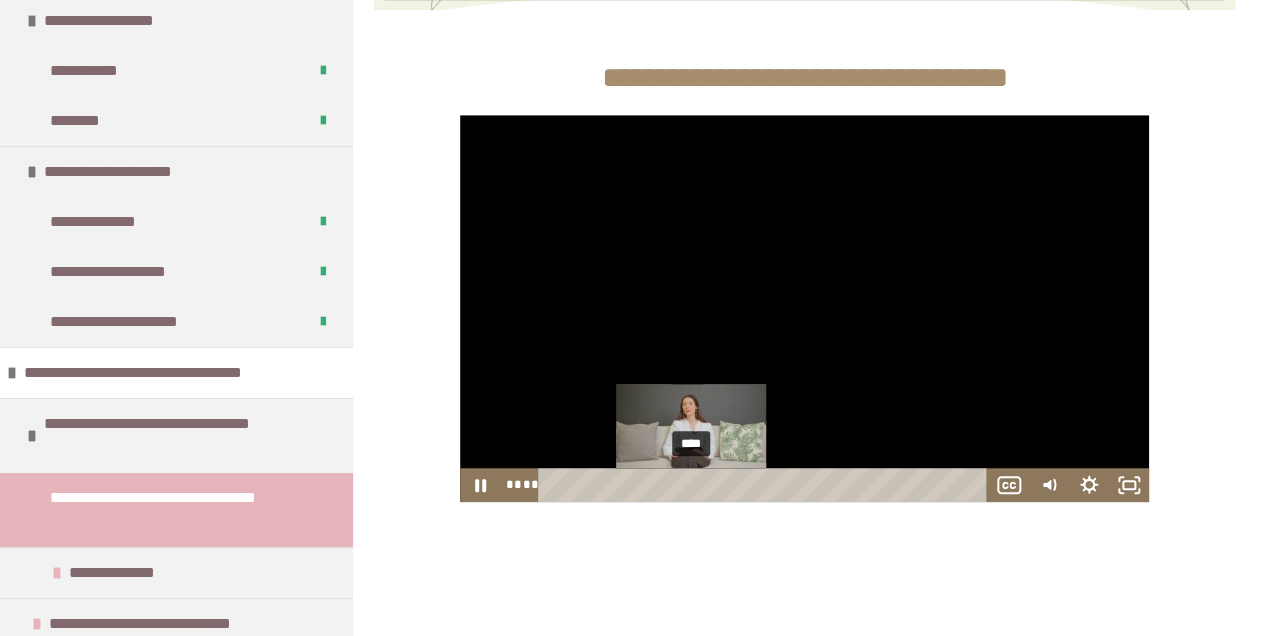 click at bounding box center [691, 484] 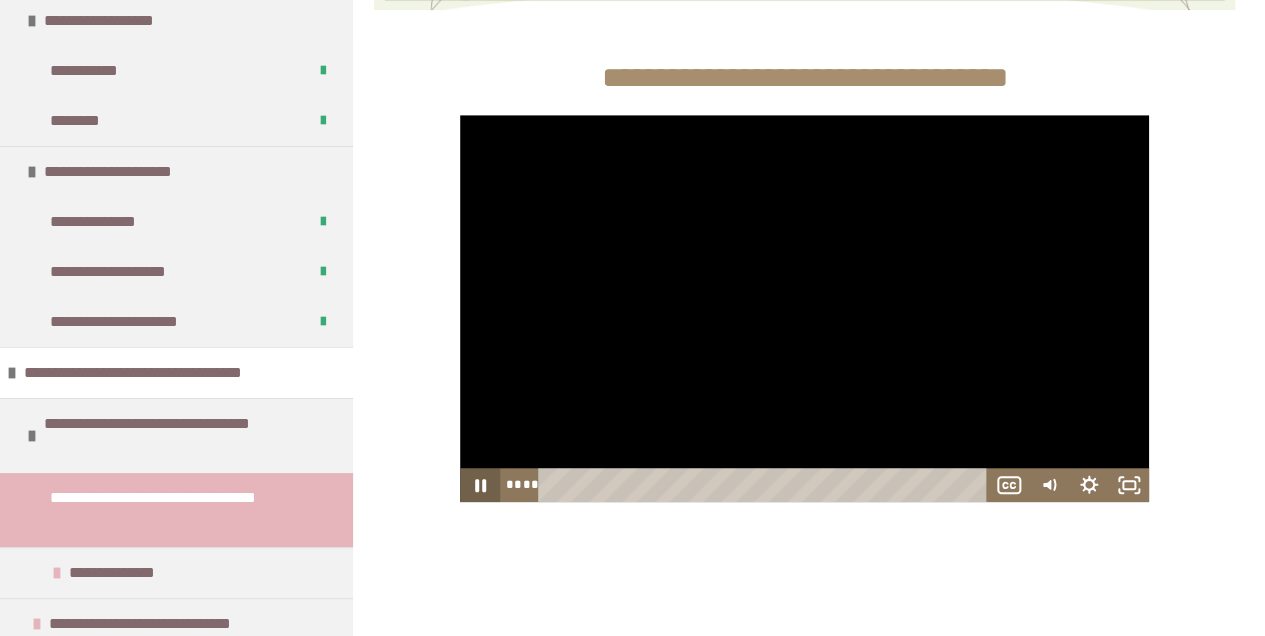 click 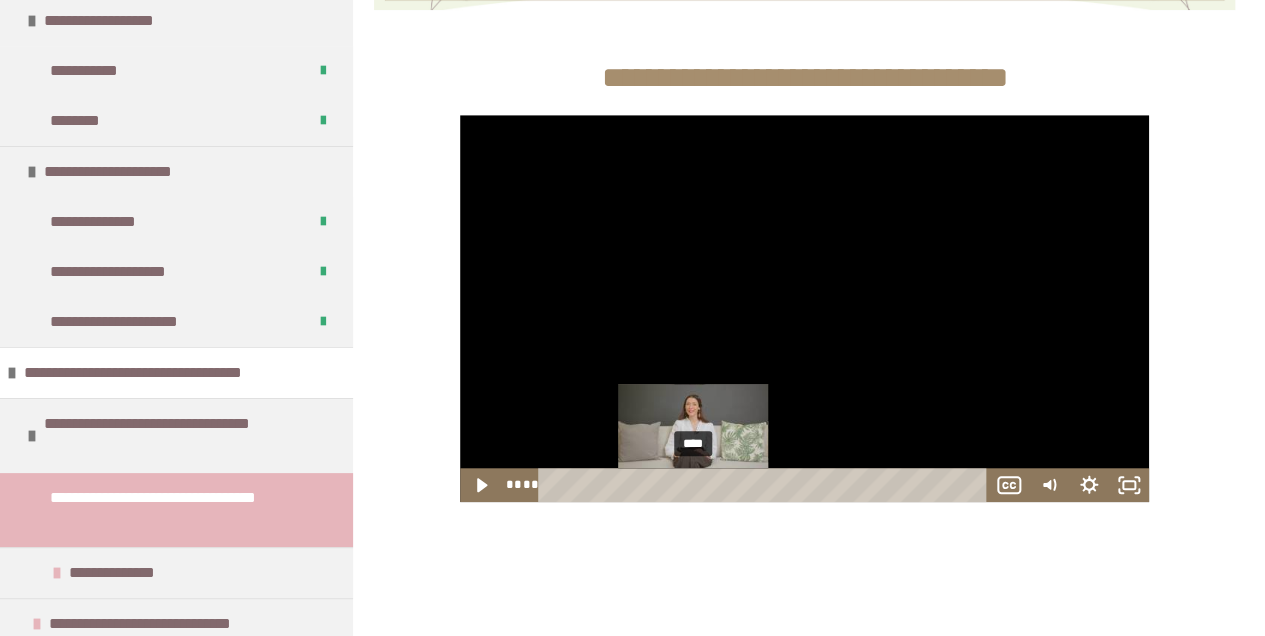 click at bounding box center (693, 484) 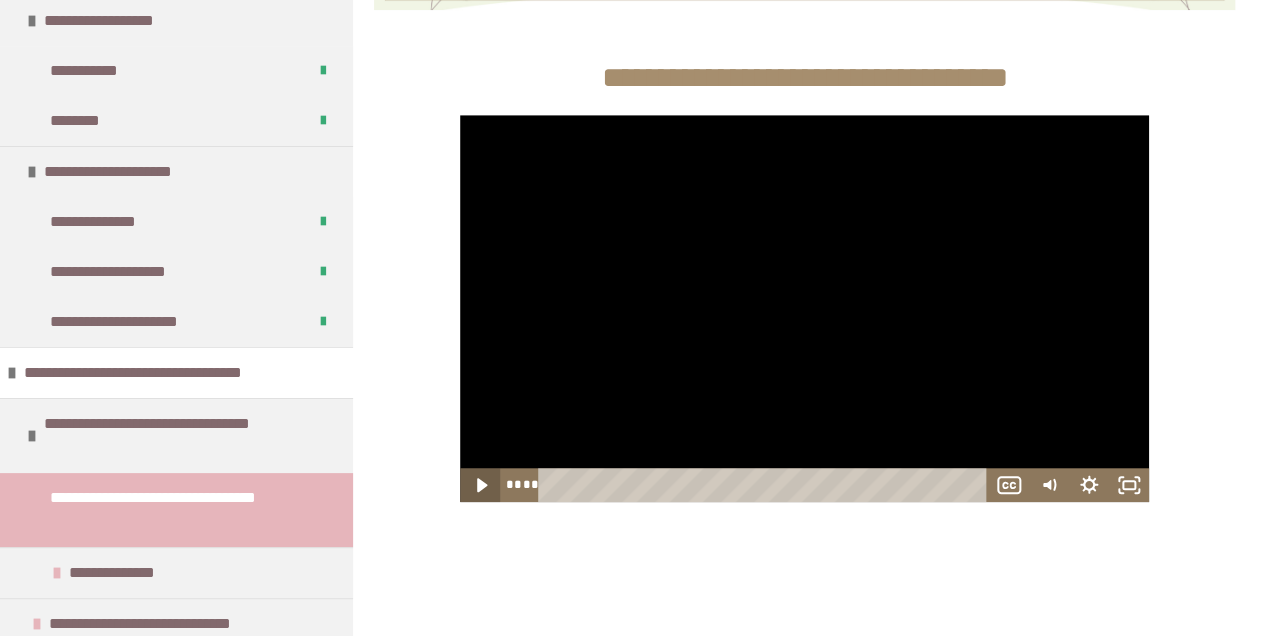 click 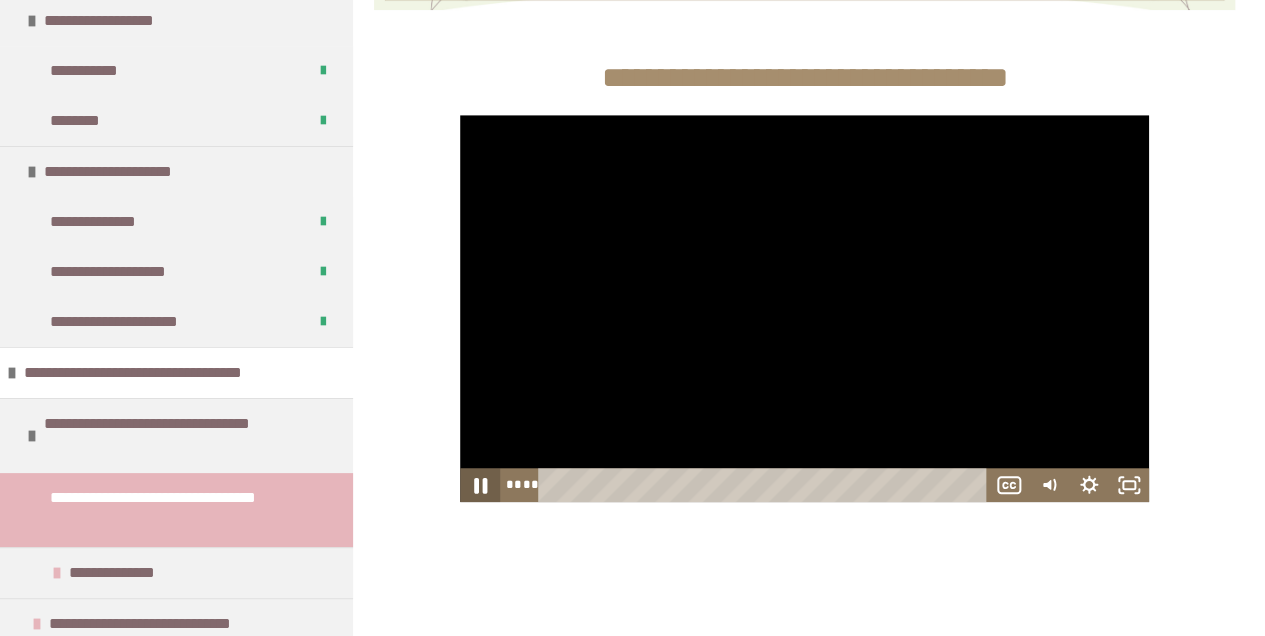 click 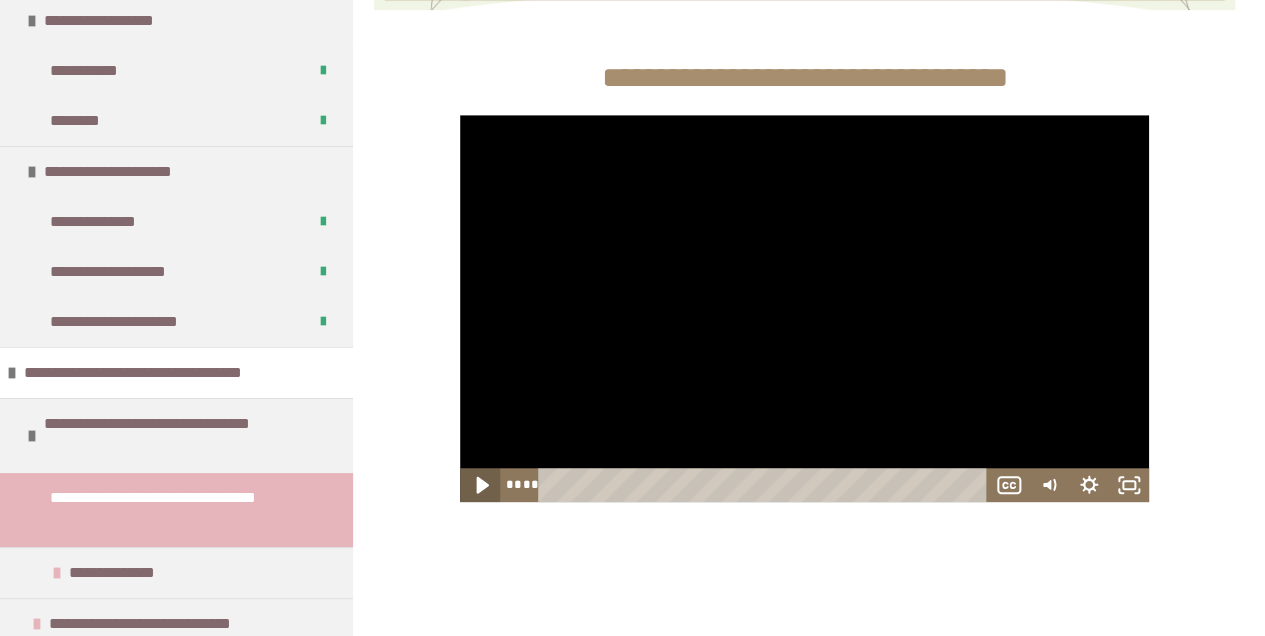 click 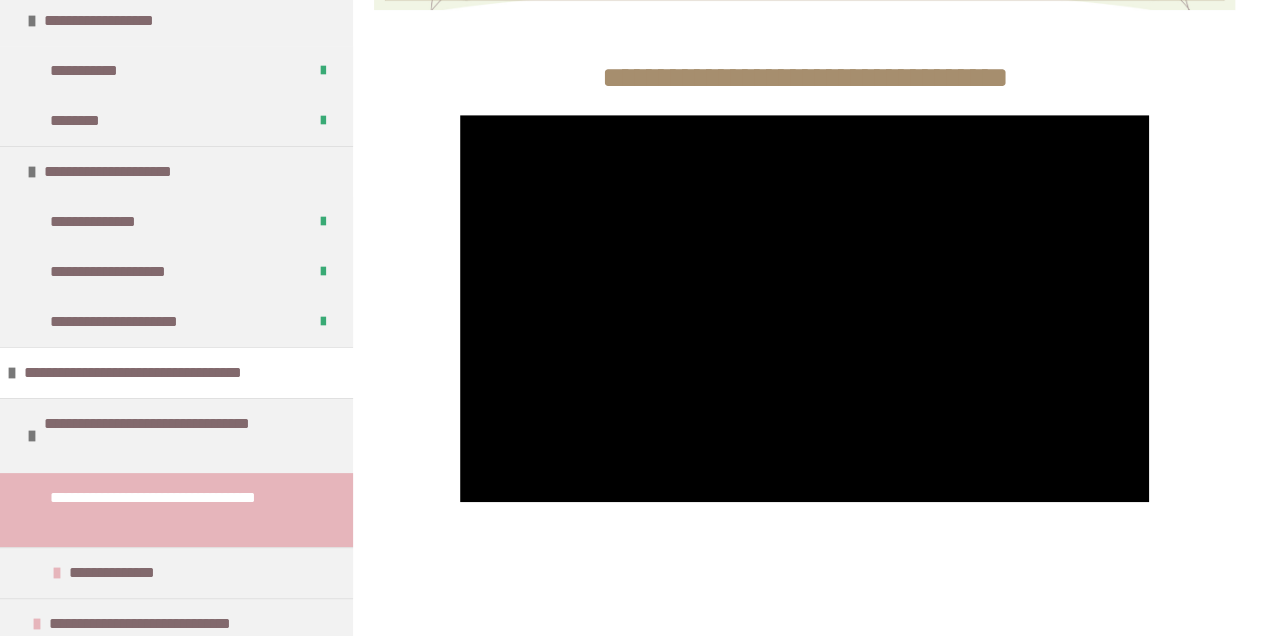 click at bounding box center [804, 308] 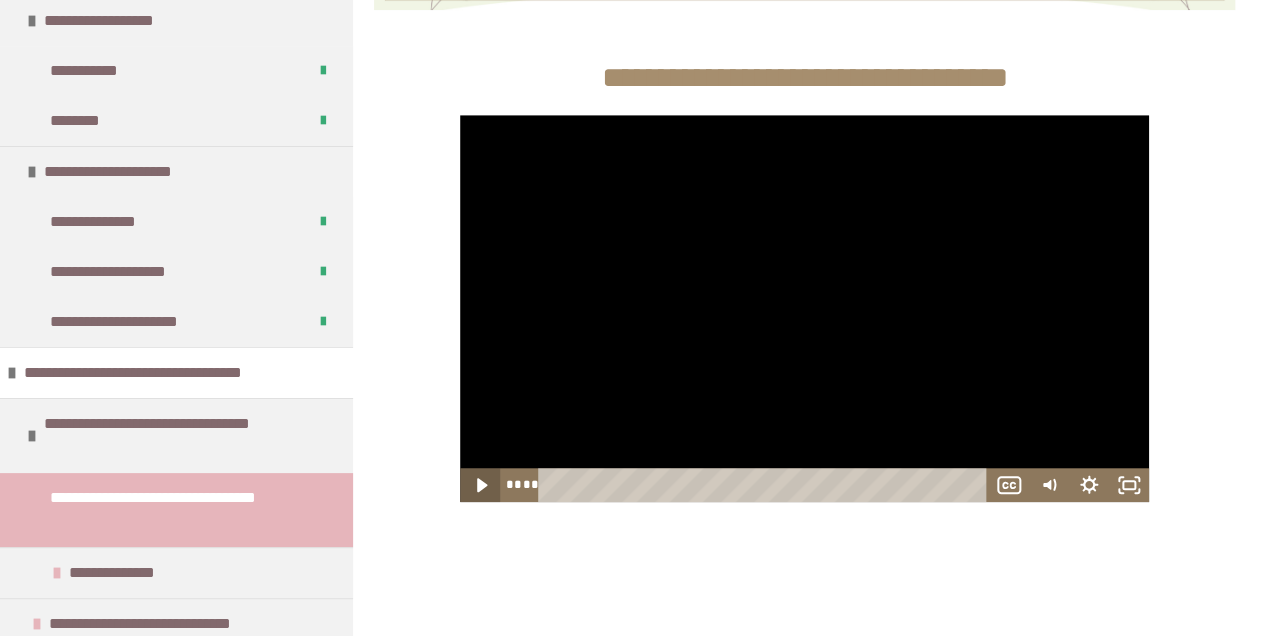 click 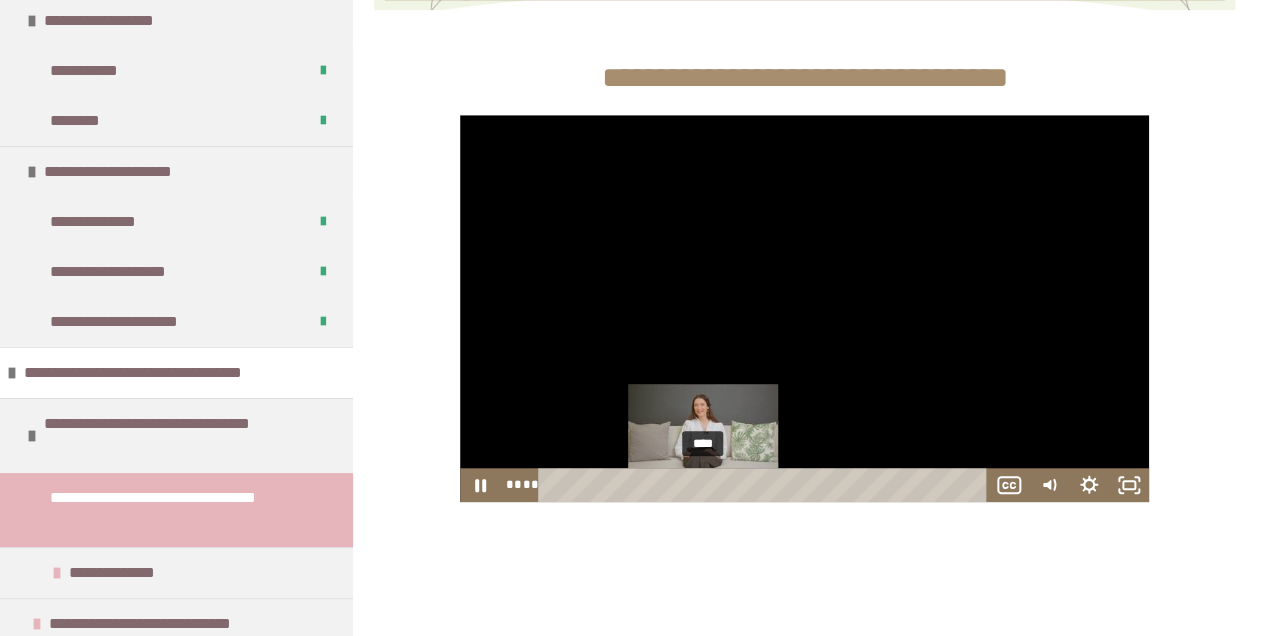 click at bounding box center [702, 484] 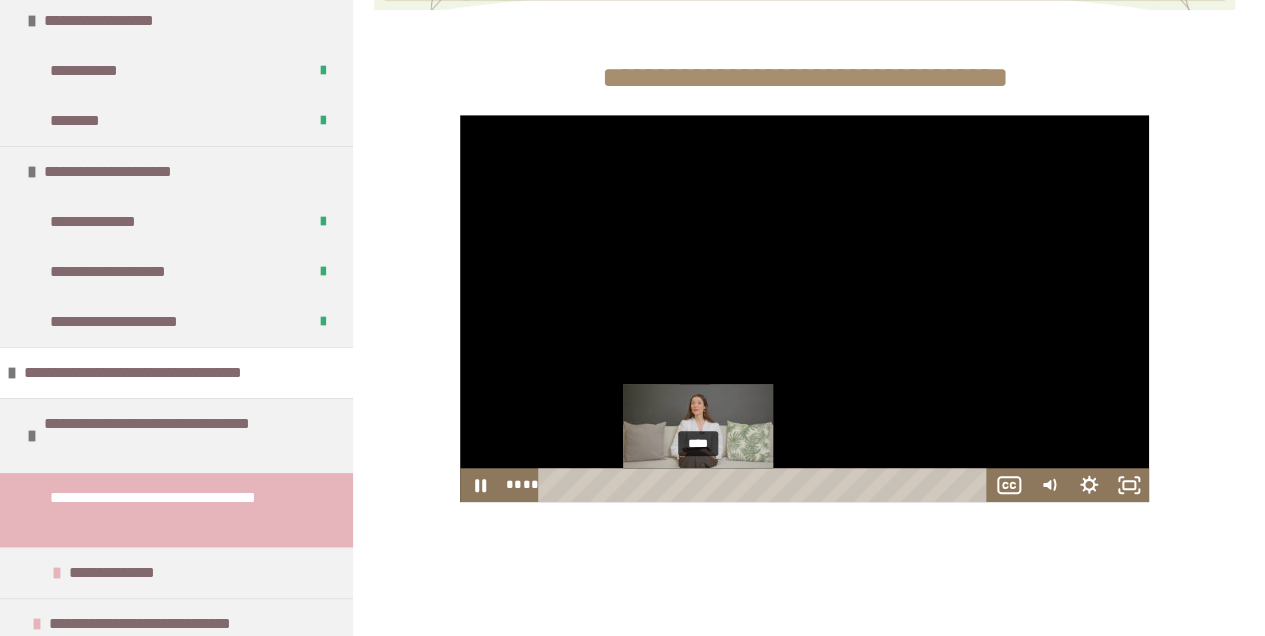 click on "****" at bounding box center [766, 485] 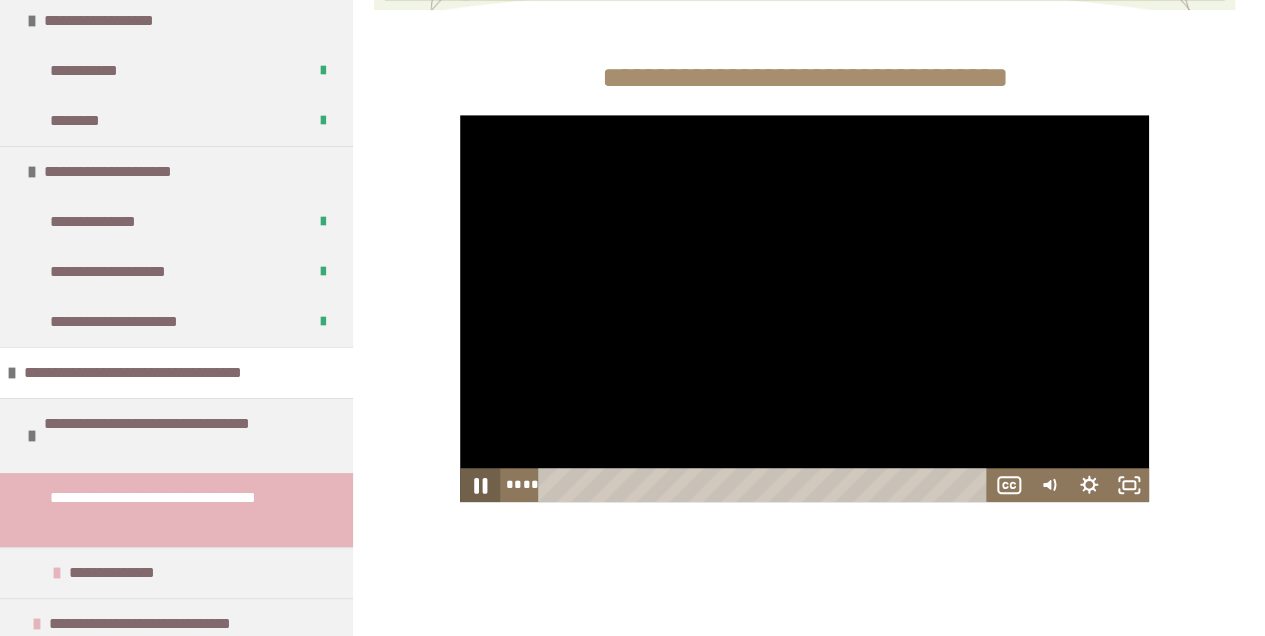 click 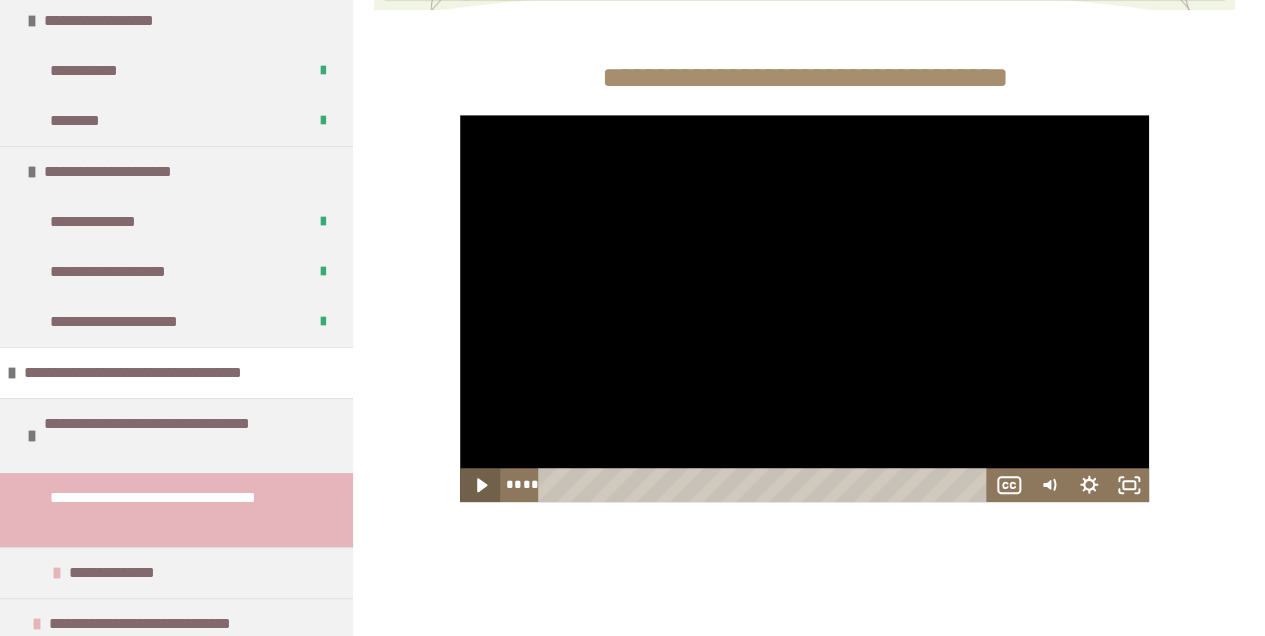 click 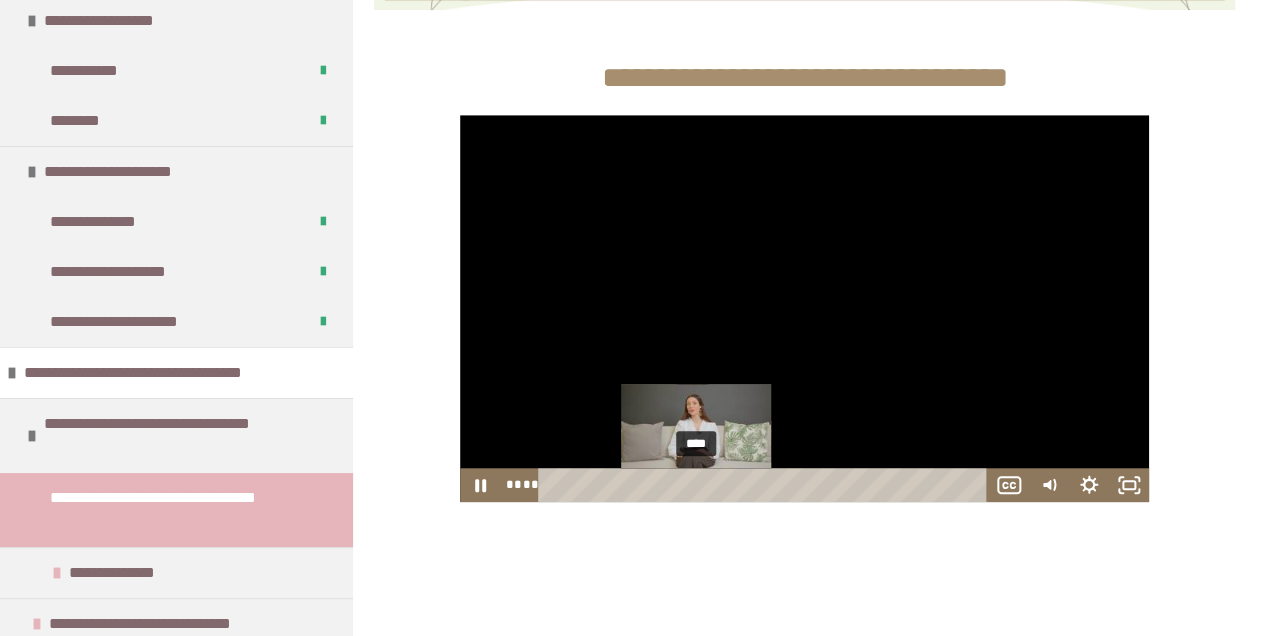 click at bounding box center (696, 484) 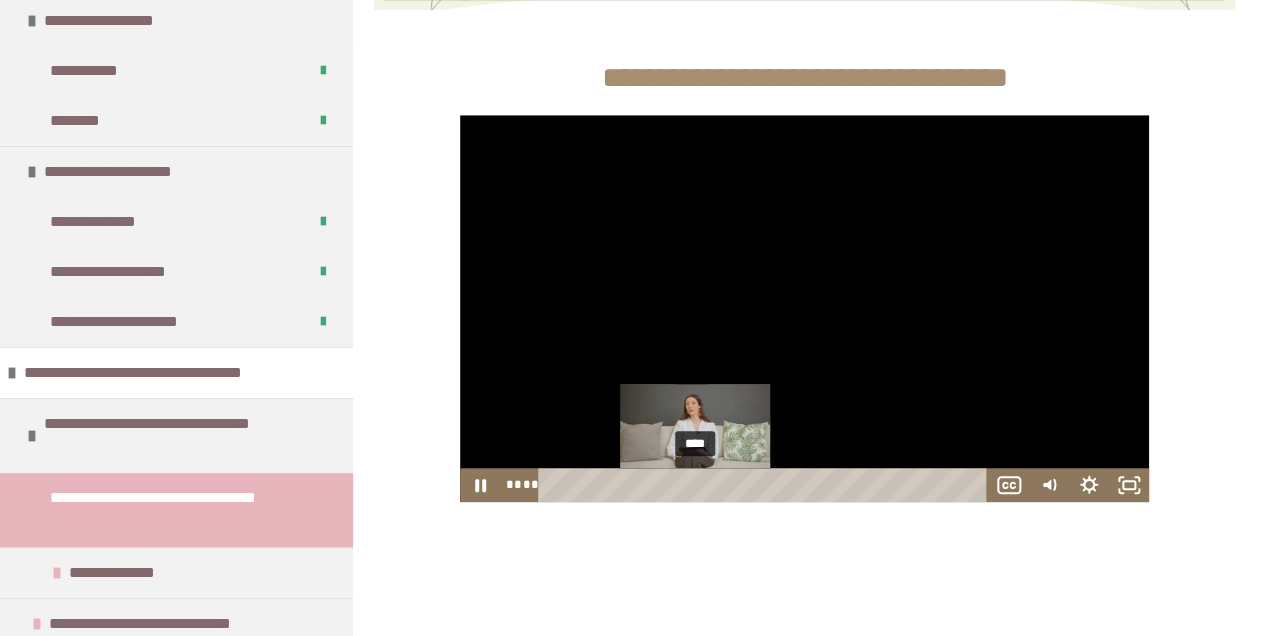 click at bounding box center [695, 484] 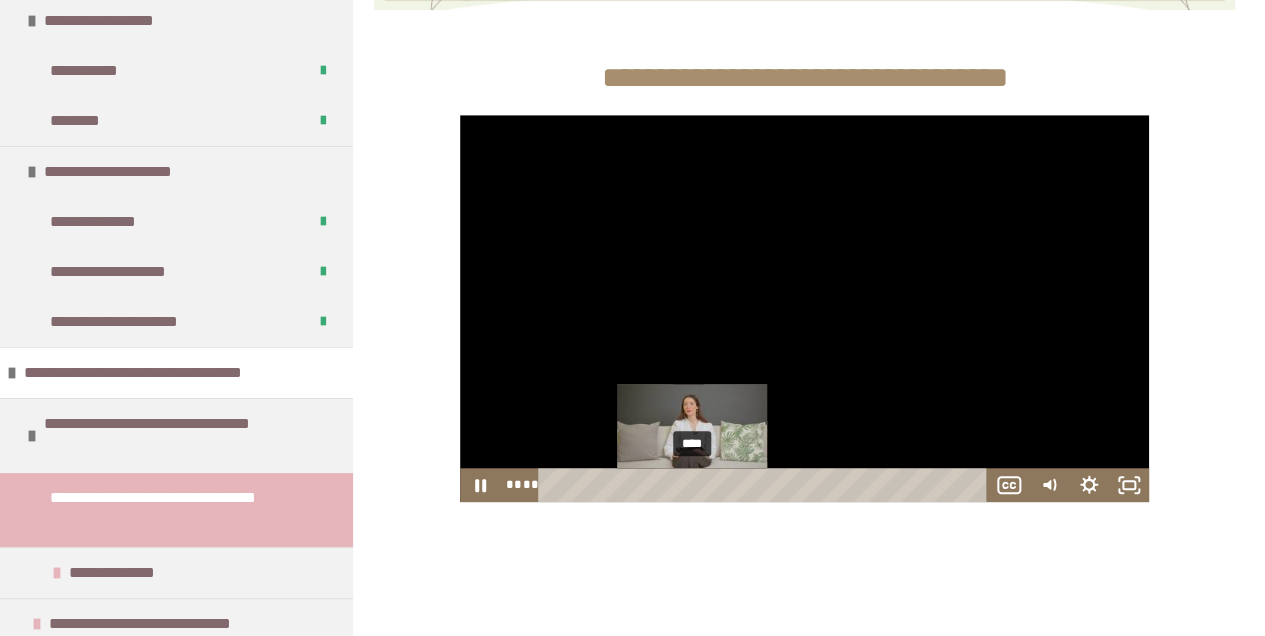 click on "****" at bounding box center [766, 485] 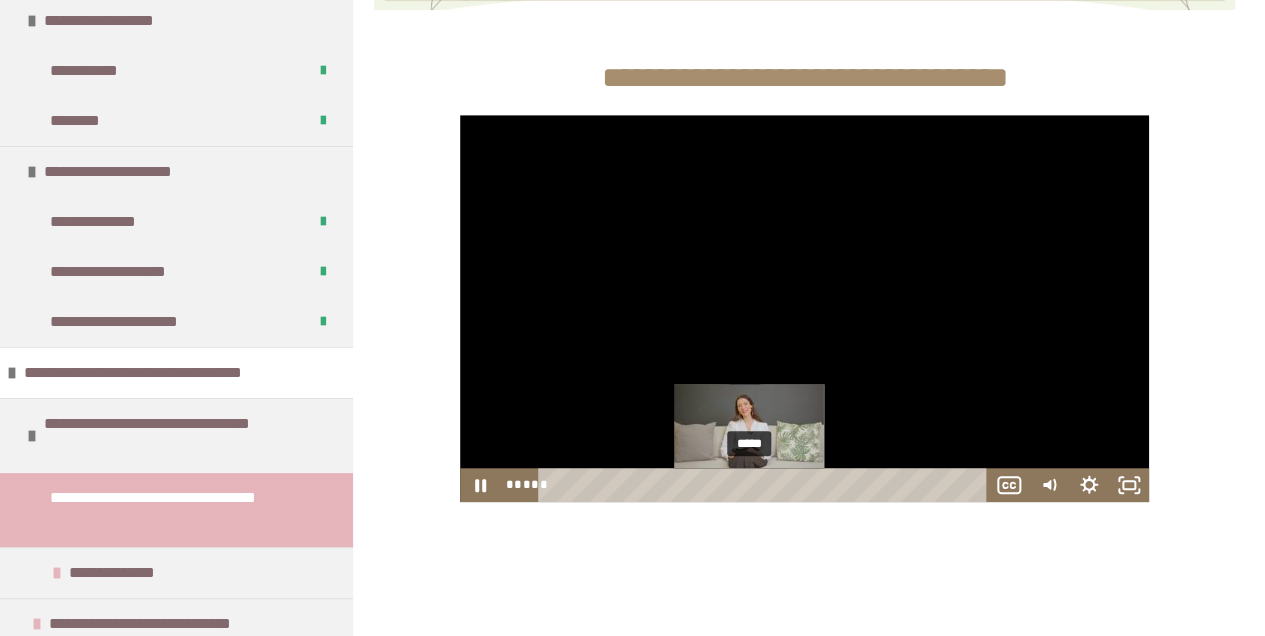 click on "*****" at bounding box center [766, 485] 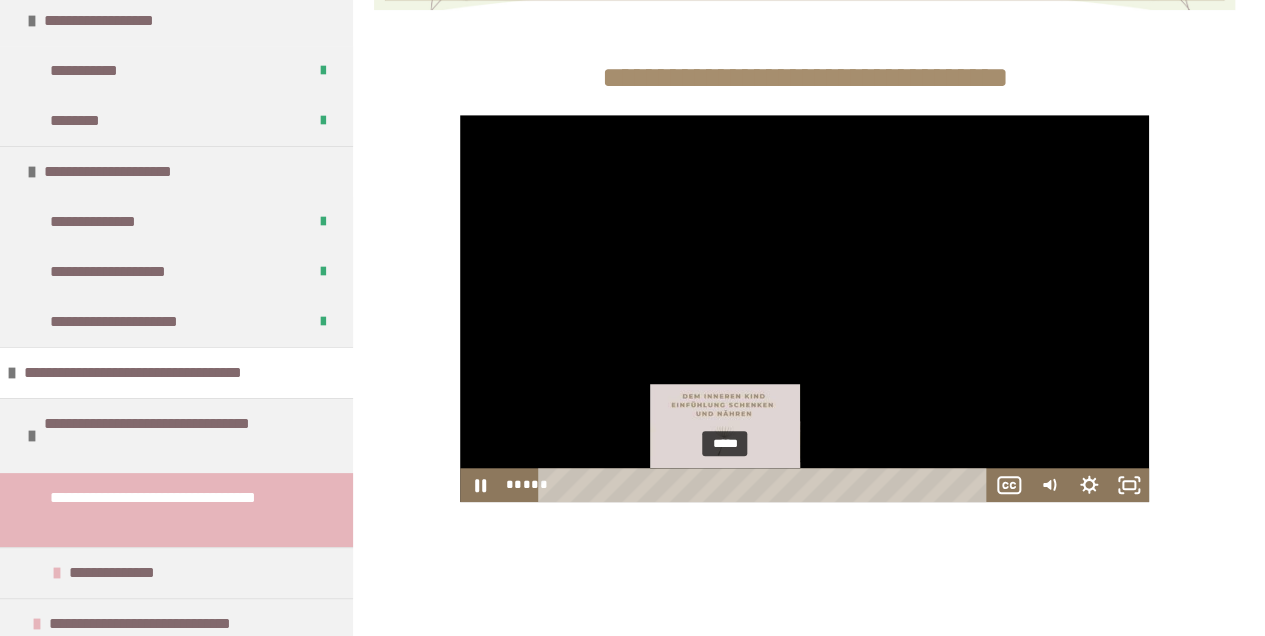 click on "*****" at bounding box center (766, 485) 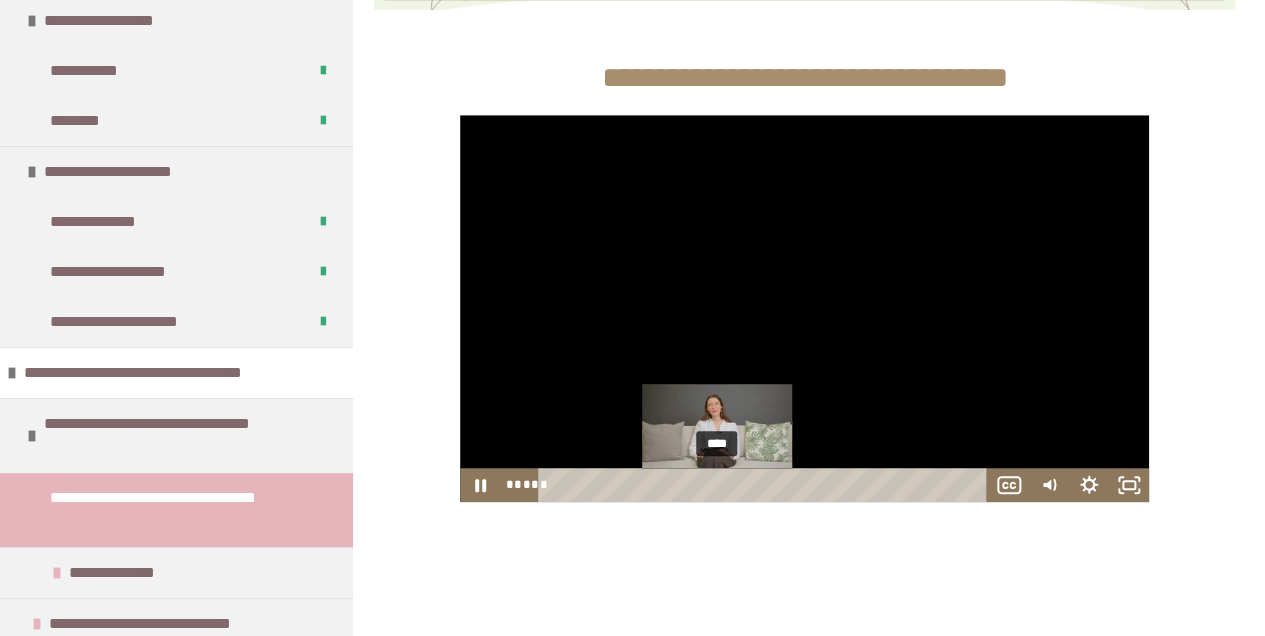 click on "****" at bounding box center (766, 485) 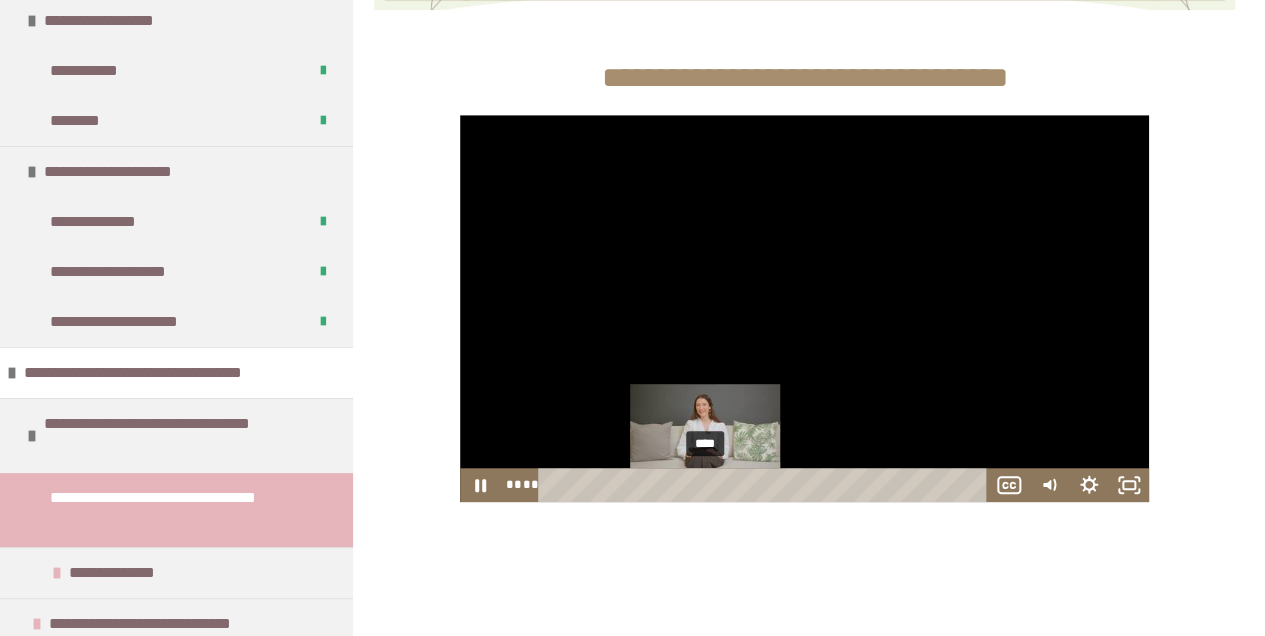 click on "****" at bounding box center (766, 485) 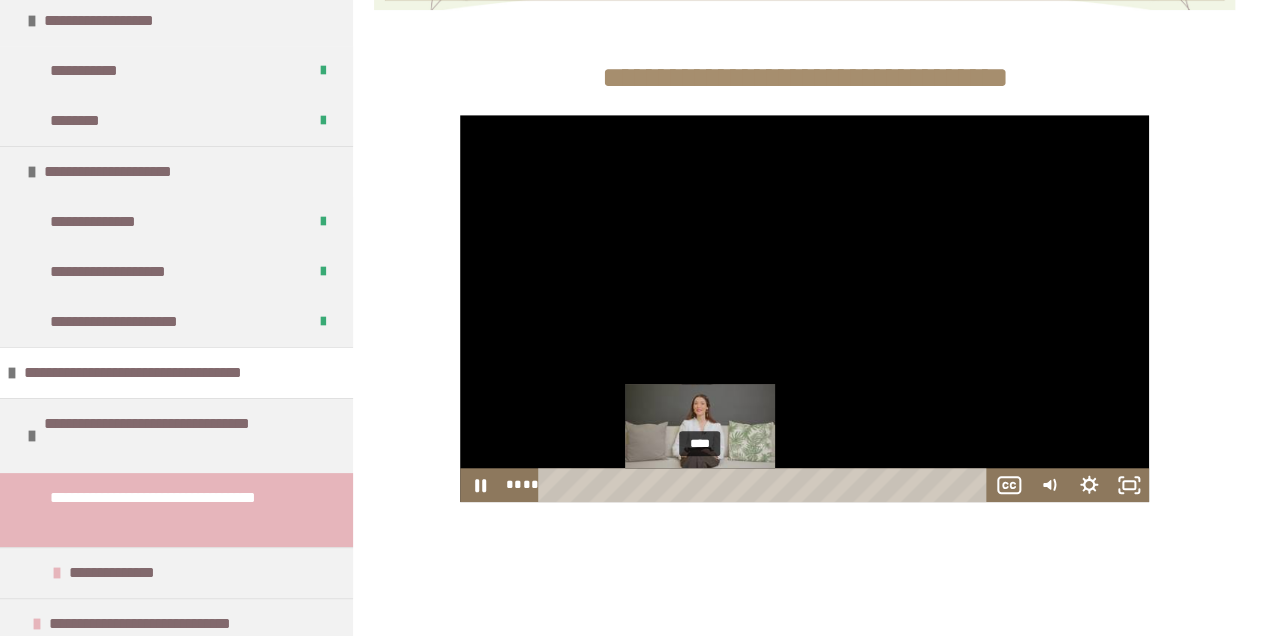 click at bounding box center (699, 484) 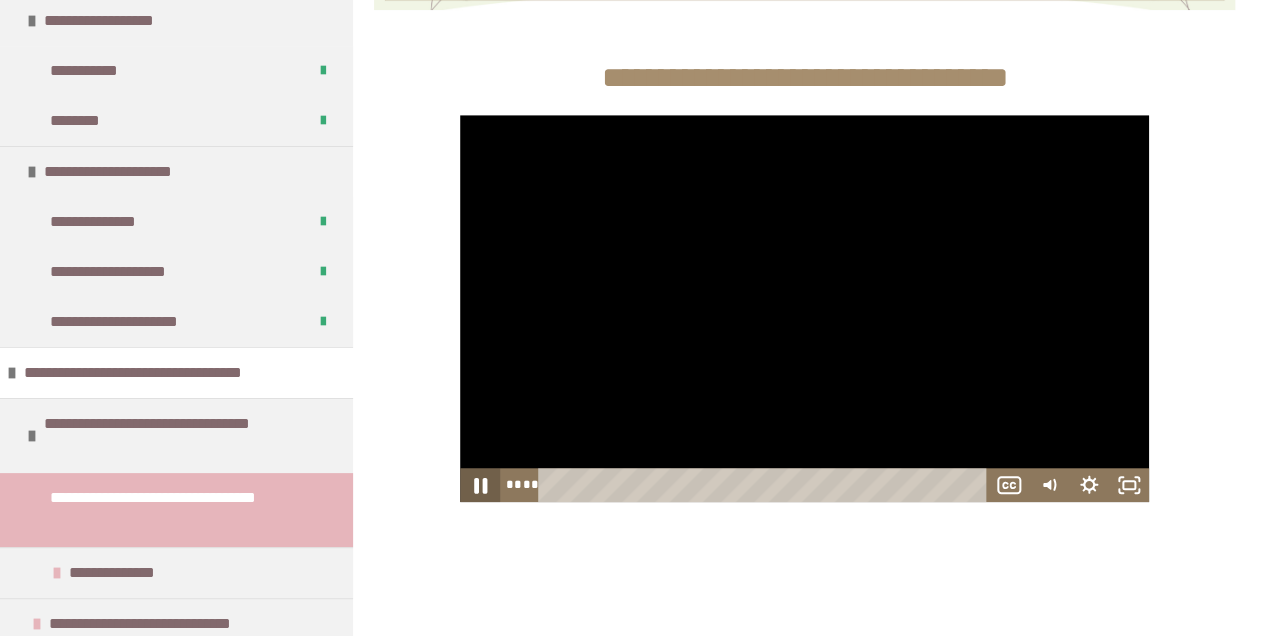 click 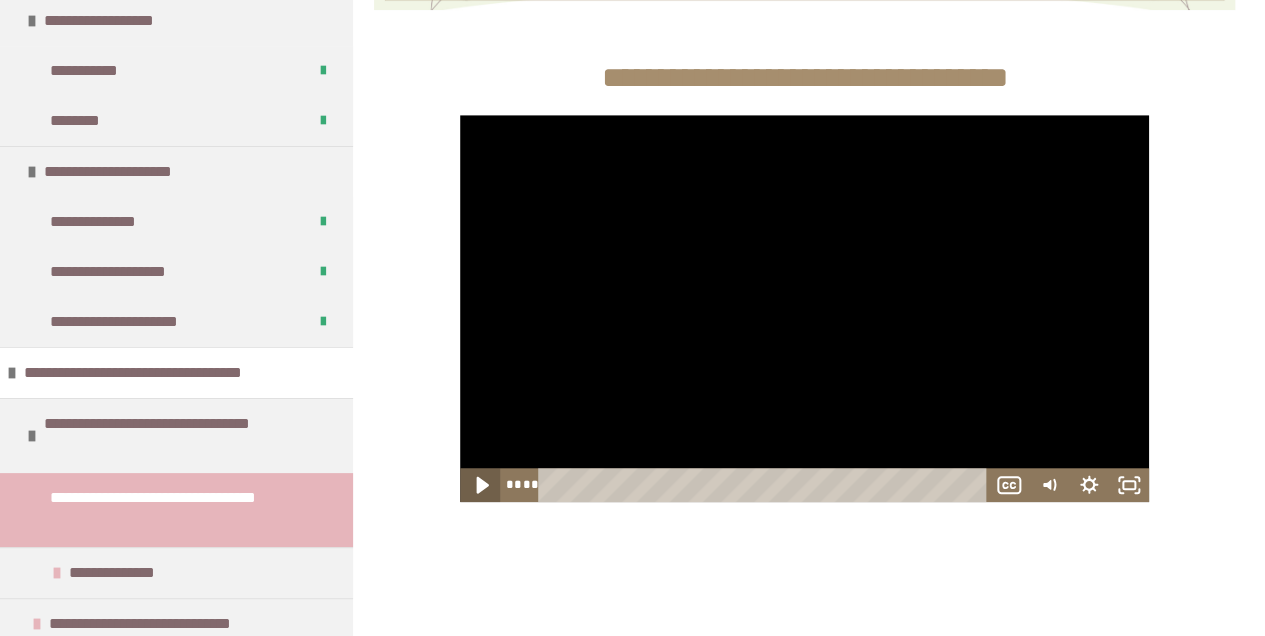 click 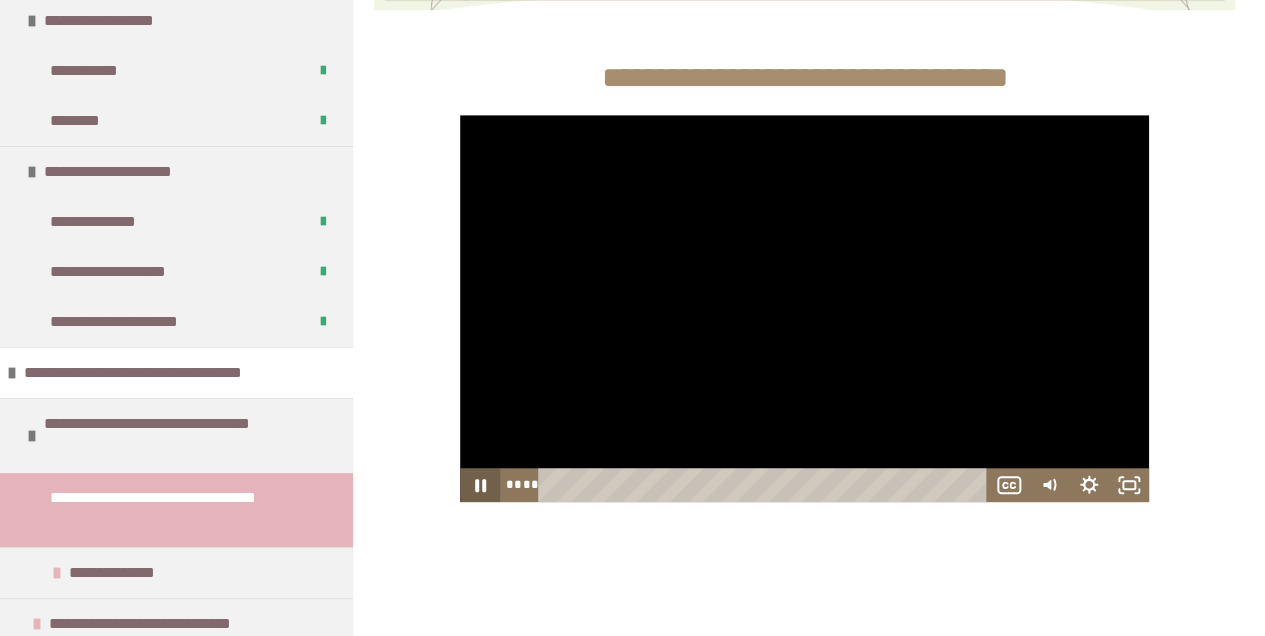 click 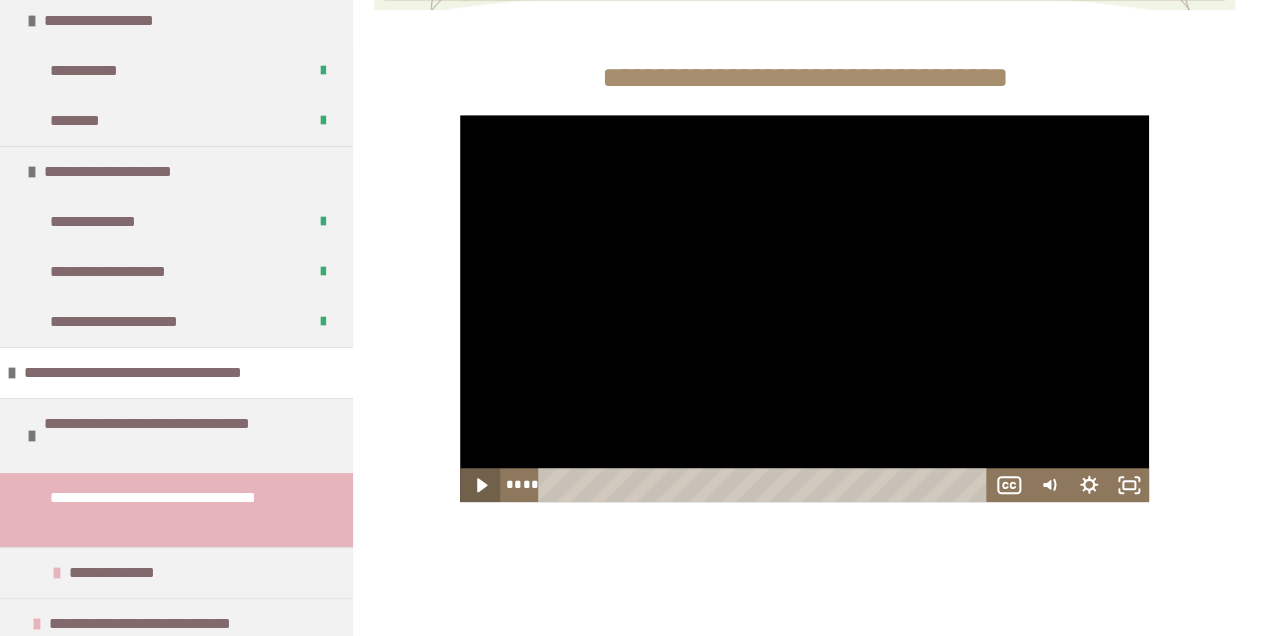 click 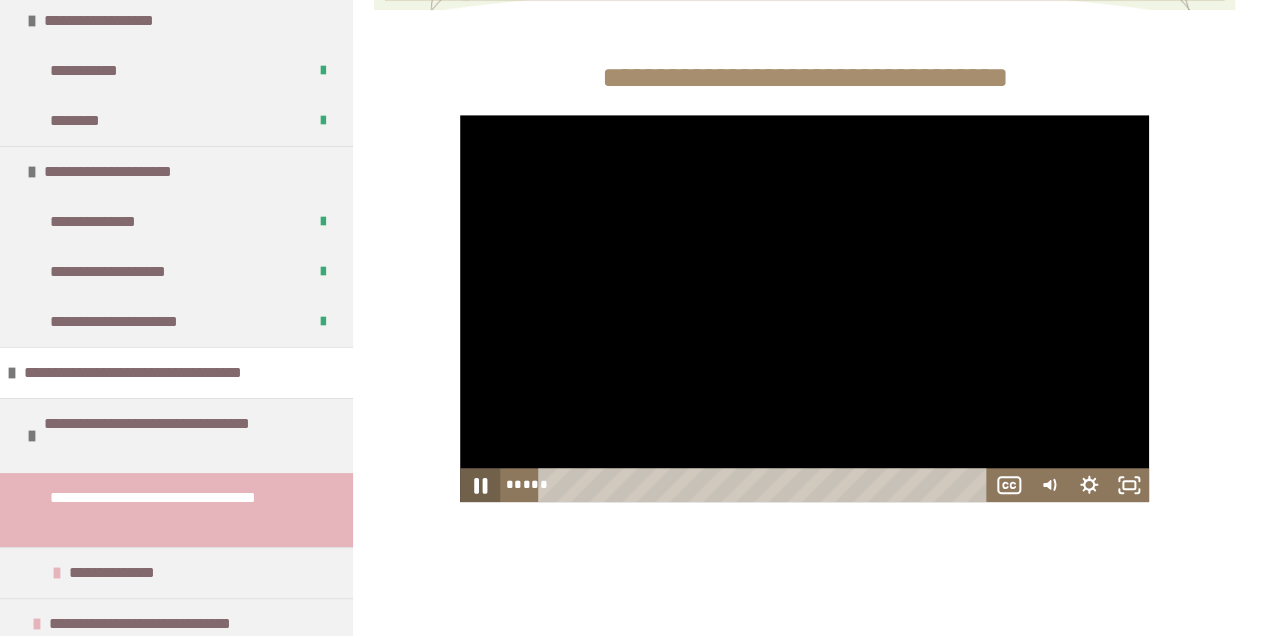 click 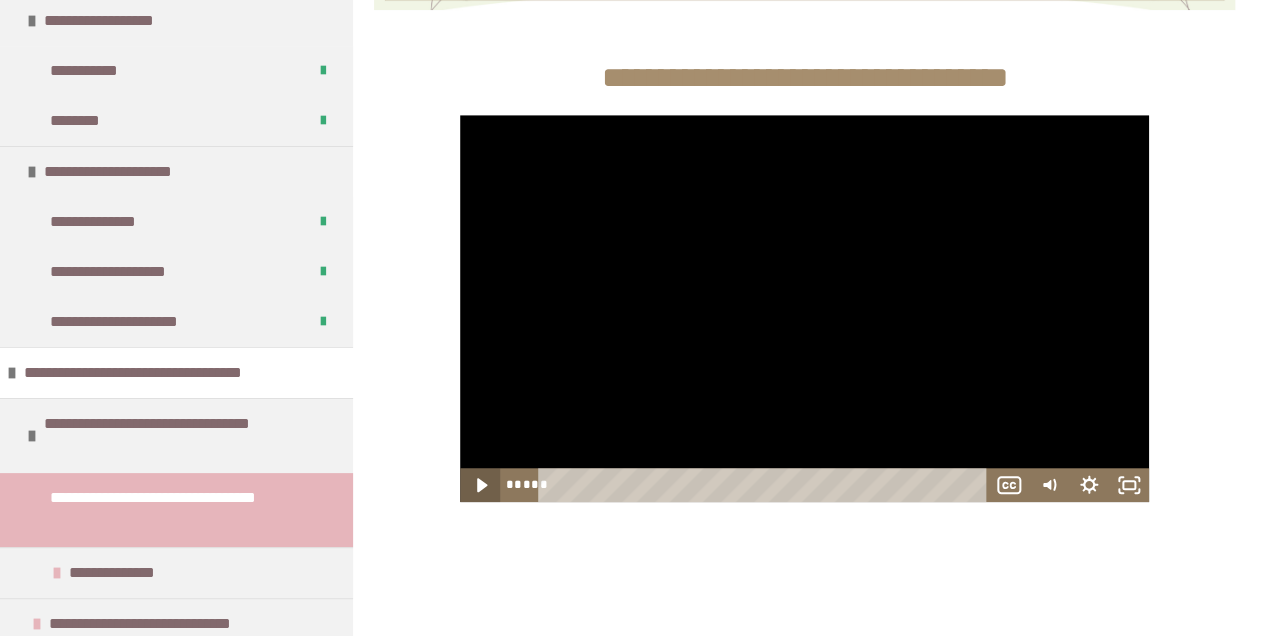 click 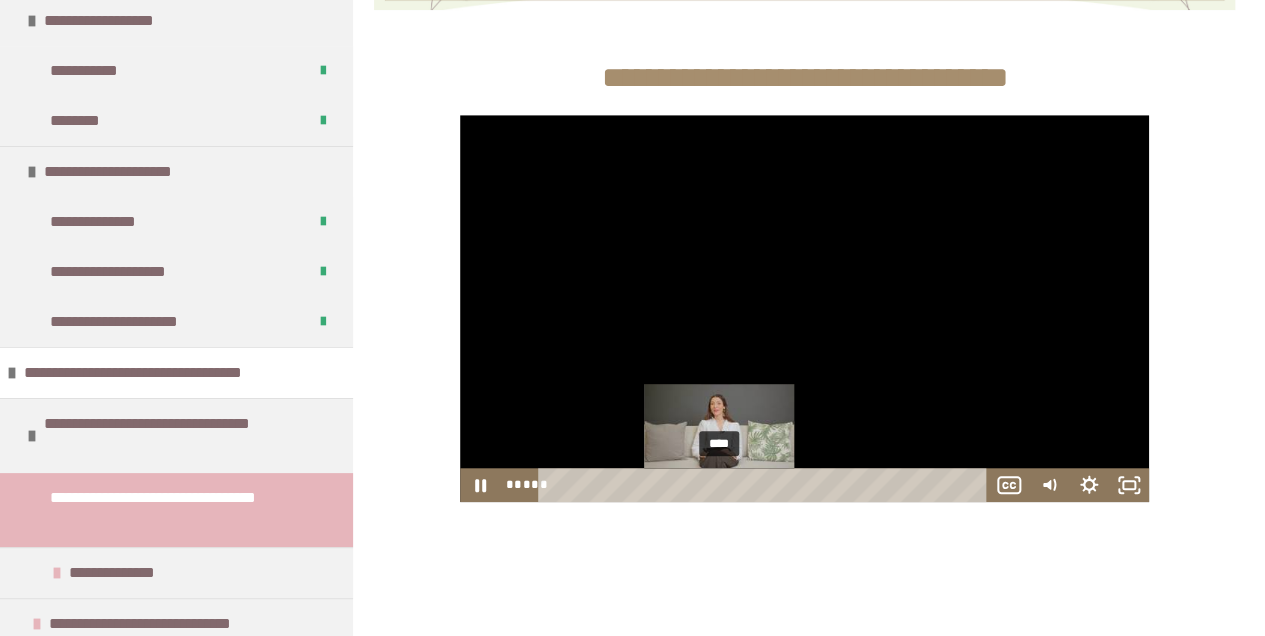 click on "****" at bounding box center [766, 485] 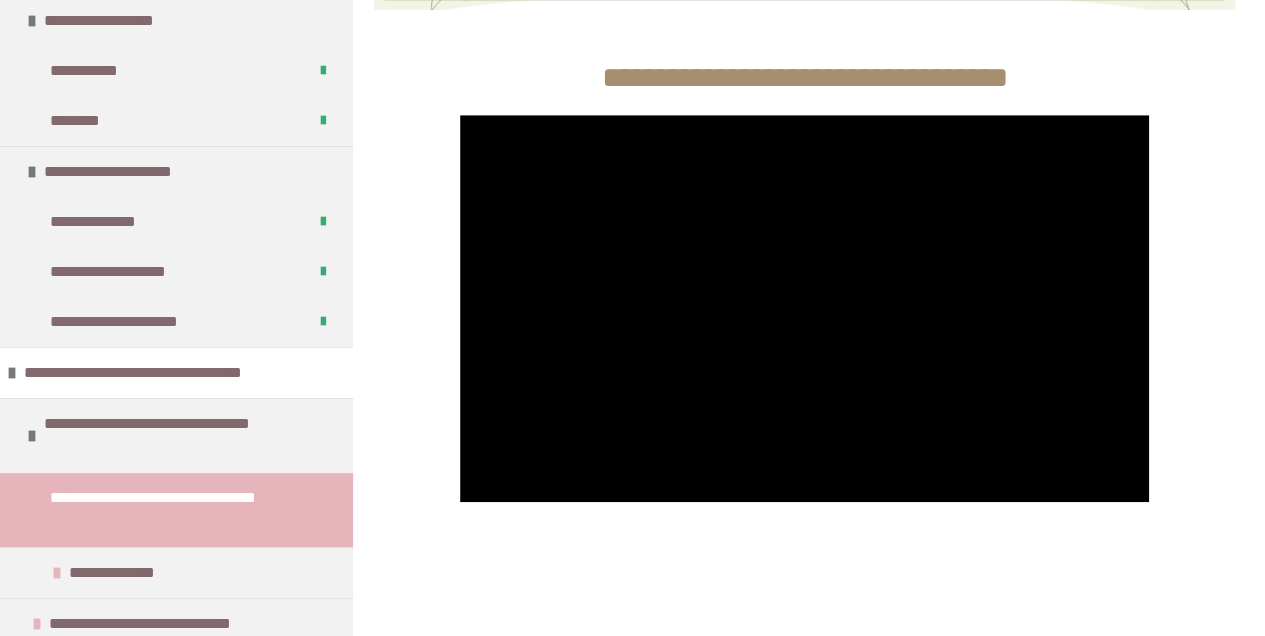 click at bounding box center (804, 582) 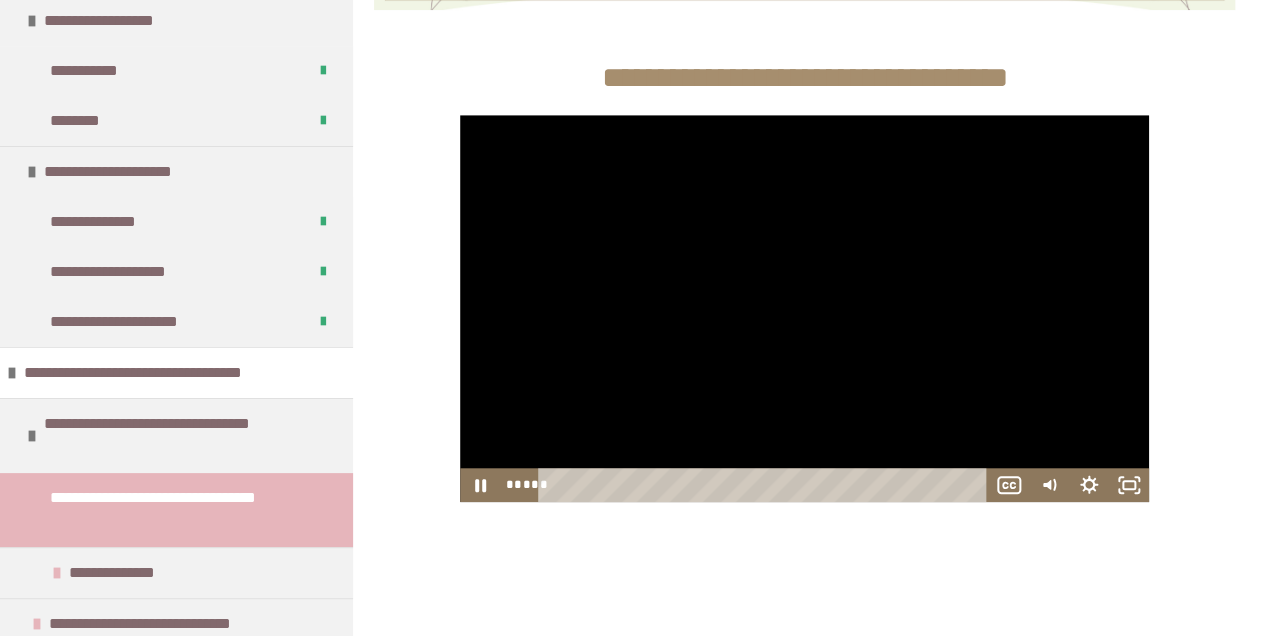 click at bounding box center [804, 308] 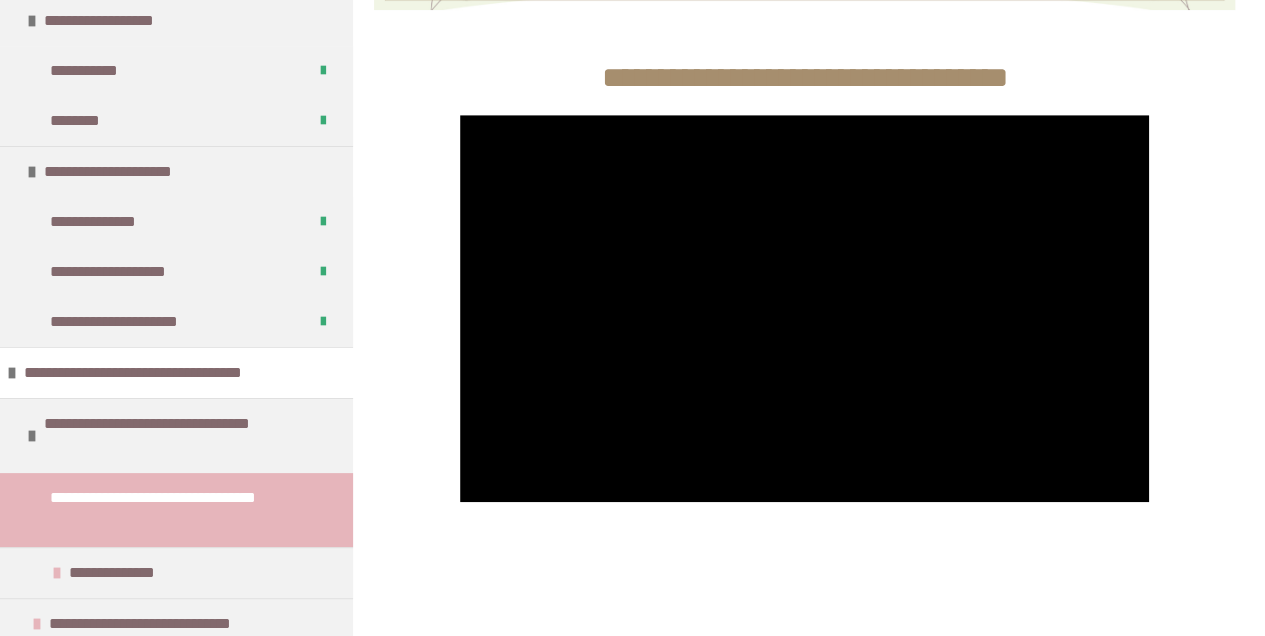 click at bounding box center [804, 308] 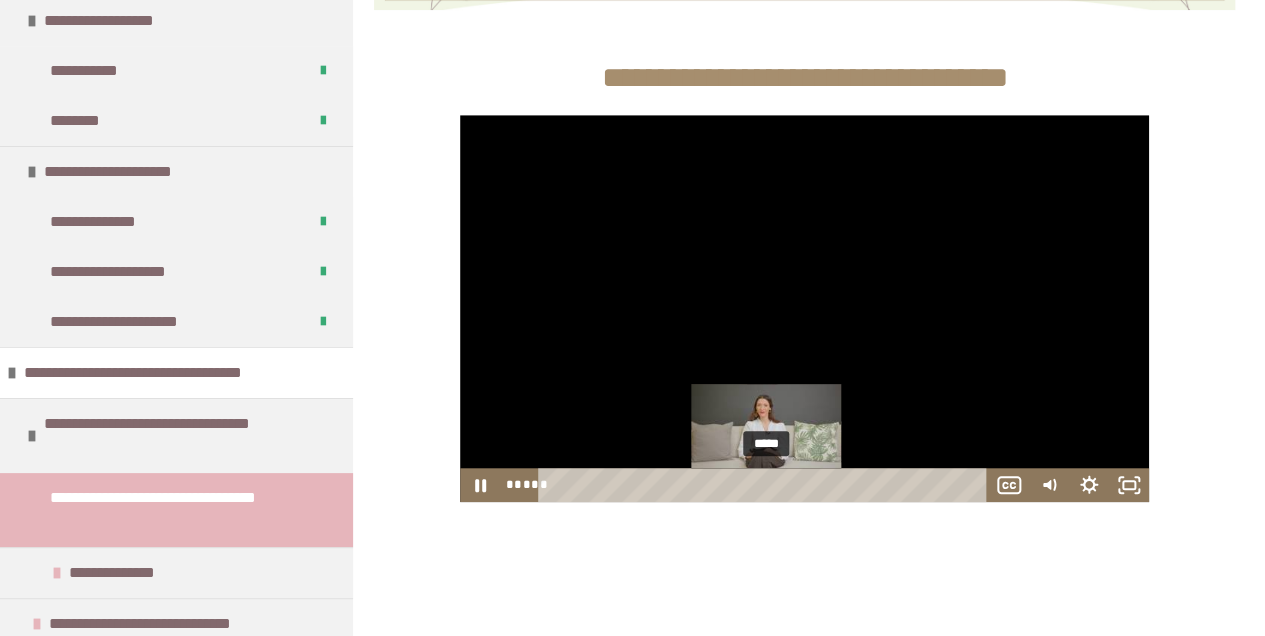 click on "*****" at bounding box center [766, 485] 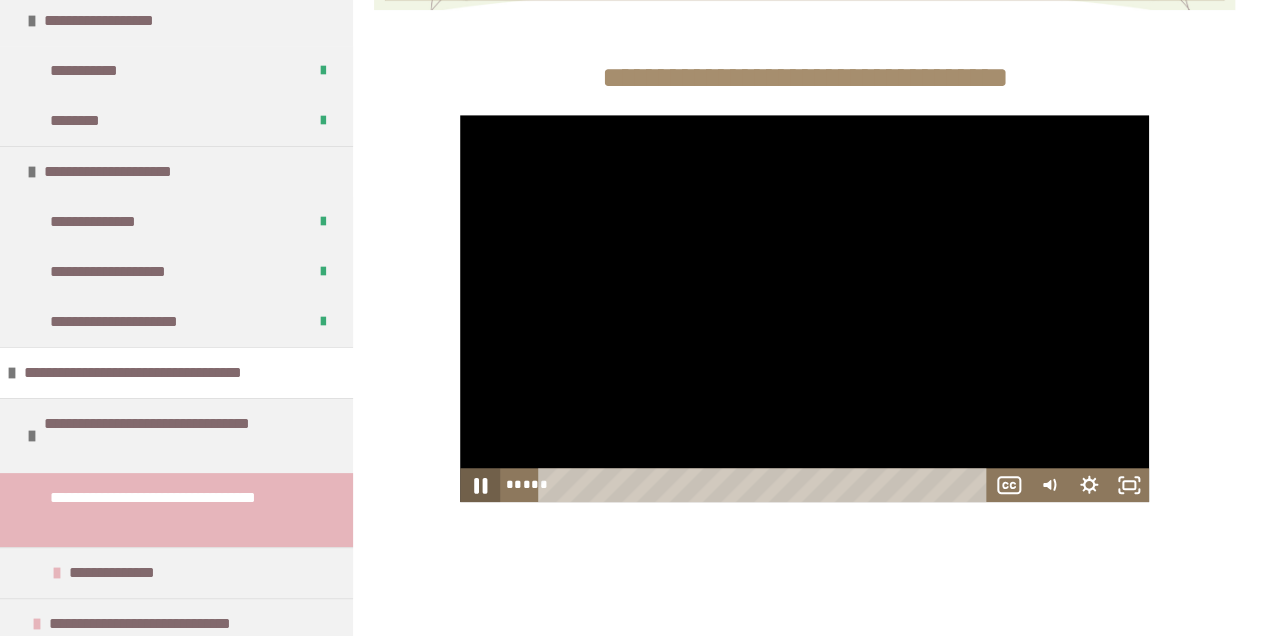 click 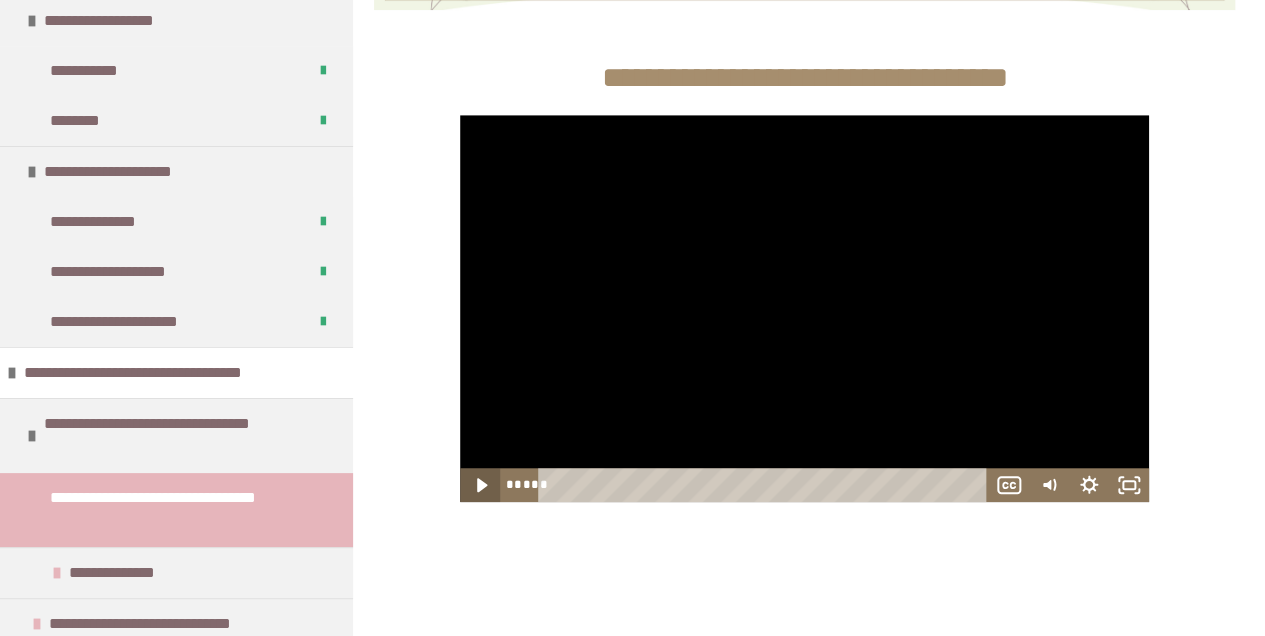 click 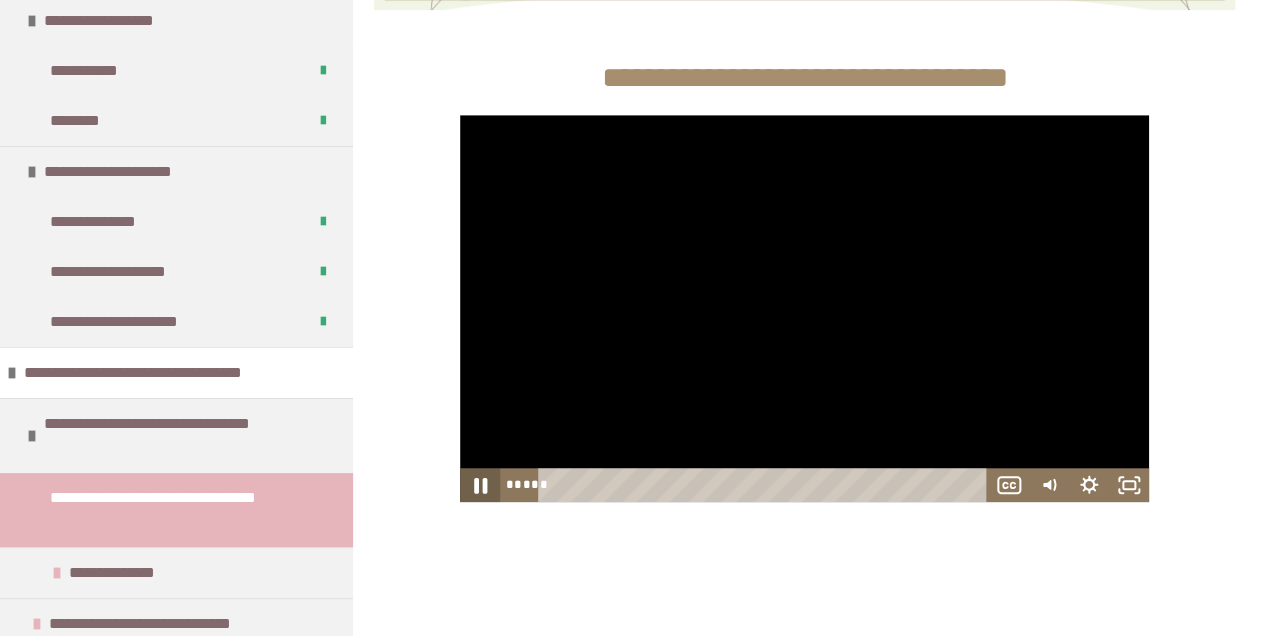click 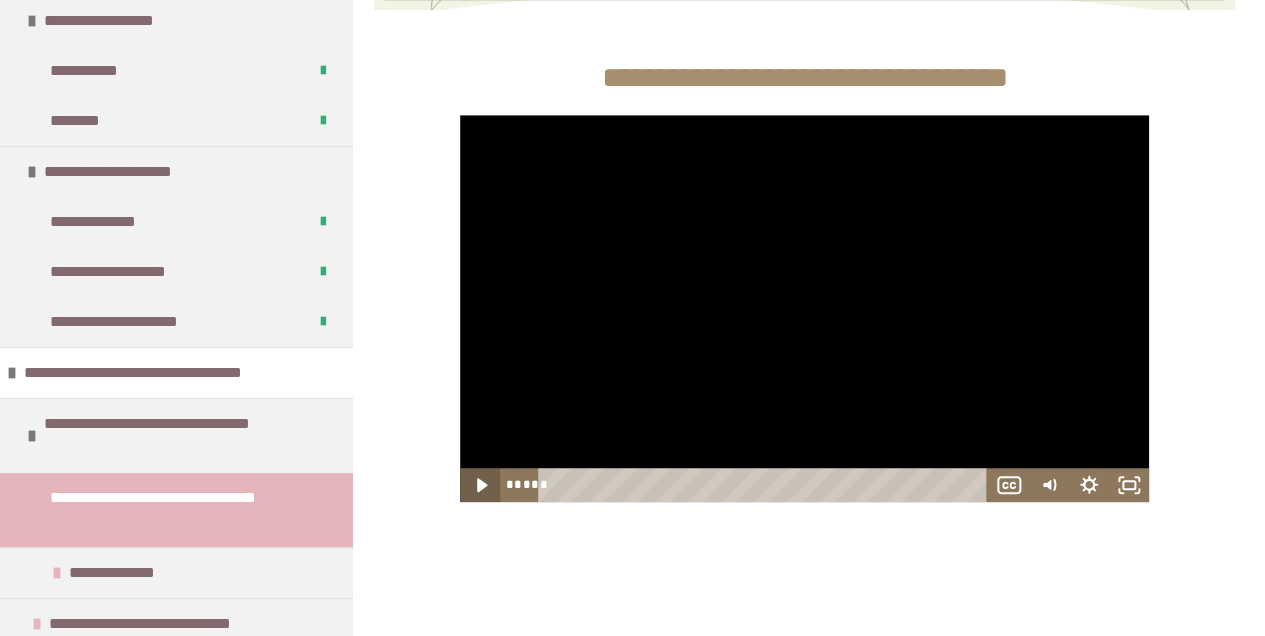 click 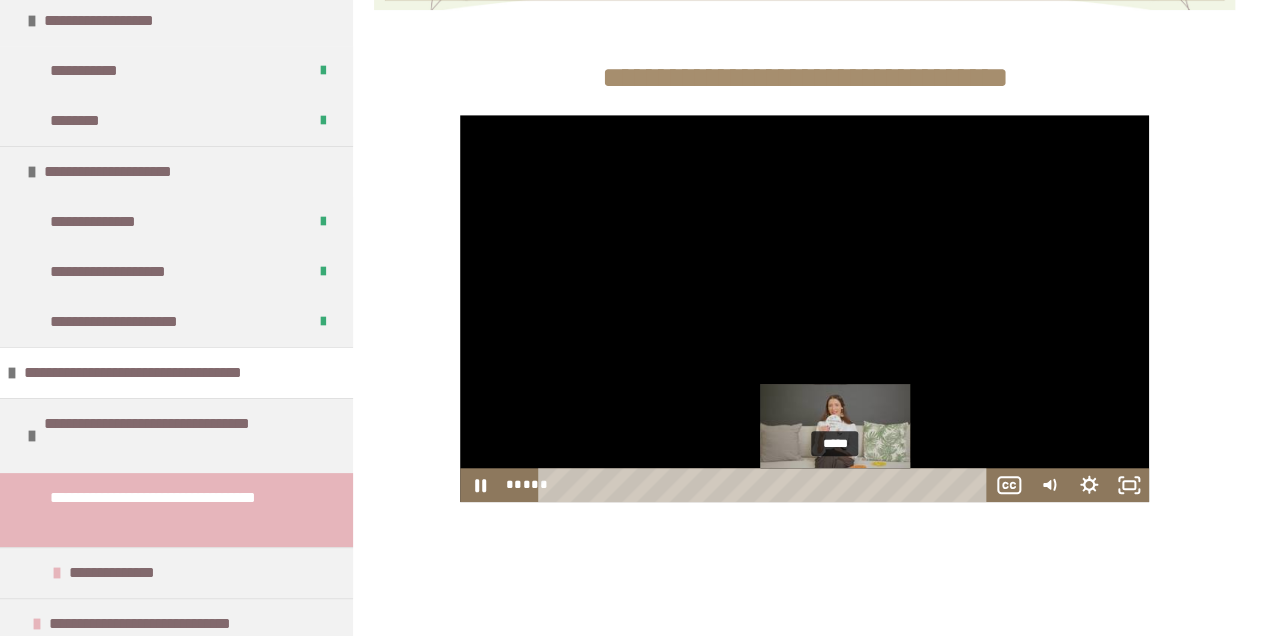 click on "*****" at bounding box center (766, 485) 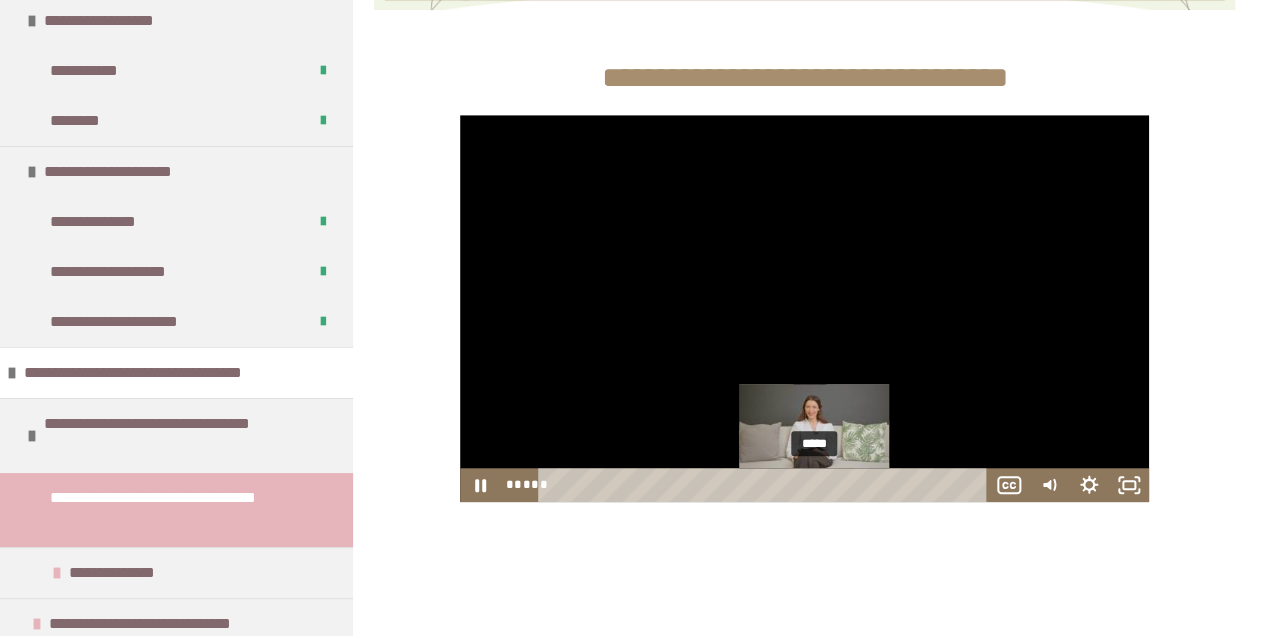 click on "*****" at bounding box center [766, 485] 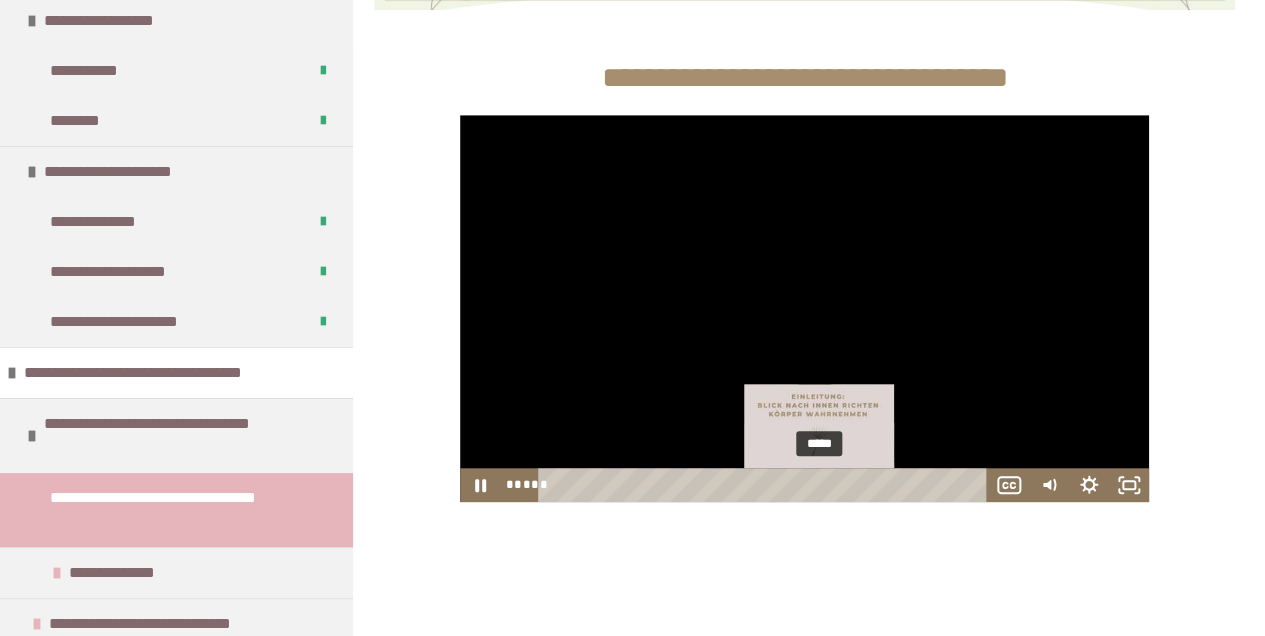 click on "*****" at bounding box center [766, 485] 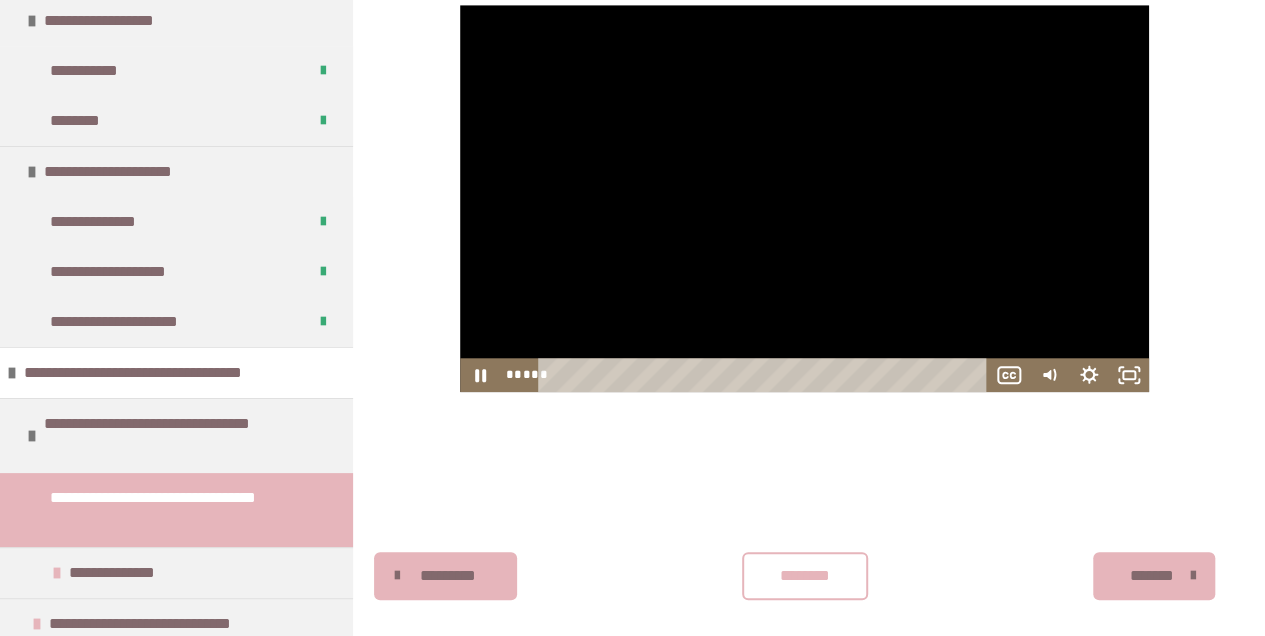 scroll, scrollTop: 796, scrollLeft: 0, axis: vertical 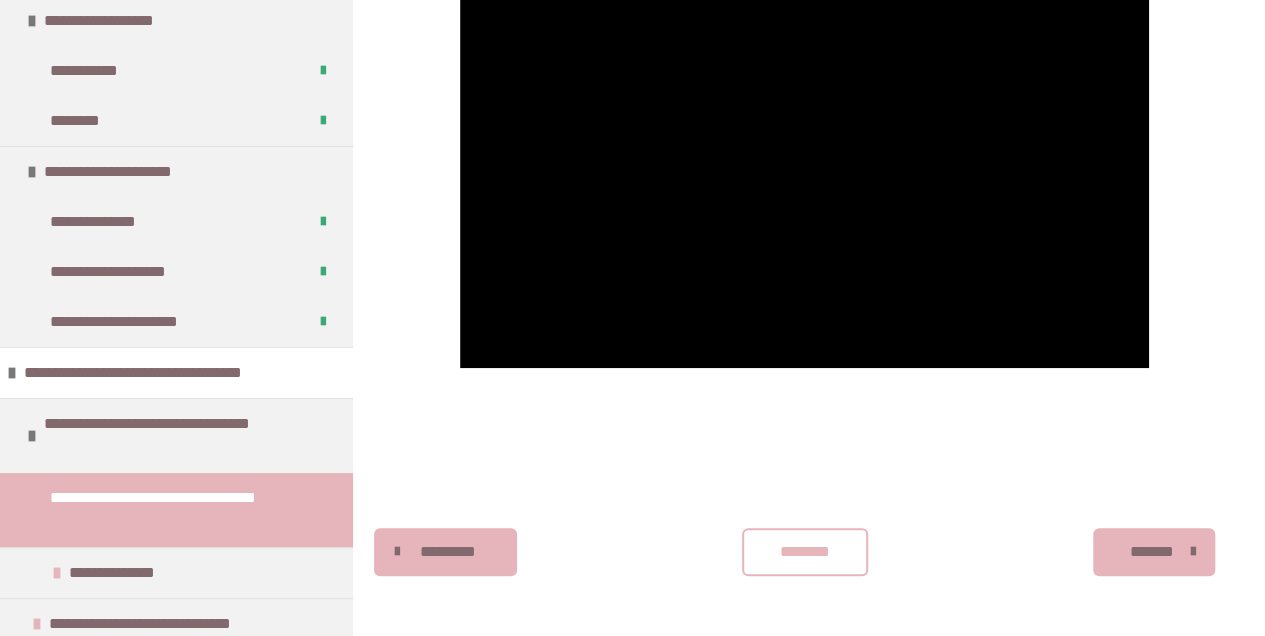 click on "********" at bounding box center (805, 552) 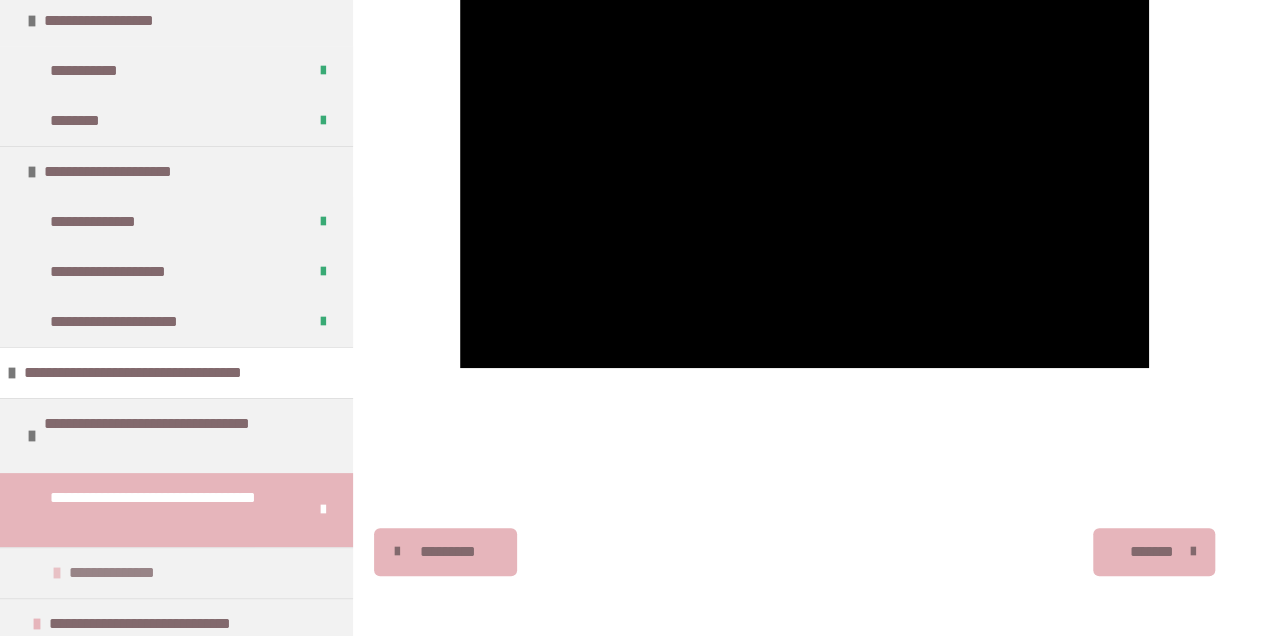click on "**********" at bounding box center (176, 572) 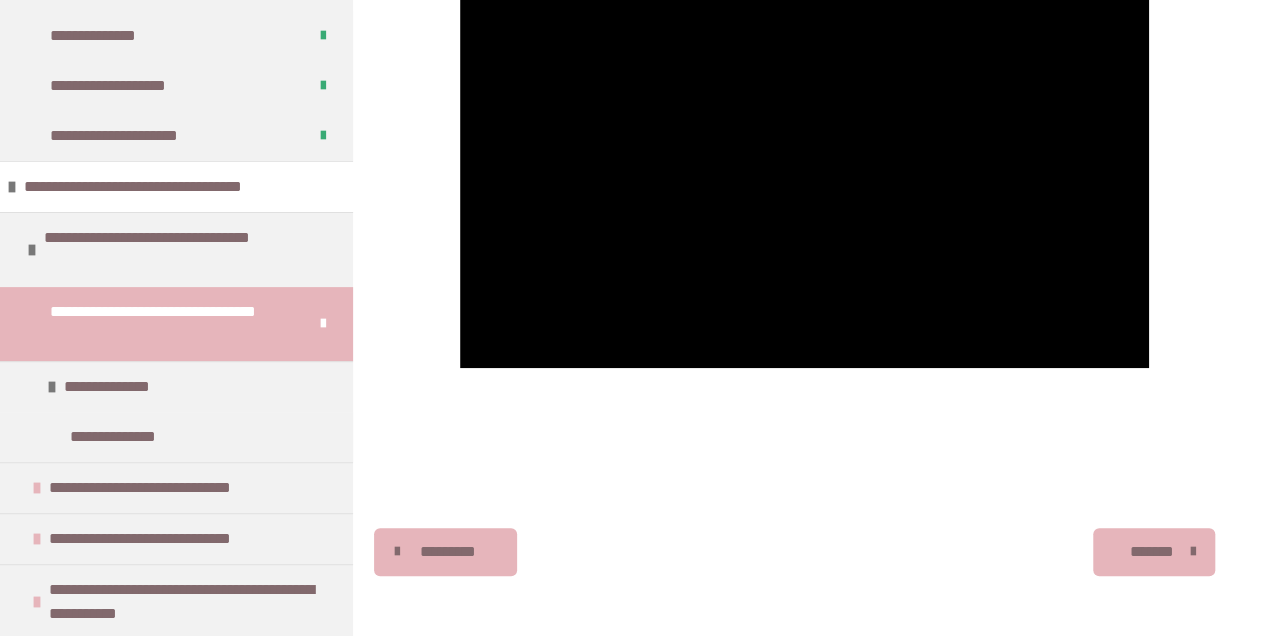 scroll, scrollTop: 4022, scrollLeft: 0, axis: vertical 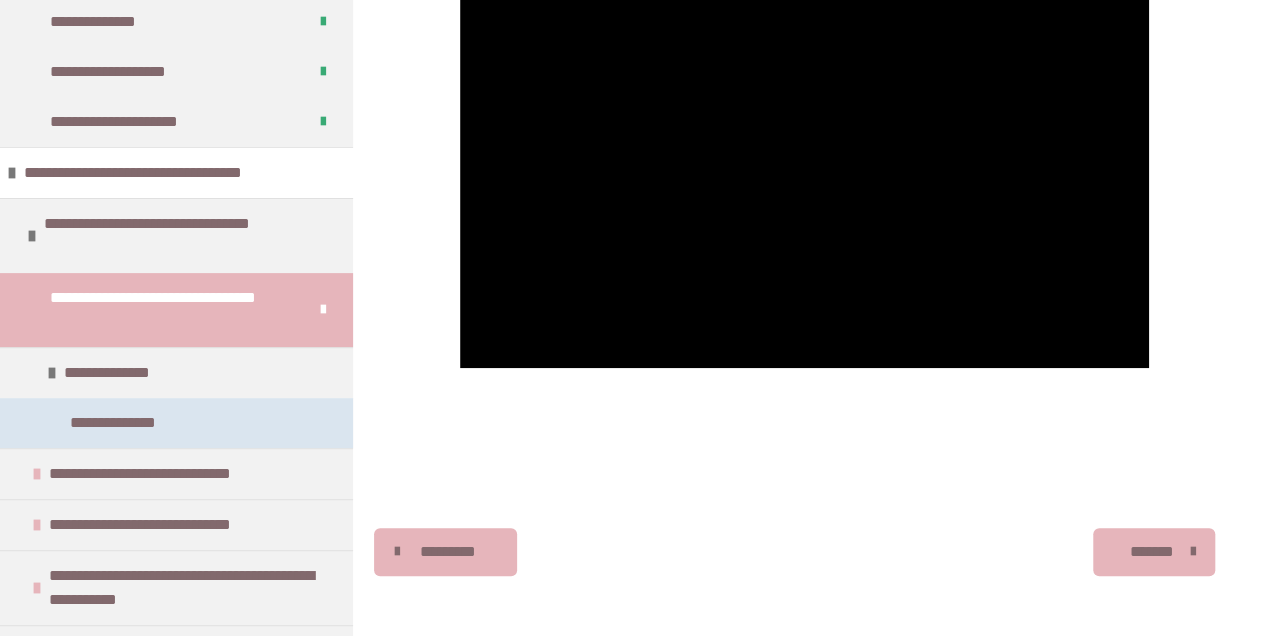 click on "**********" at bounding box center (176, 423) 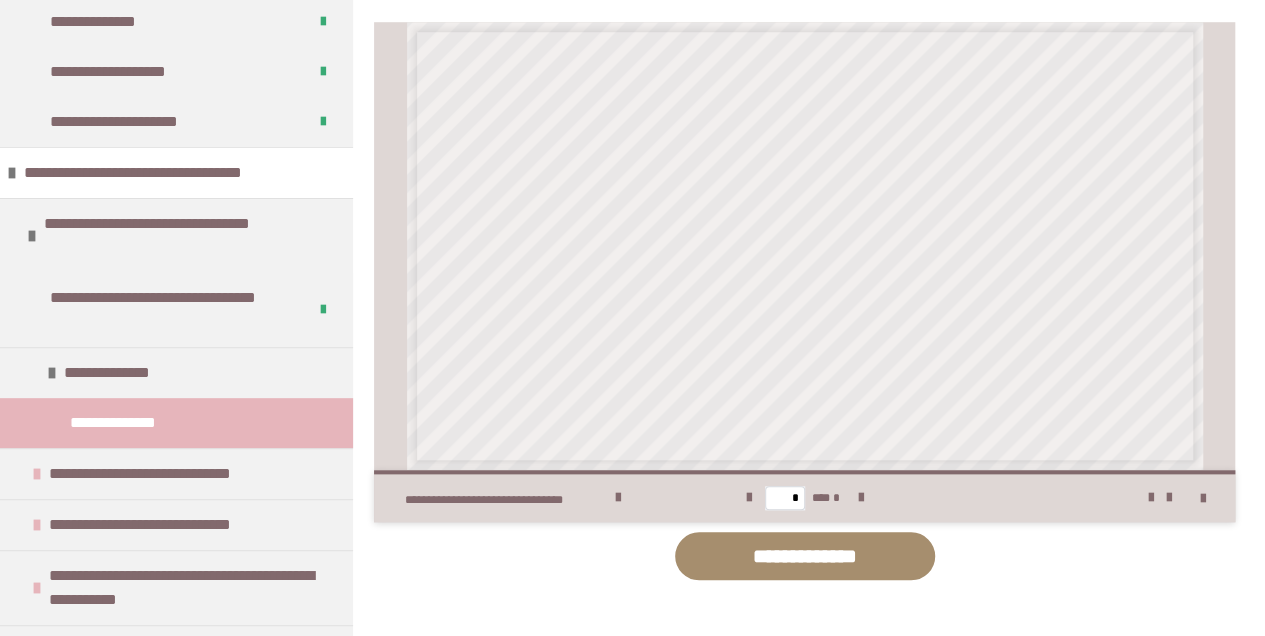 scroll, scrollTop: 832, scrollLeft: 0, axis: vertical 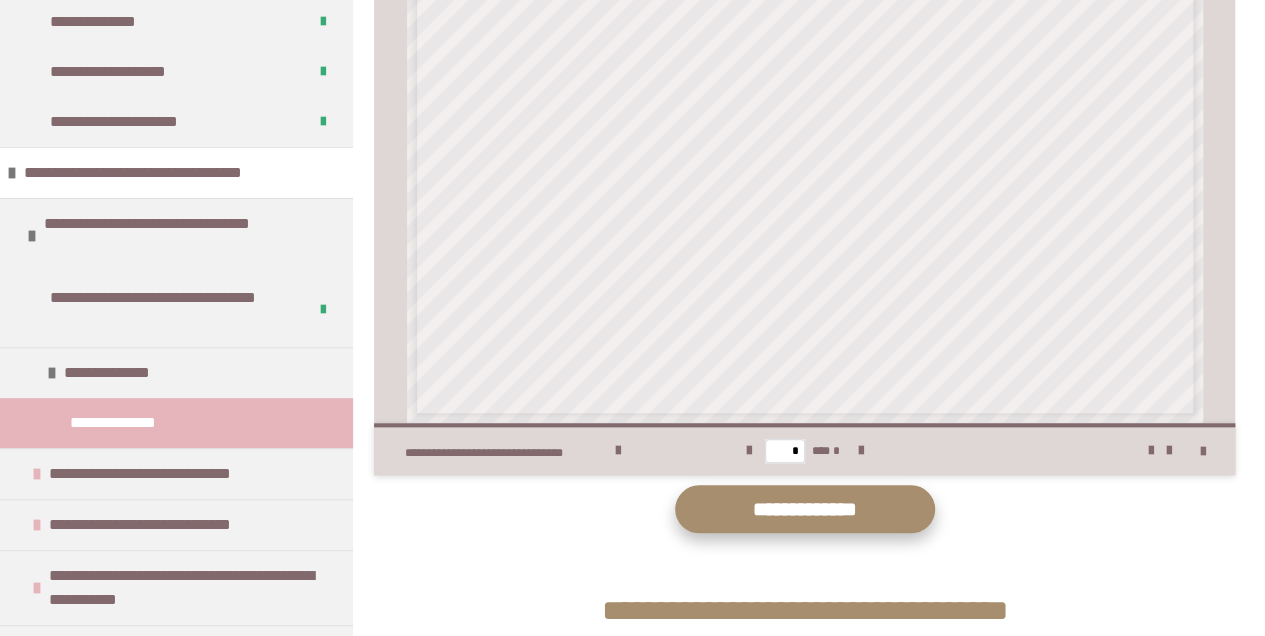 click on "**********" at bounding box center [805, 509] 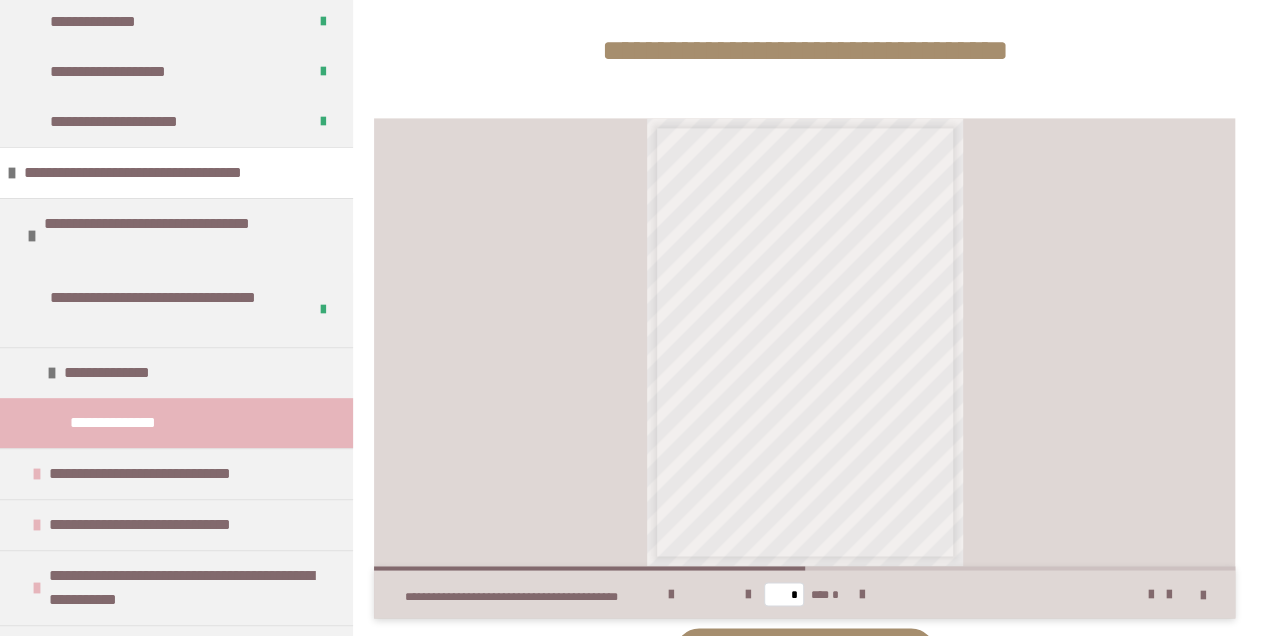 scroll, scrollTop: 1498, scrollLeft: 0, axis: vertical 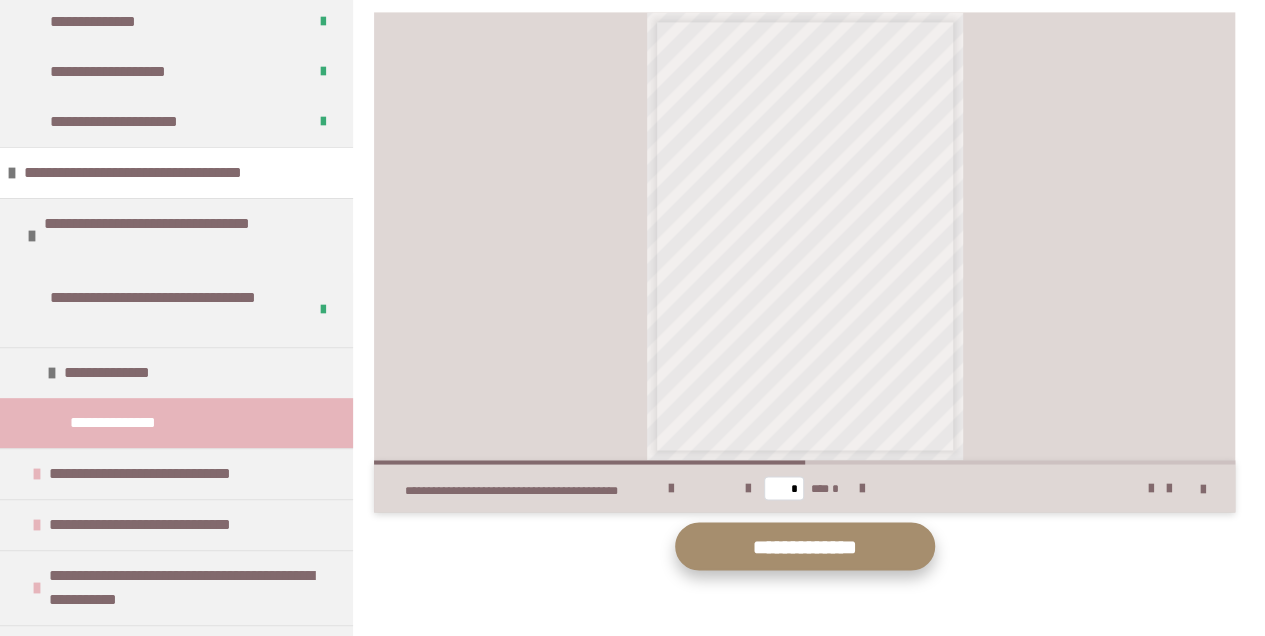 click on "**********" at bounding box center [805, 546] 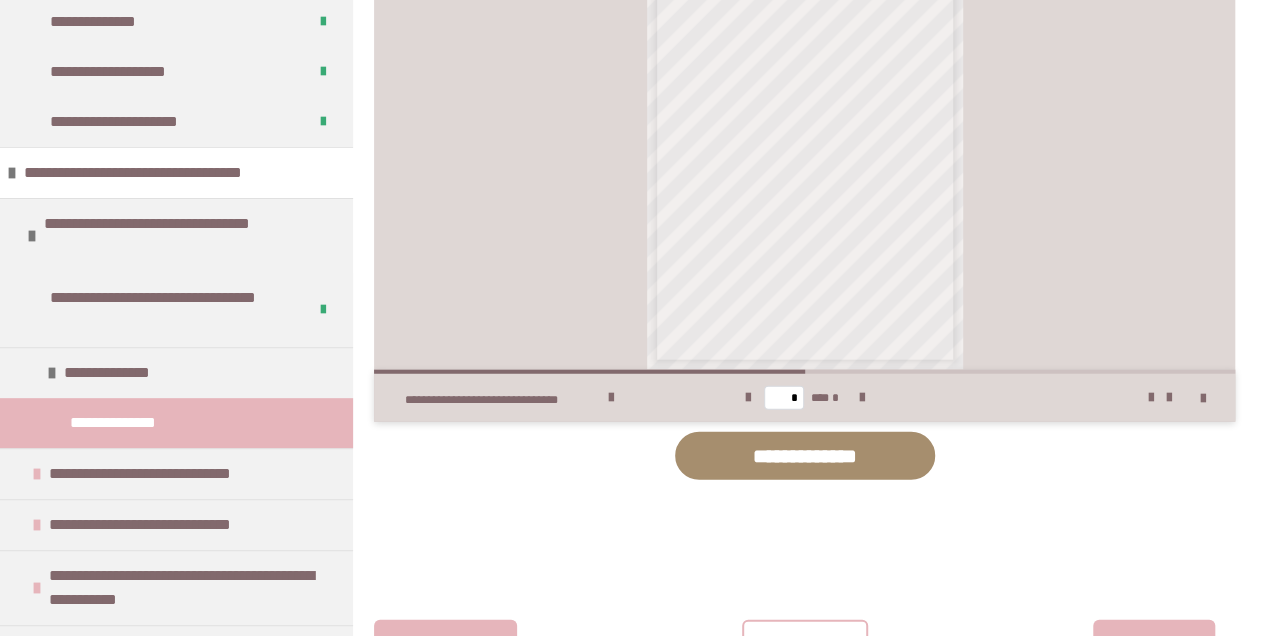scroll, scrollTop: 2316, scrollLeft: 0, axis: vertical 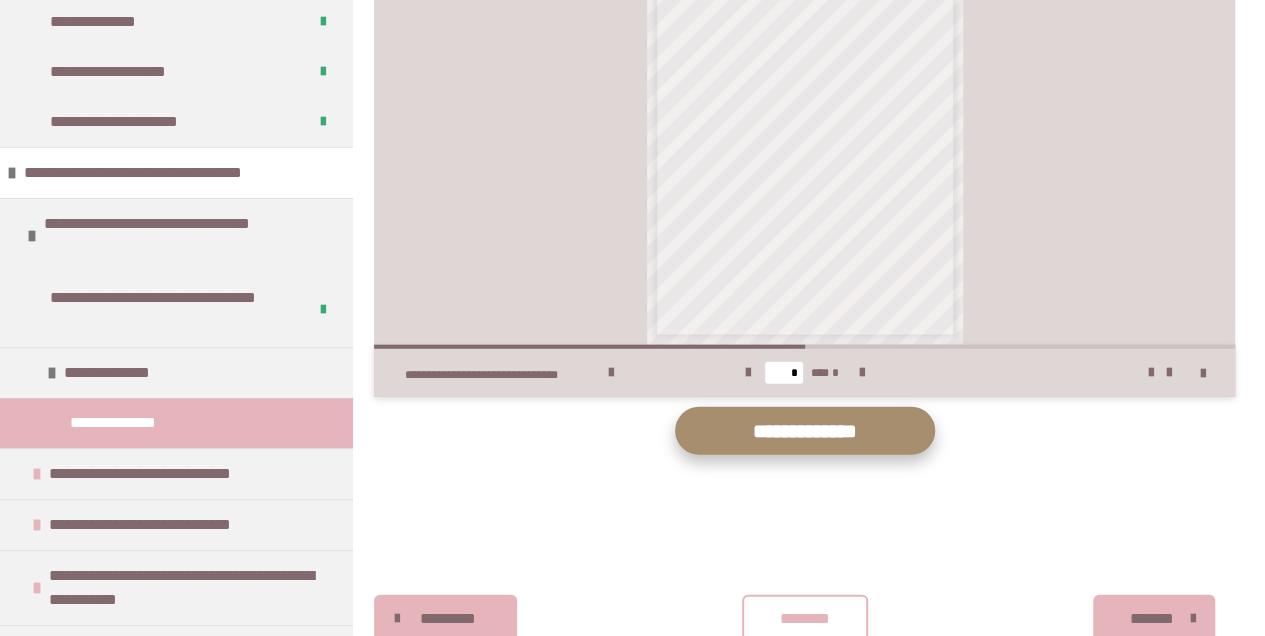 click on "**********" at bounding box center (805, 431) 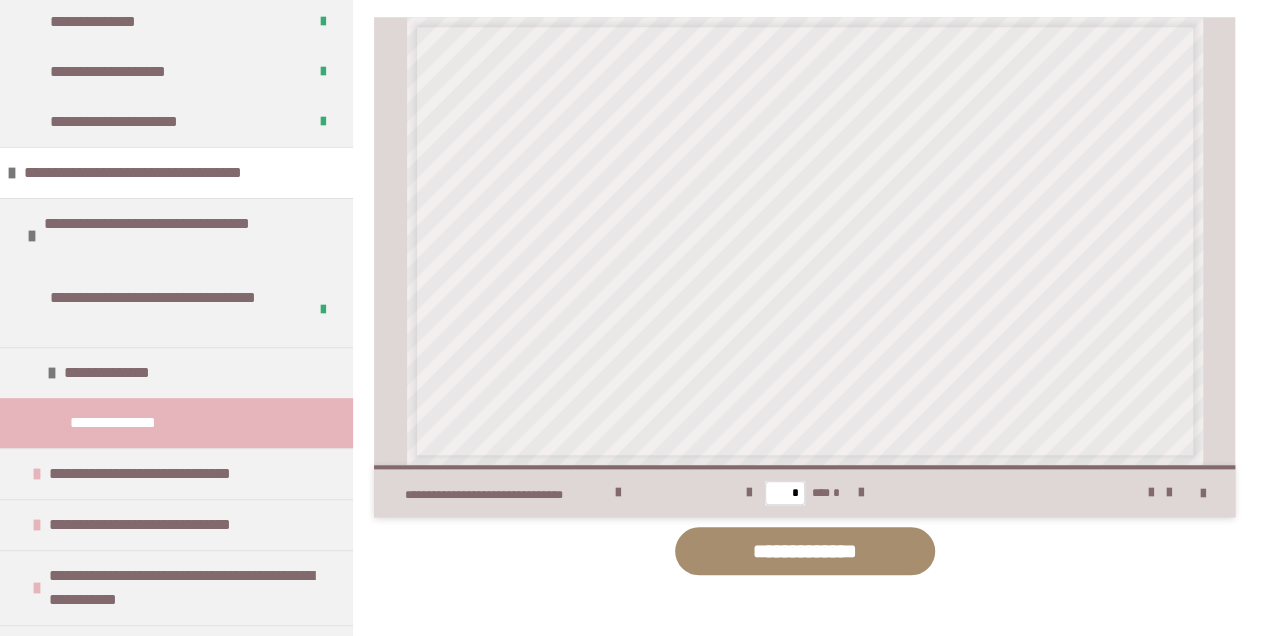 scroll, scrollTop: 782, scrollLeft: 0, axis: vertical 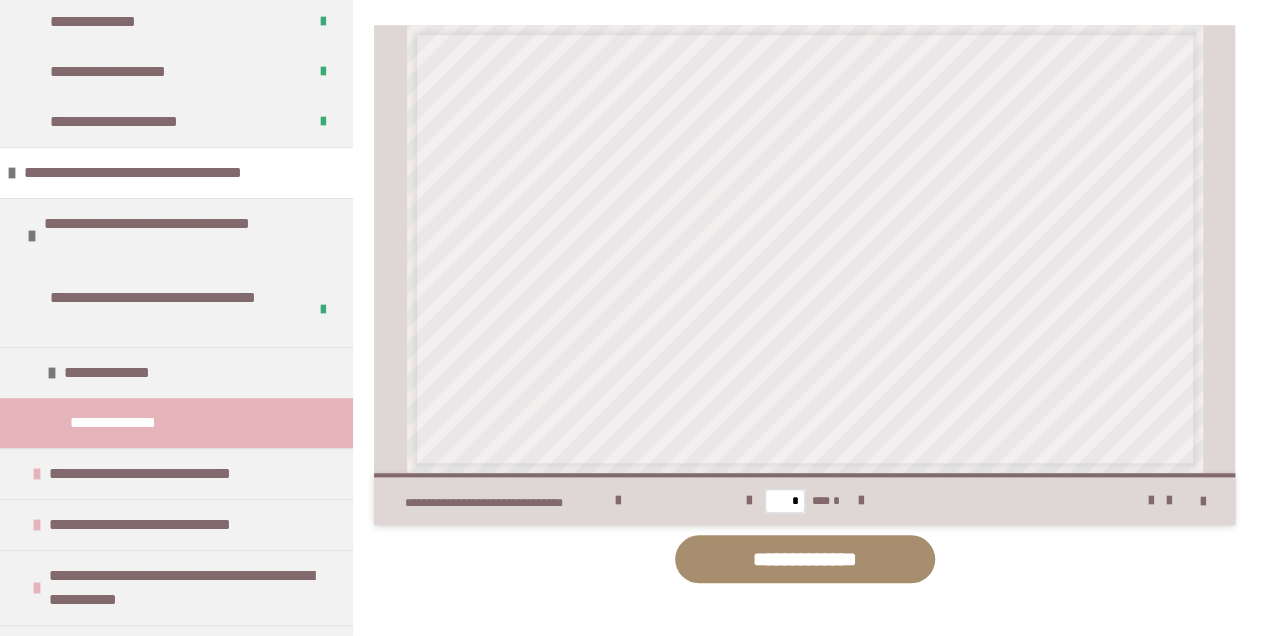 click on "********" at bounding box center [835, 394] 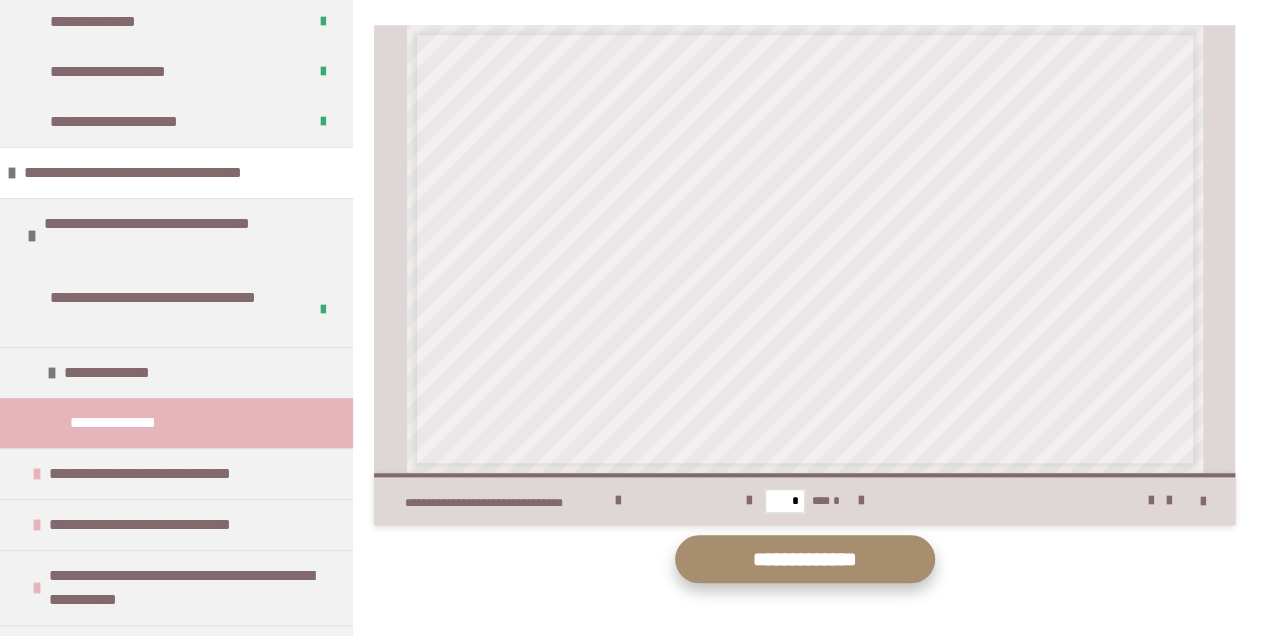 click on "**********" at bounding box center (805, 559) 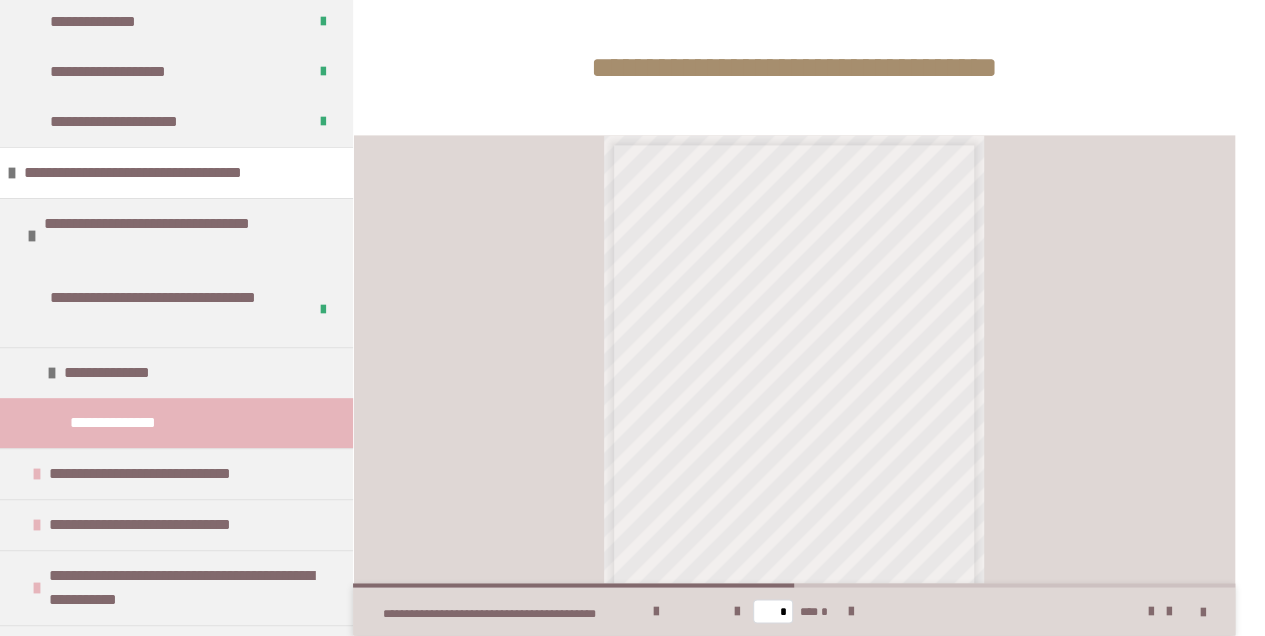 scroll, scrollTop: 1389, scrollLeft: 0, axis: vertical 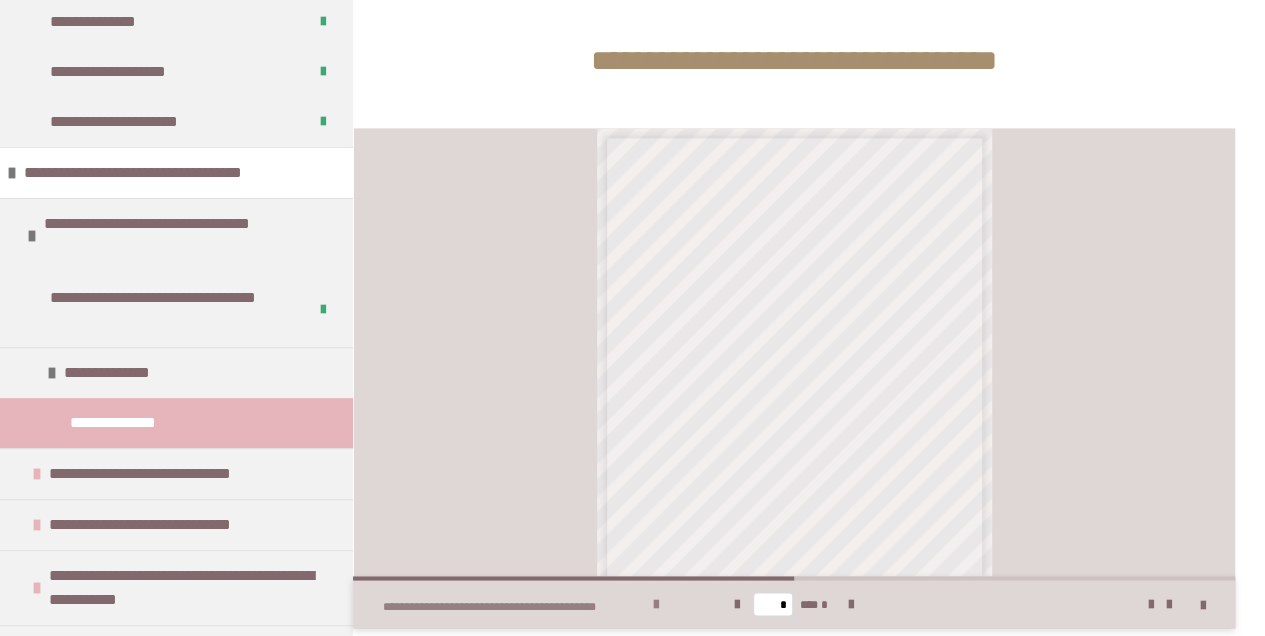 click on "**********" at bounding box center [527, 604] 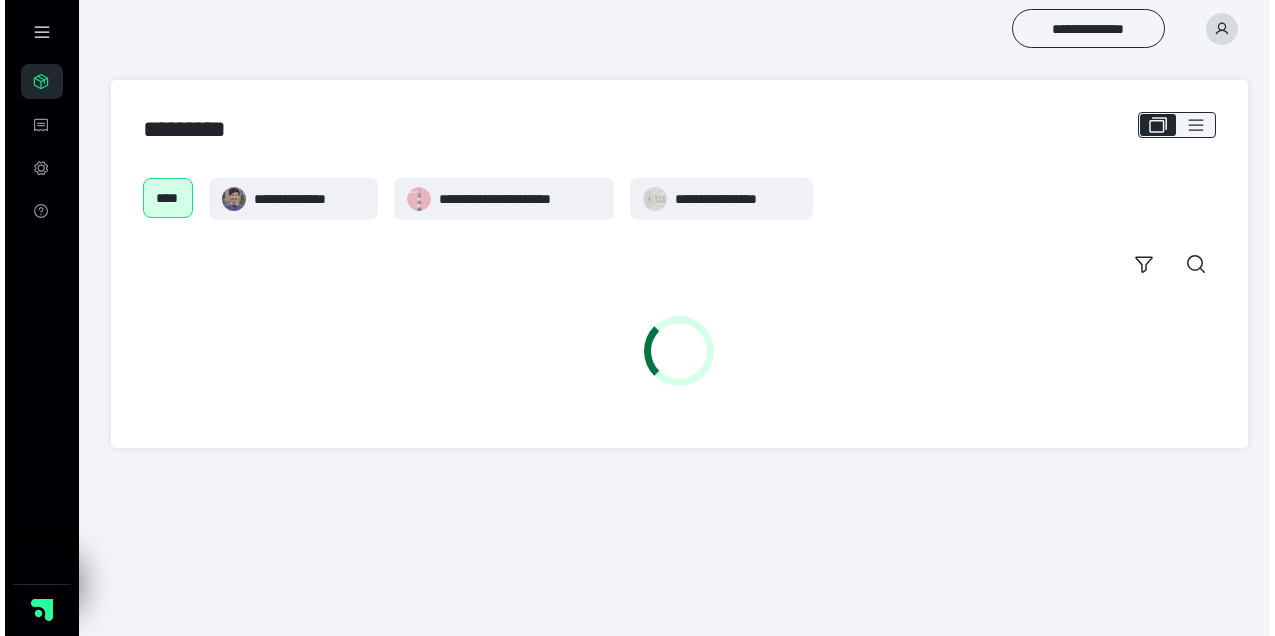 scroll, scrollTop: 0, scrollLeft: 0, axis: both 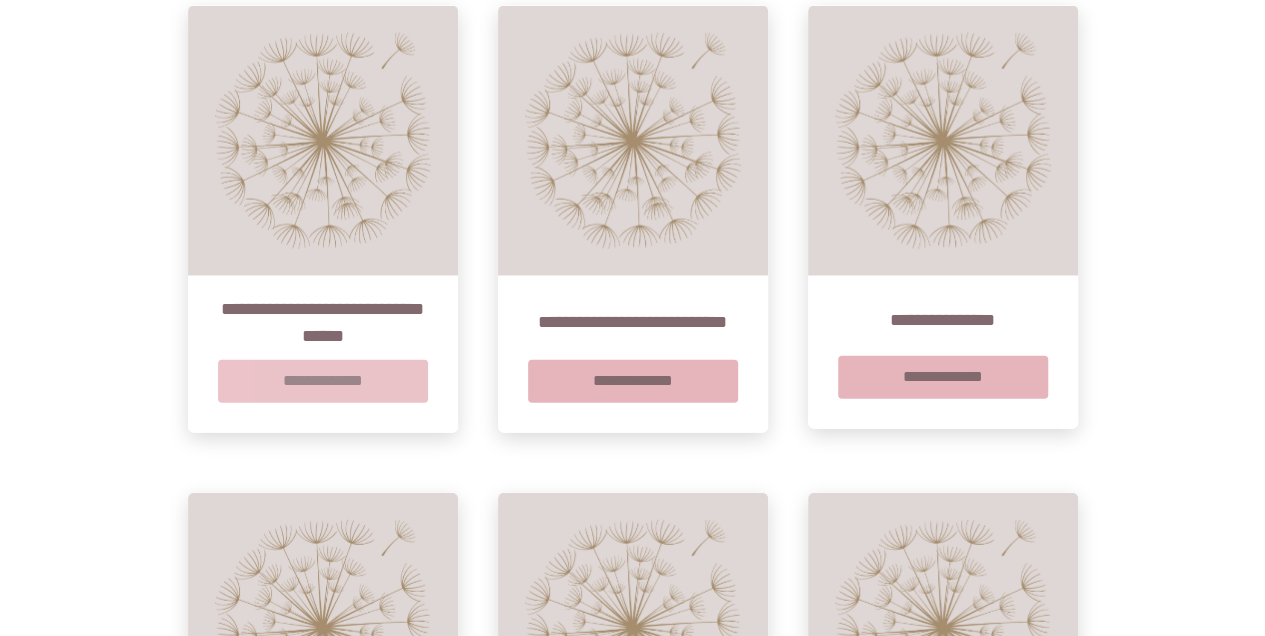 click on "**********" at bounding box center (323, 381) 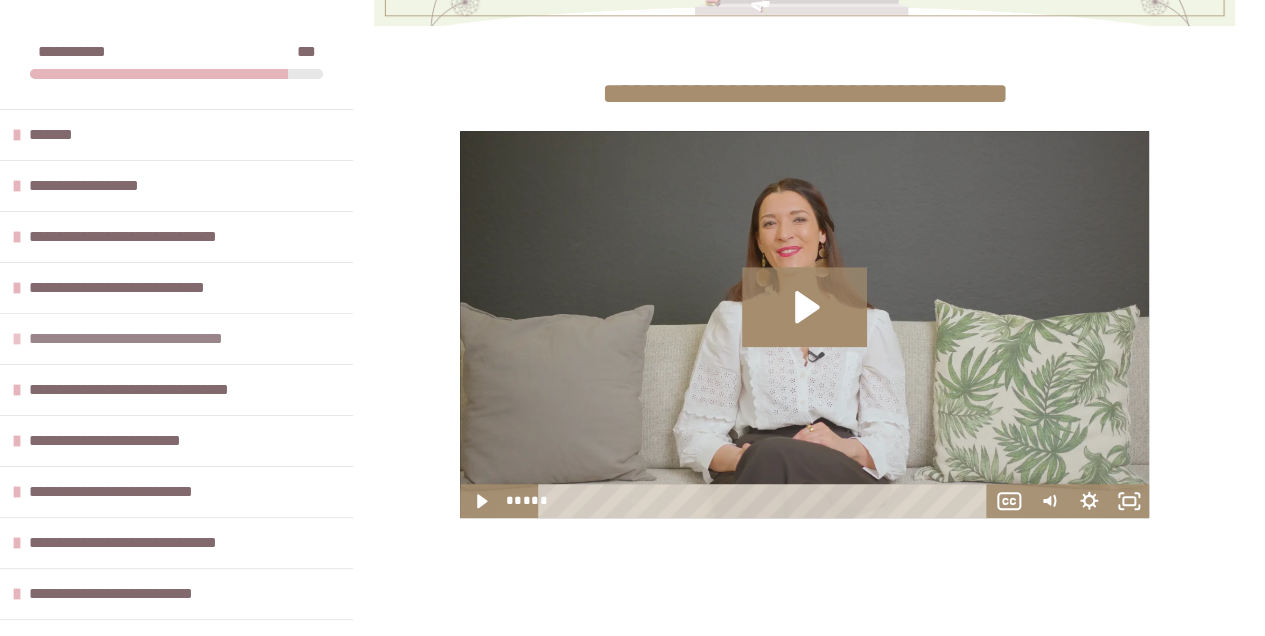 scroll, scrollTop: 666, scrollLeft: 0, axis: vertical 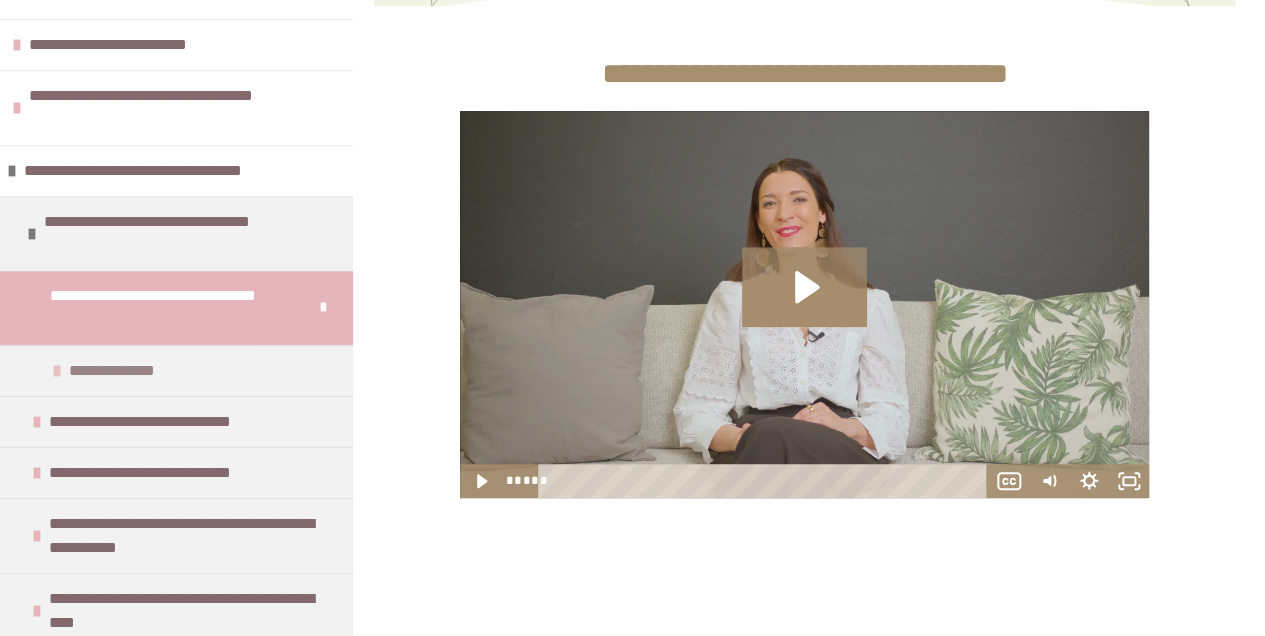 click on "**********" at bounding box center (120, 371) 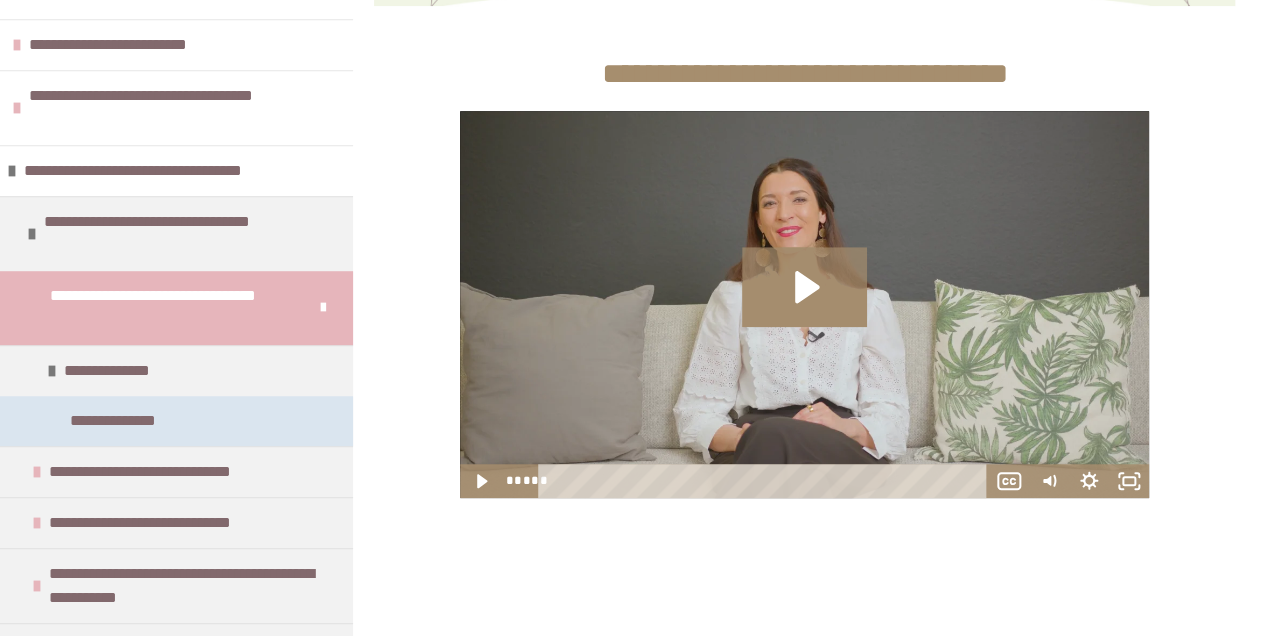 click on "**********" at bounding box center (121, 421) 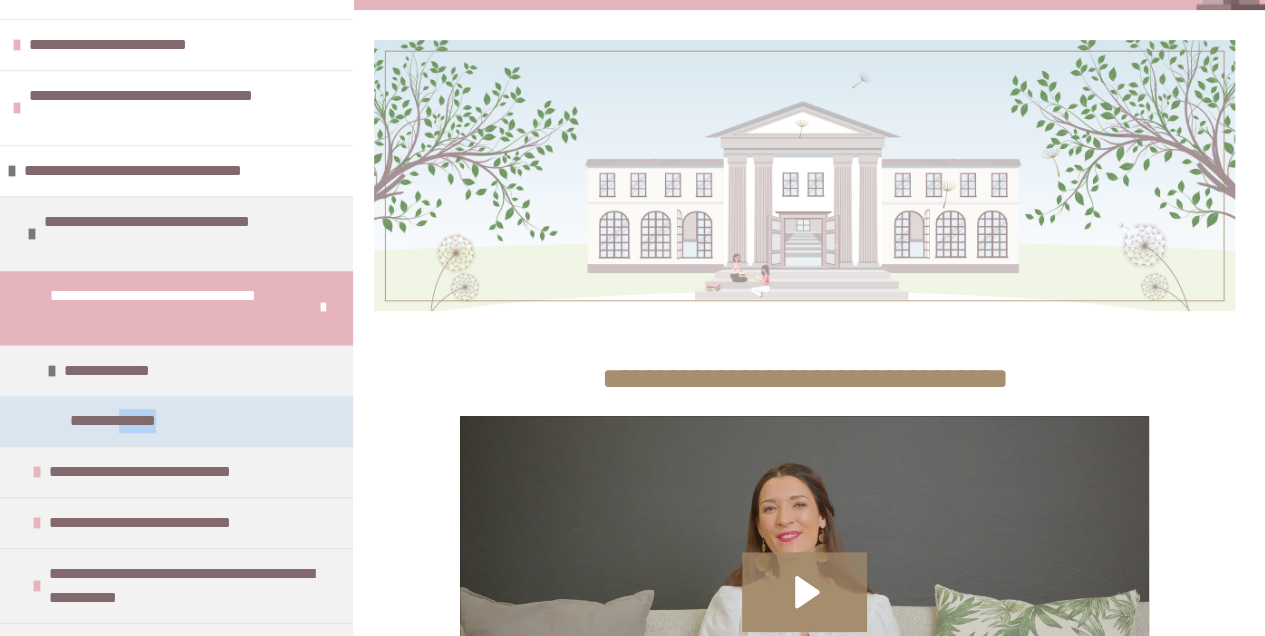 click on "**********" at bounding box center [121, 421] 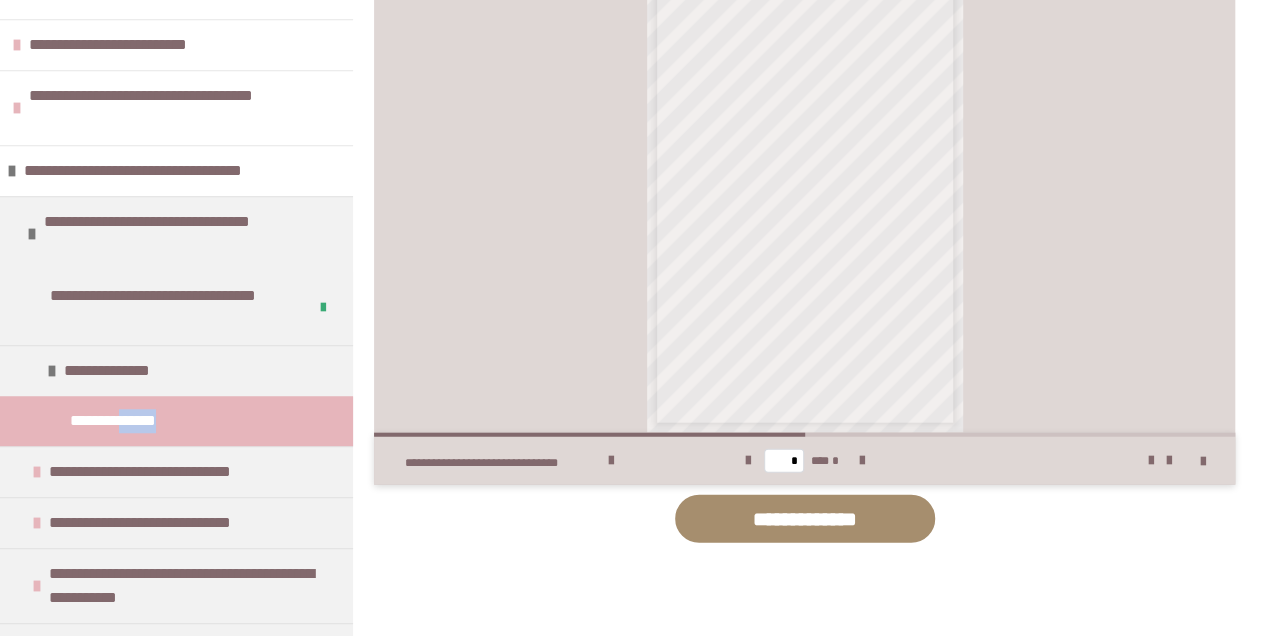 scroll, scrollTop: 2361, scrollLeft: 0, axis: vertical 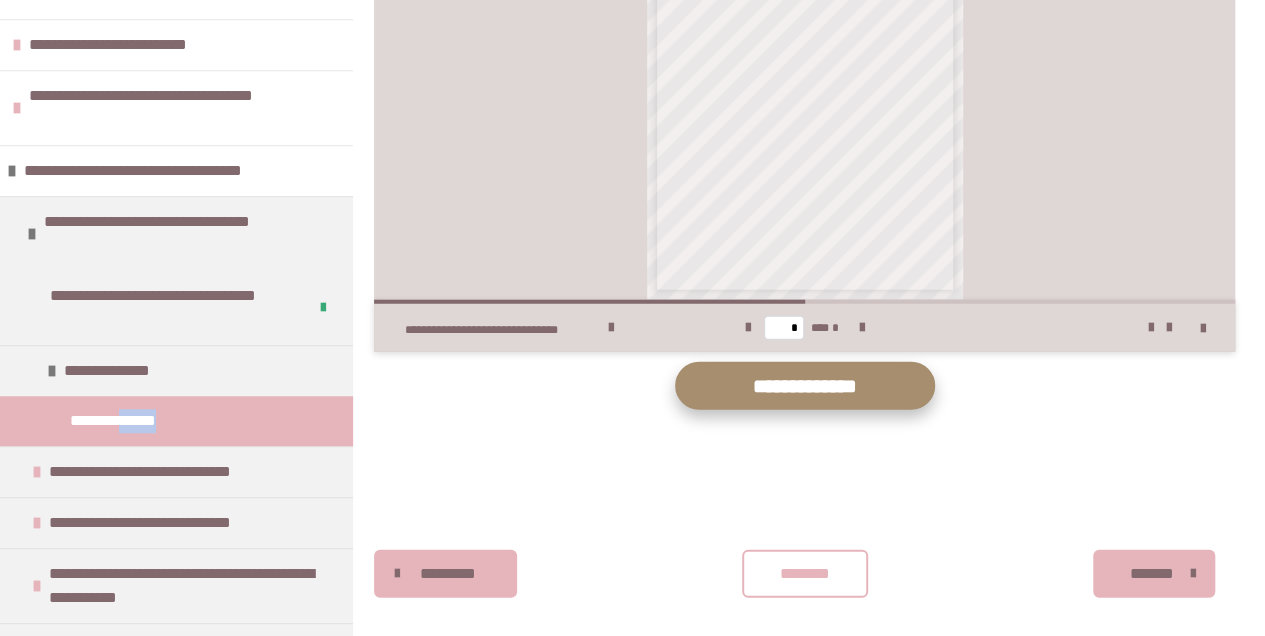 click on "**********" at bounding box center [805, 386] 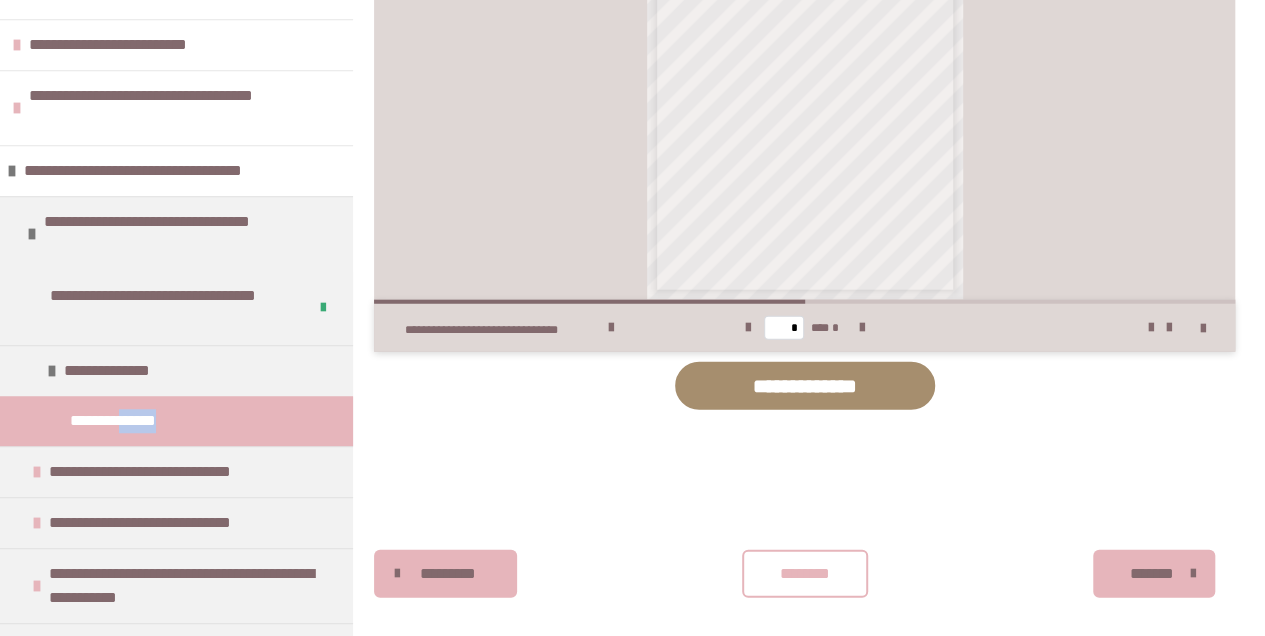 click on "********" at bounding box center (805, 574) 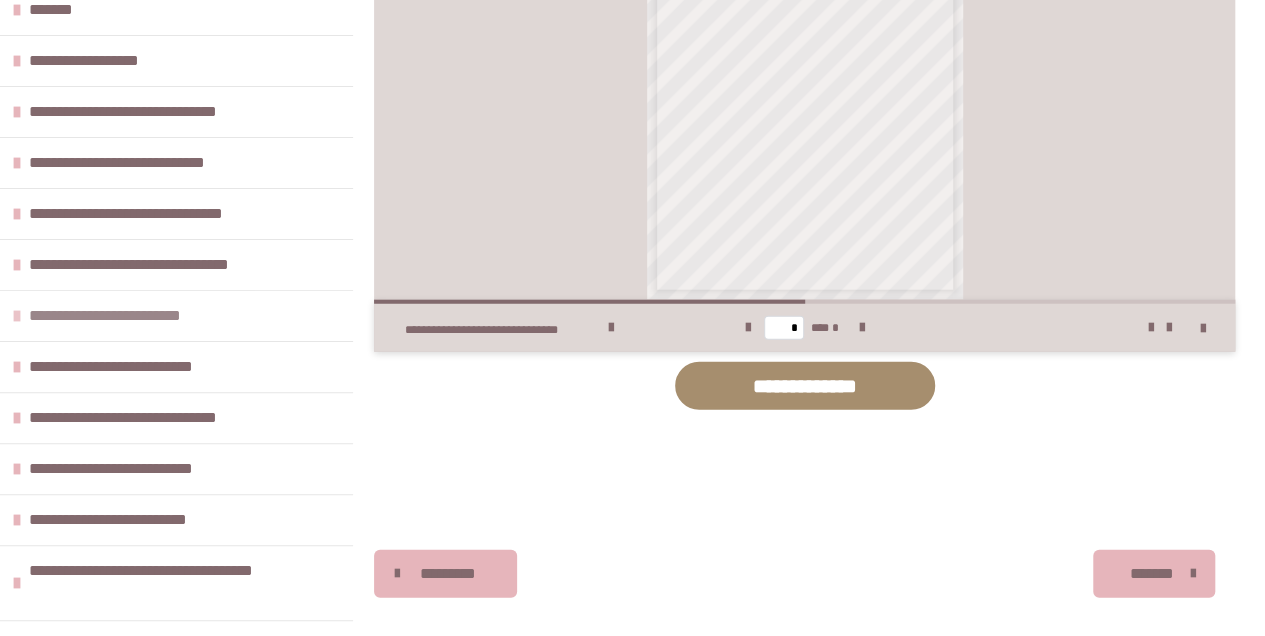 scroll, scrollTop: 0, scrollLeft: 0, axis: both 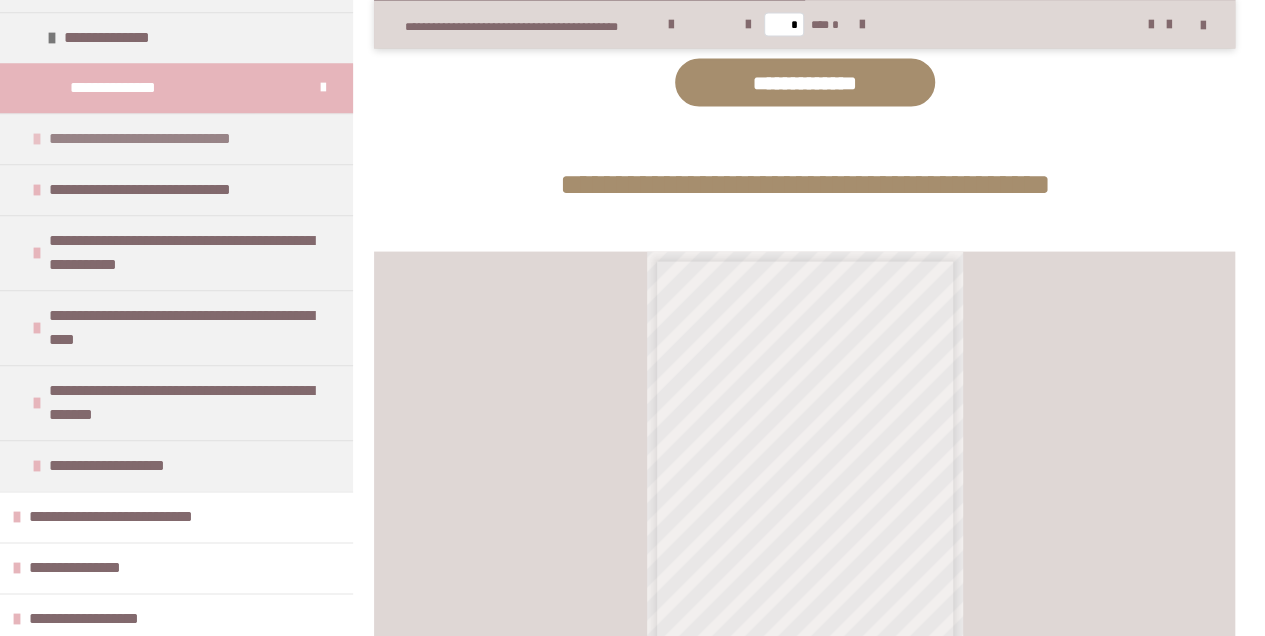 click on "**********" at bounding box center [171, 139] 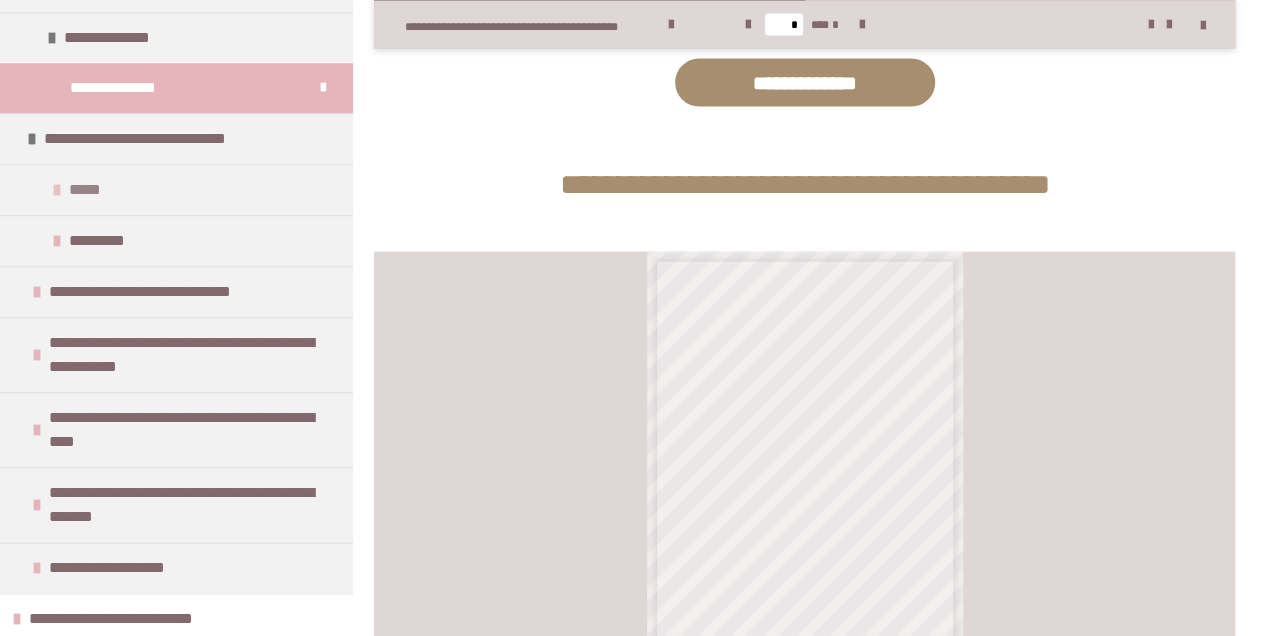 click on "*****" at bounding box center [87, 190] 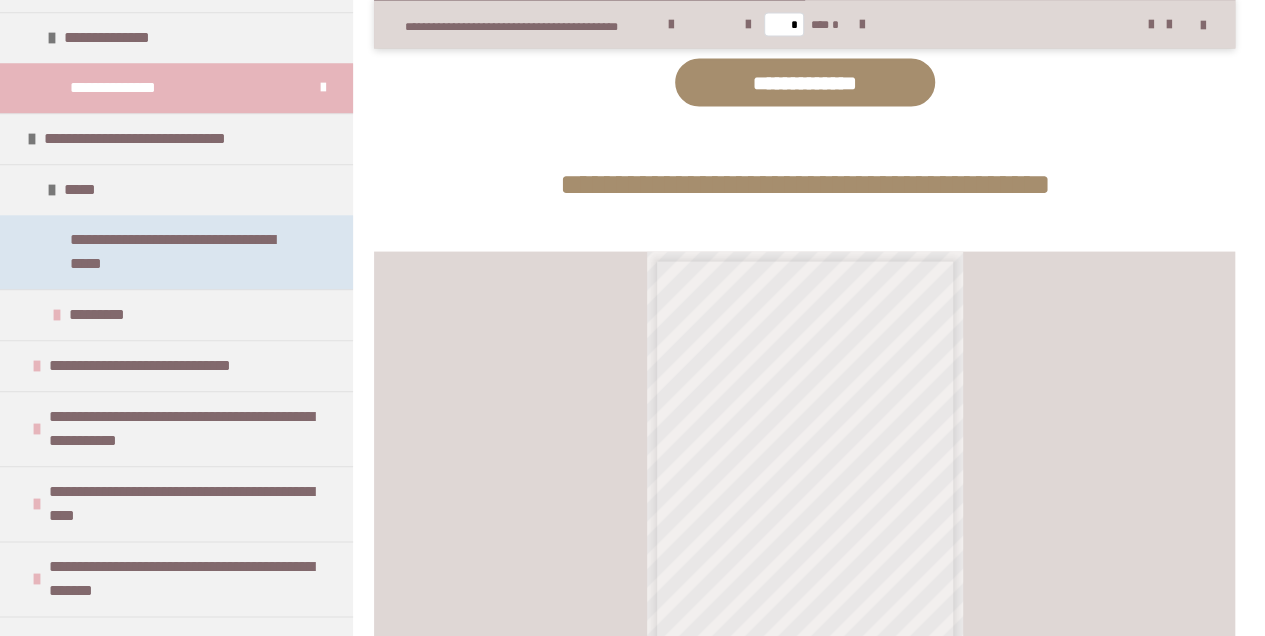 click on "**********" at bounding box center [183, 252] 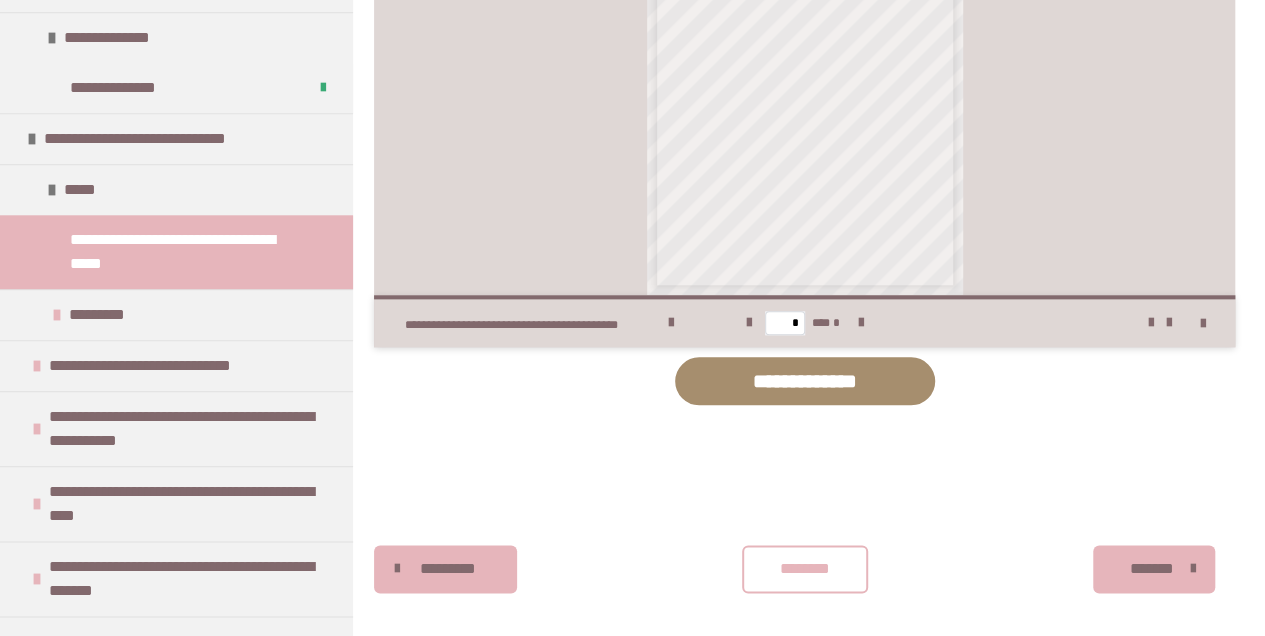 scroll, scrollTop: 961, scrollLeft: 0, axis: vertical 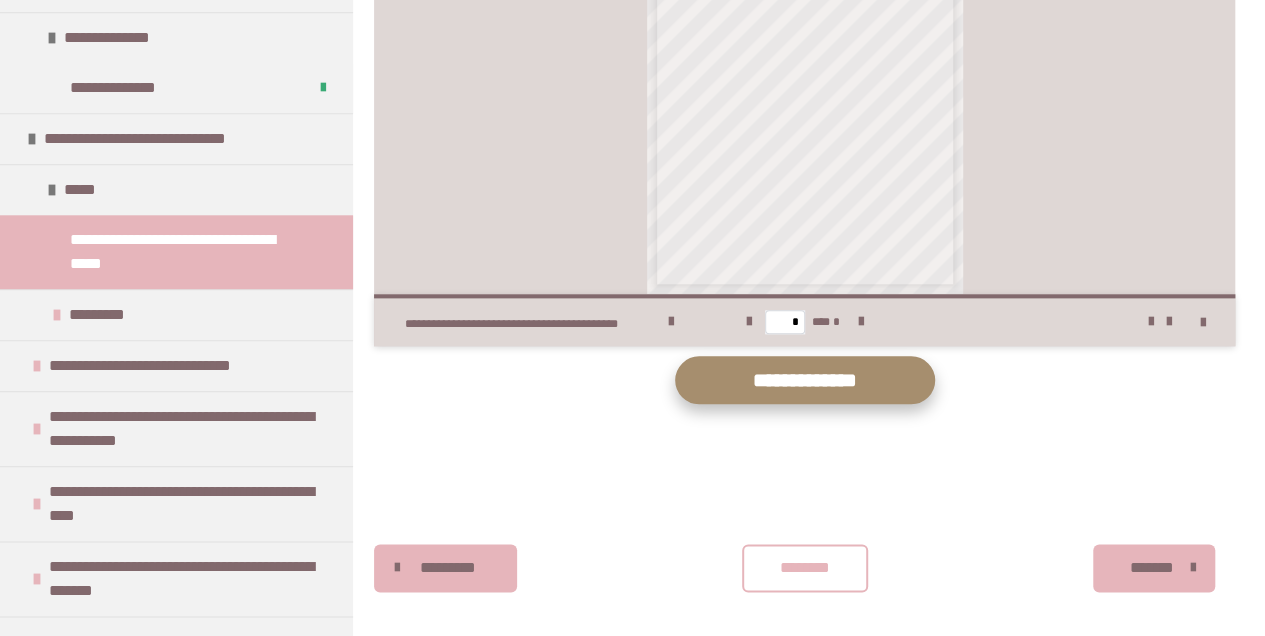 click on "**********" at bounding box center [805, 380] 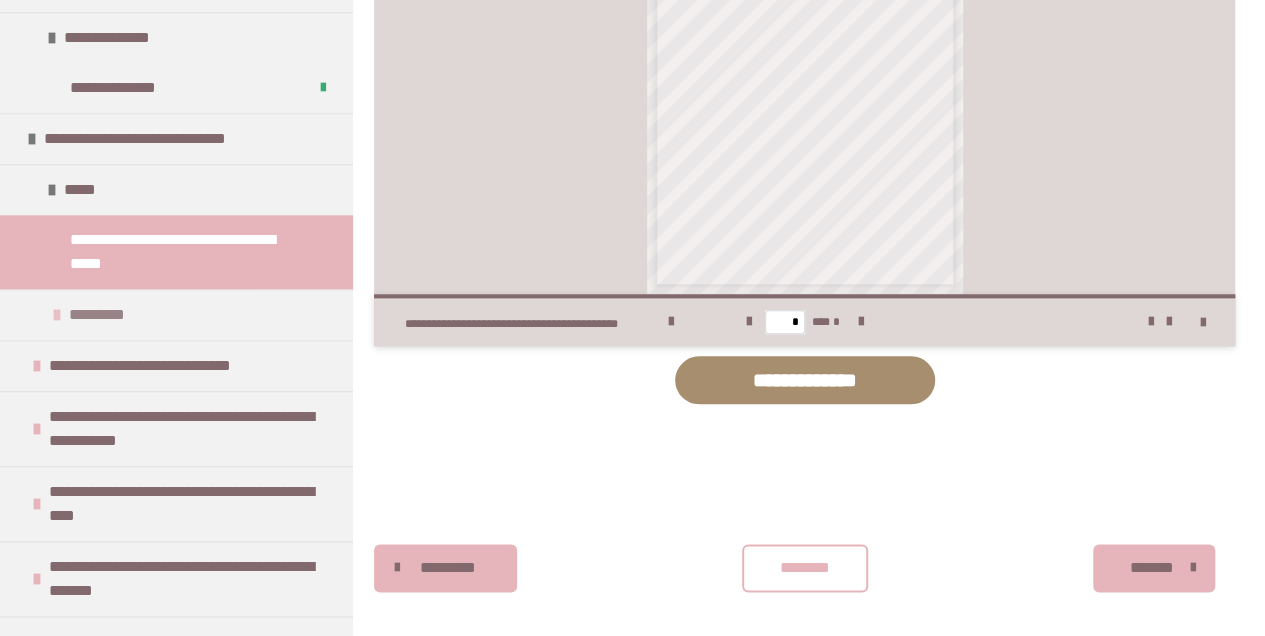 click on "*********" at bounding box center (108, 315) 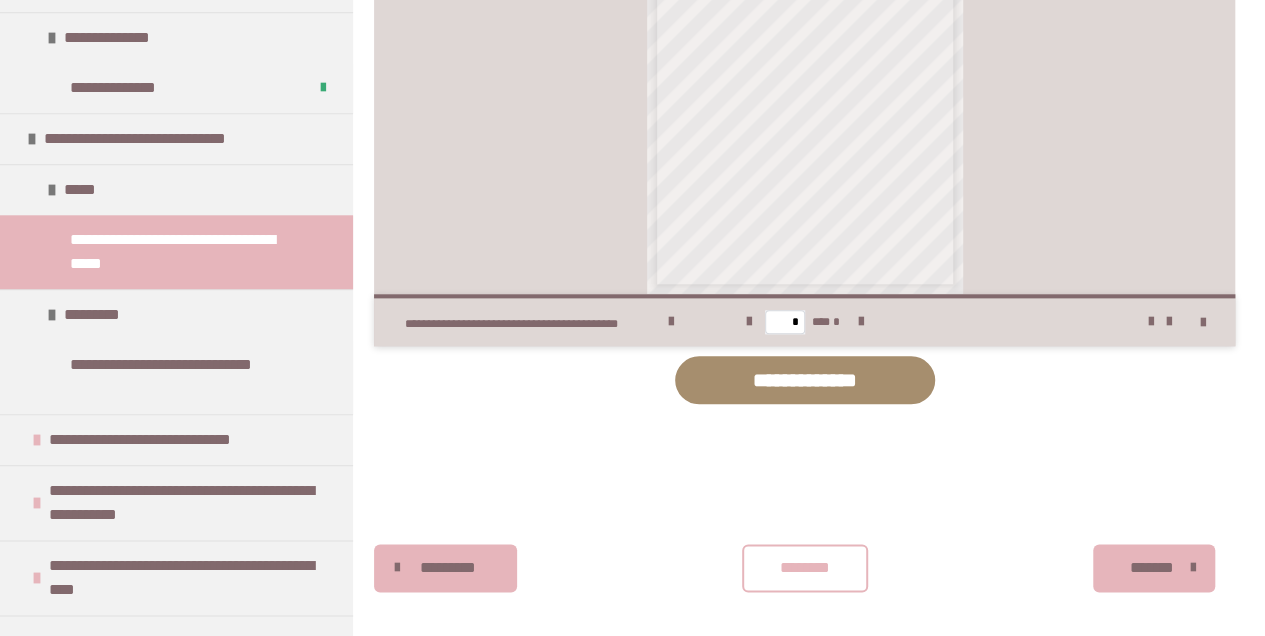 click on "********" at bounding box center (805, 568) 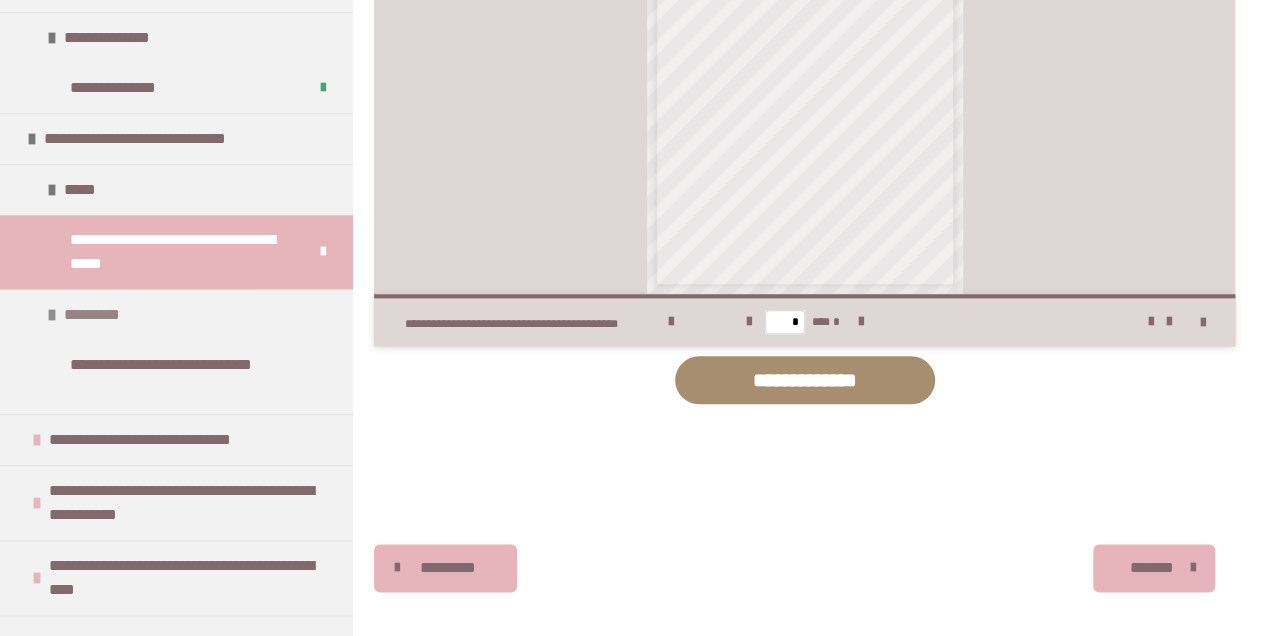 click on "*********" at bounding box center (103, 315) 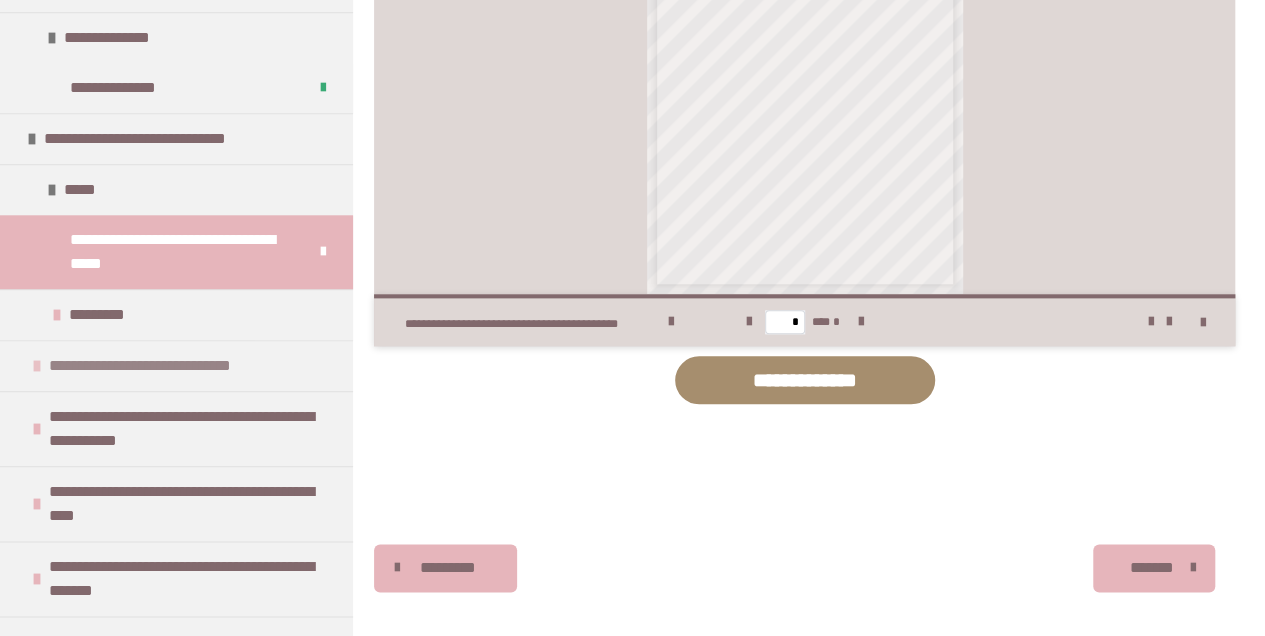 click on "**********" at bounding box center (173, 366) 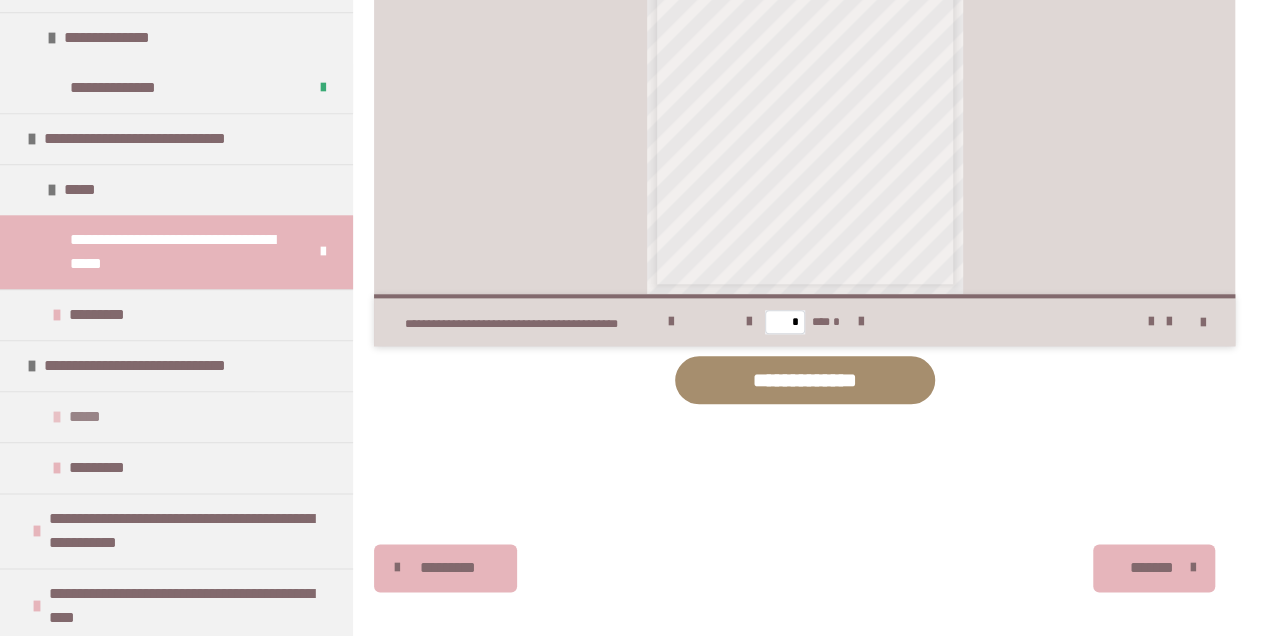 click on "*****" at bounding box center (176, 416) 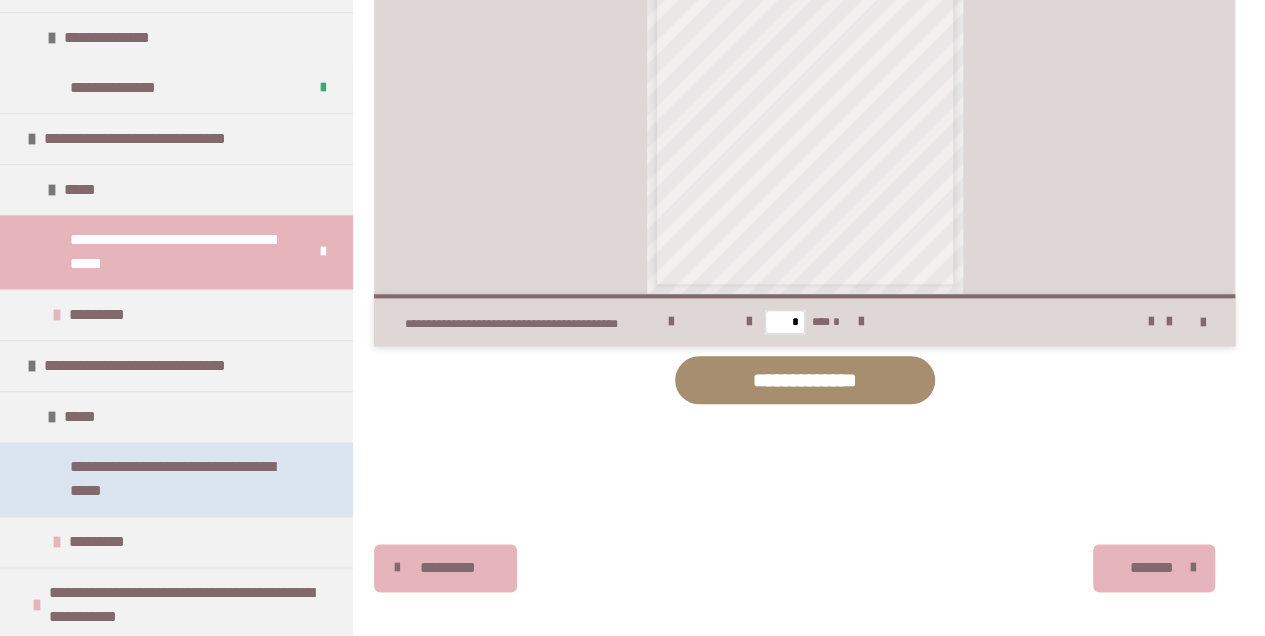 click on "**********" at bounding box center (183, 479) 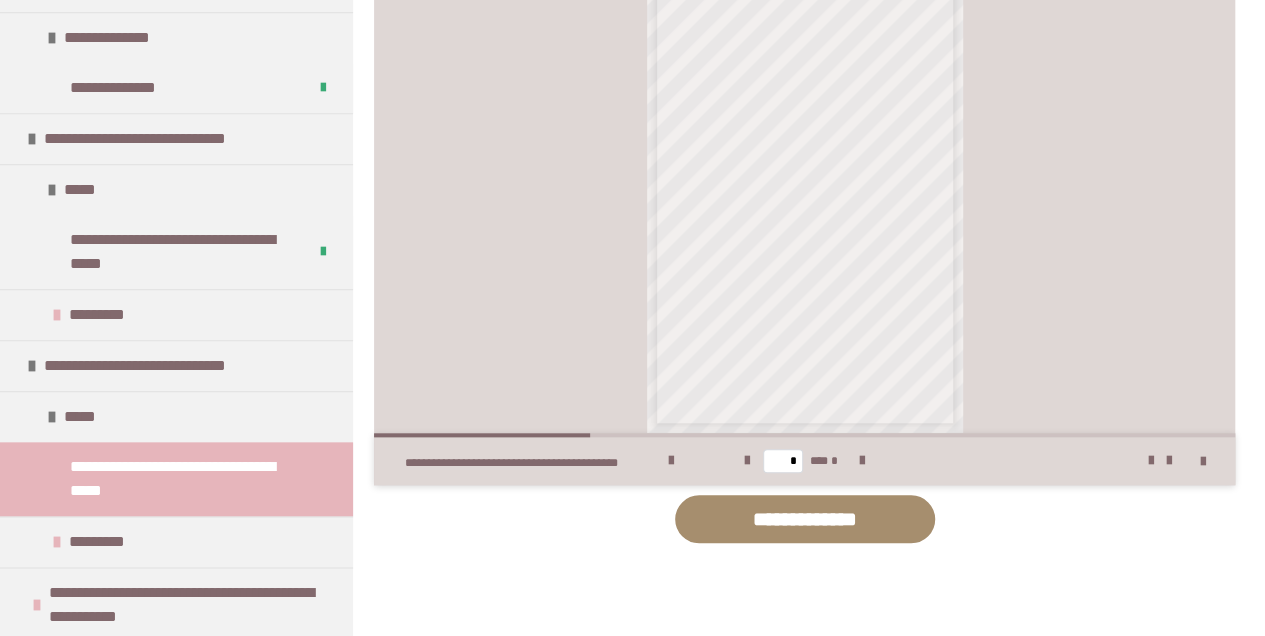 scroll, scrollTop: 828, scrollLeft: 0, axis: vertical 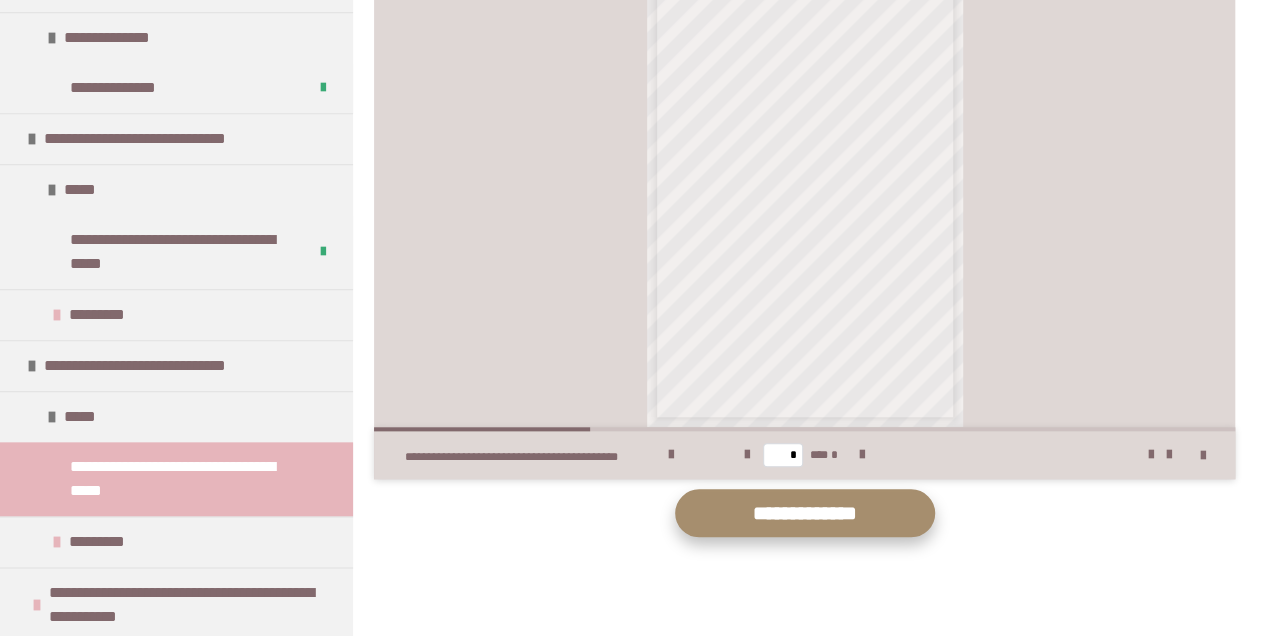 click on "**********" at bounding box center (805, 513) 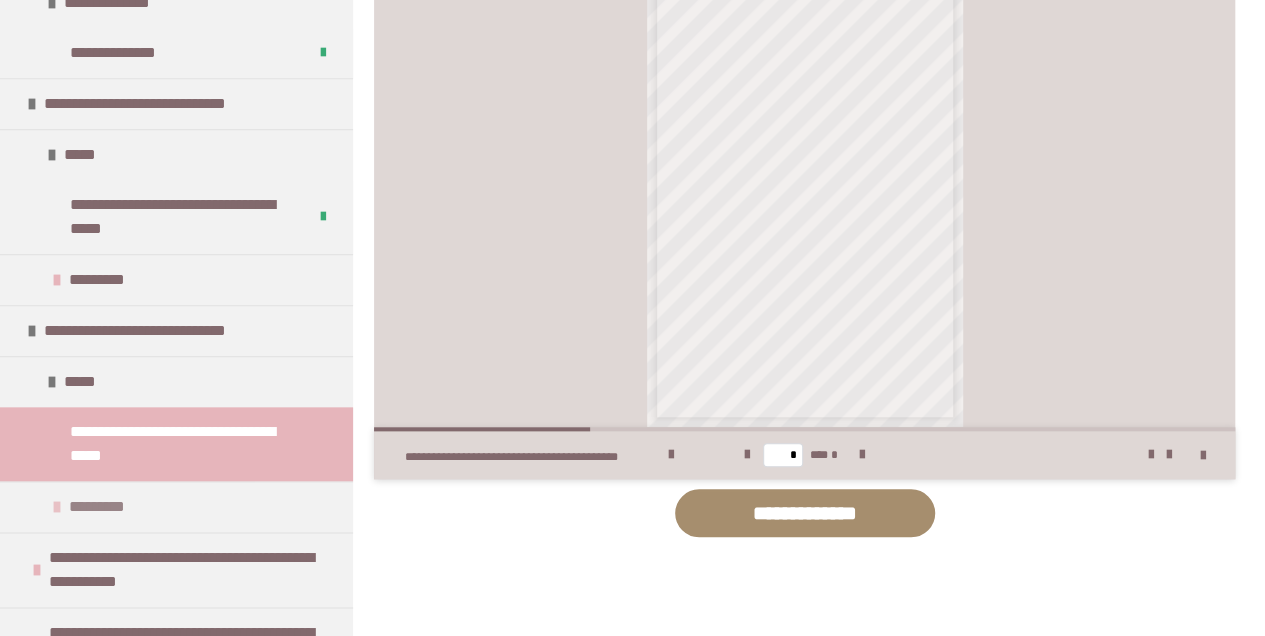 scroll, scrollTop: 1000, scrollLeft: 0, axis: vertical 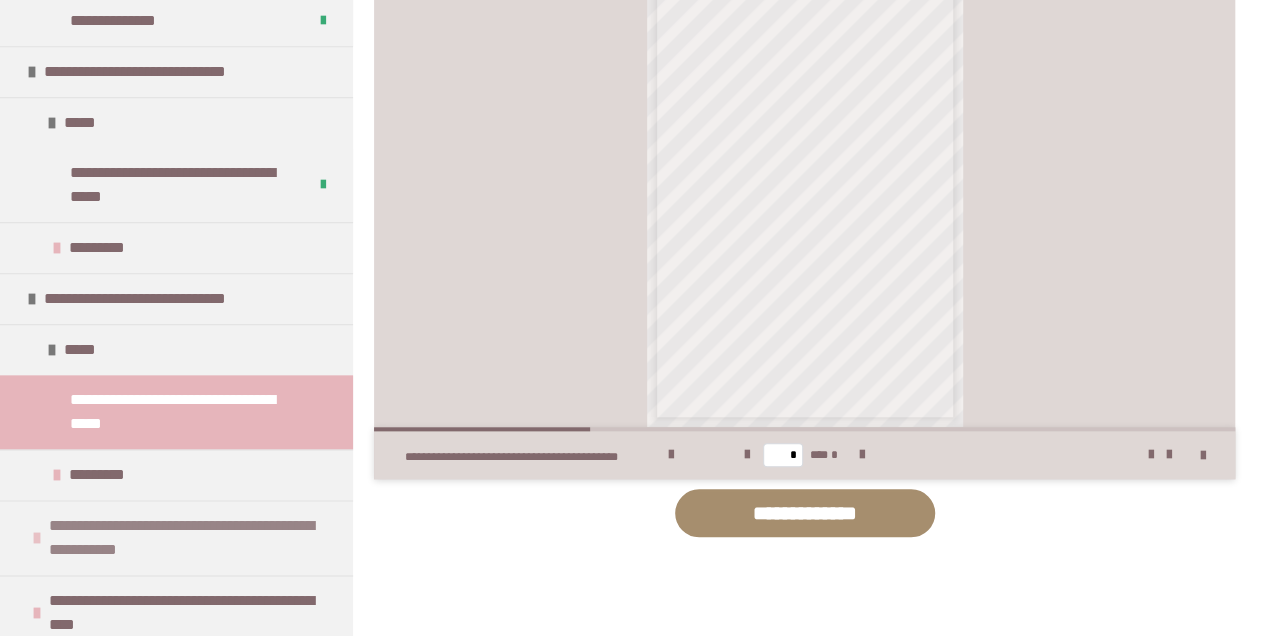 click on "**********" at bounding box center [191, 538] 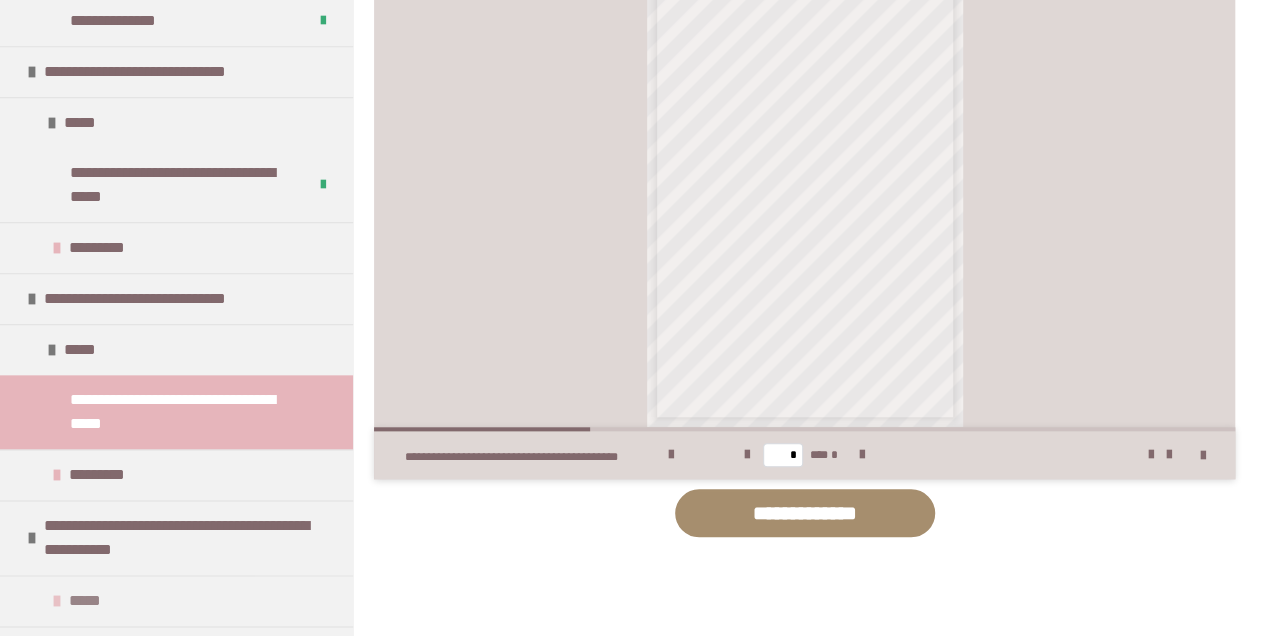 click on "*****" at bounding box center [87, 601] 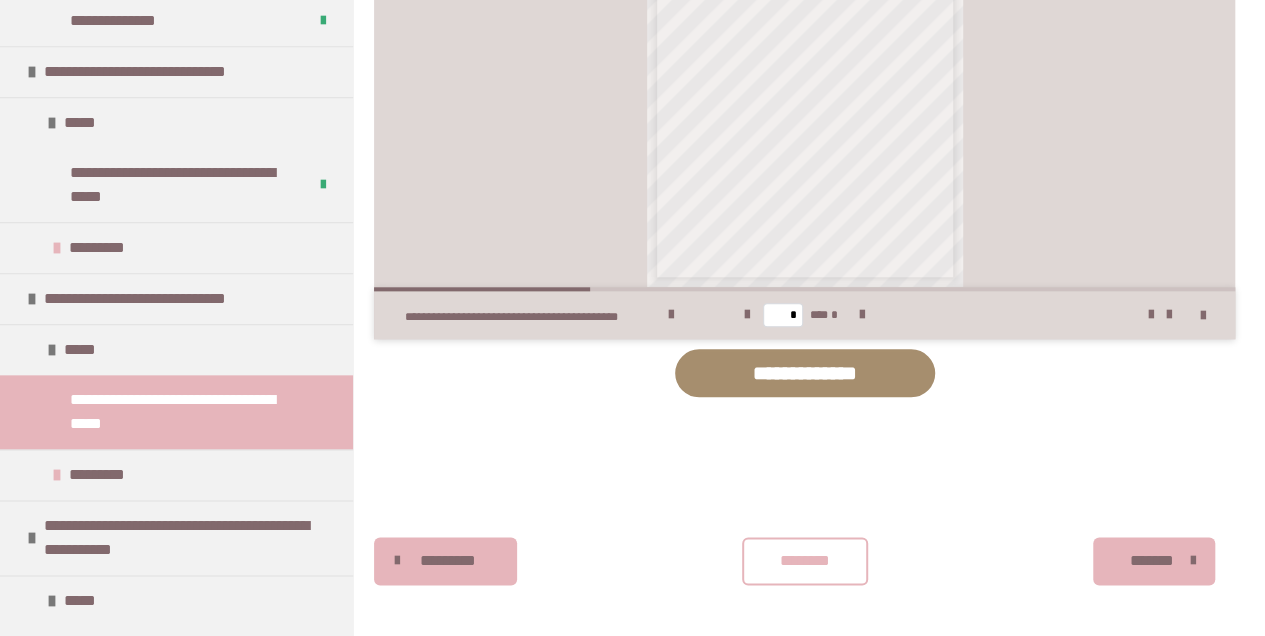 scroll, scrollTop: 976, scrollLeft: 0, axis: vertical 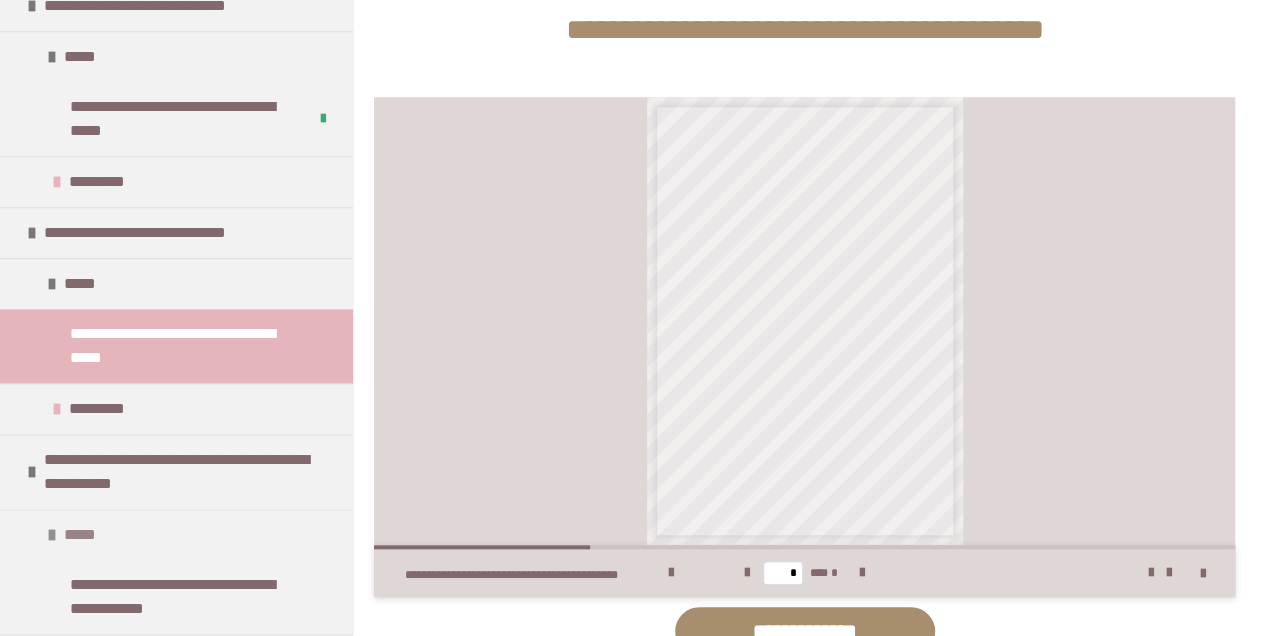 click on "*****" at bounding box center [82, 535] 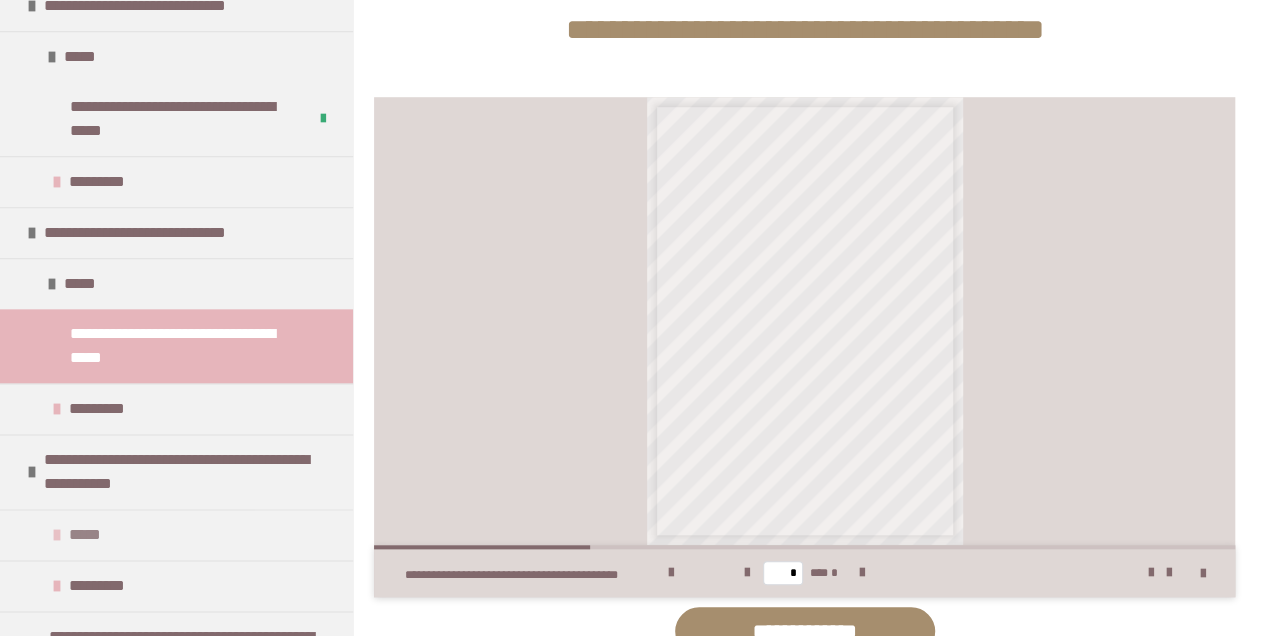 click on "*****" at bounding box center (87, 535) 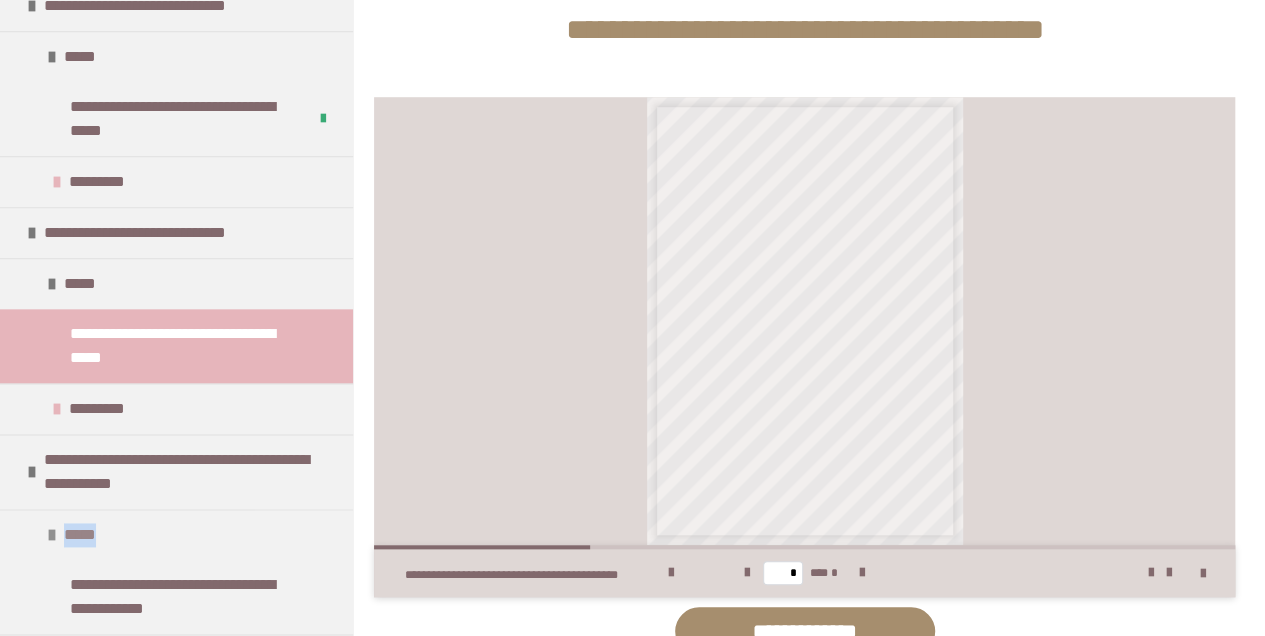 click on "*****" at bounding box center [82, 535] 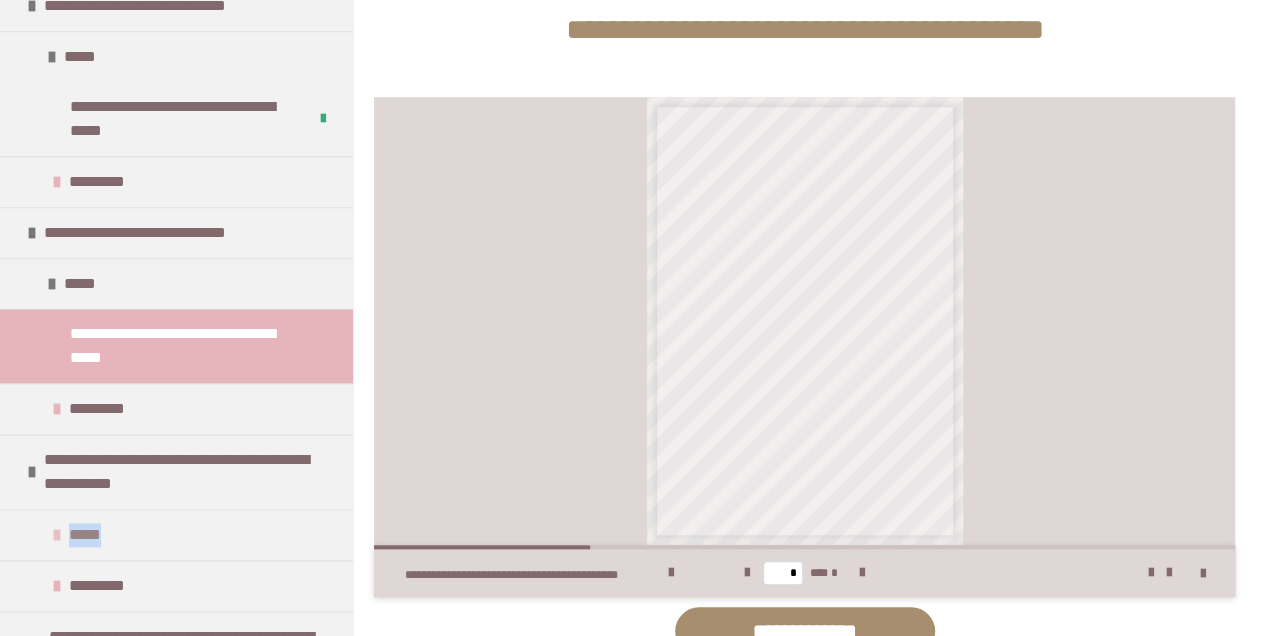click on "*****" at bounding box center [87, 535] 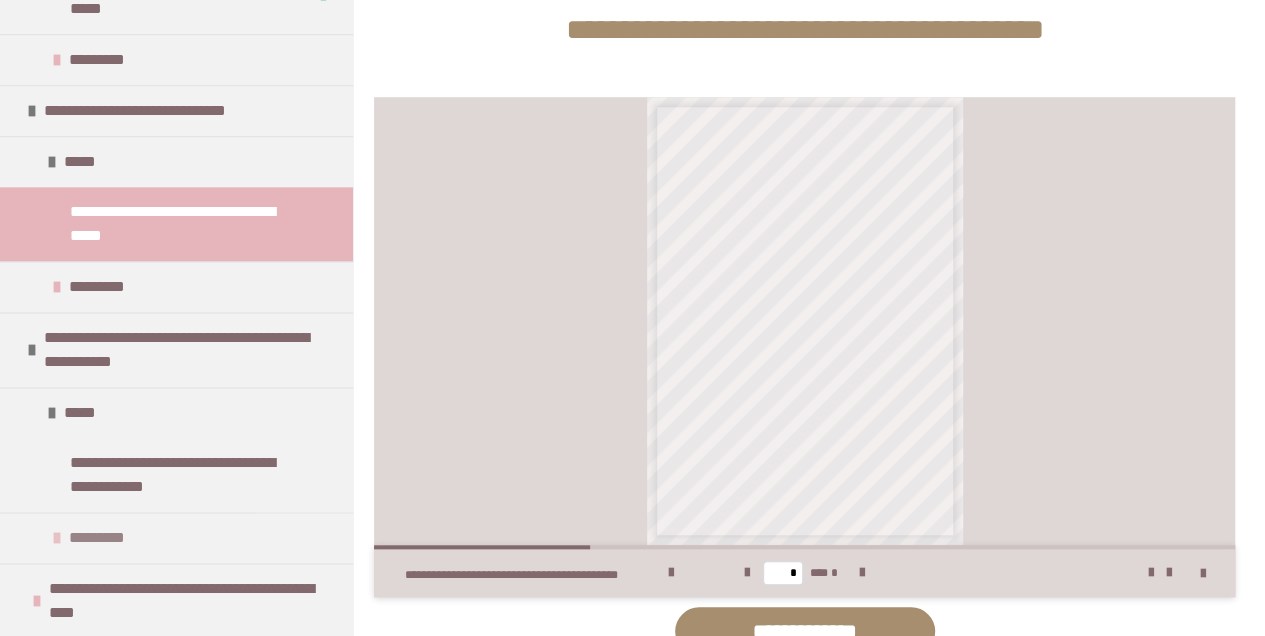 scroll, scrollTop: 1200, scrollLeft: 0, axis: vertical 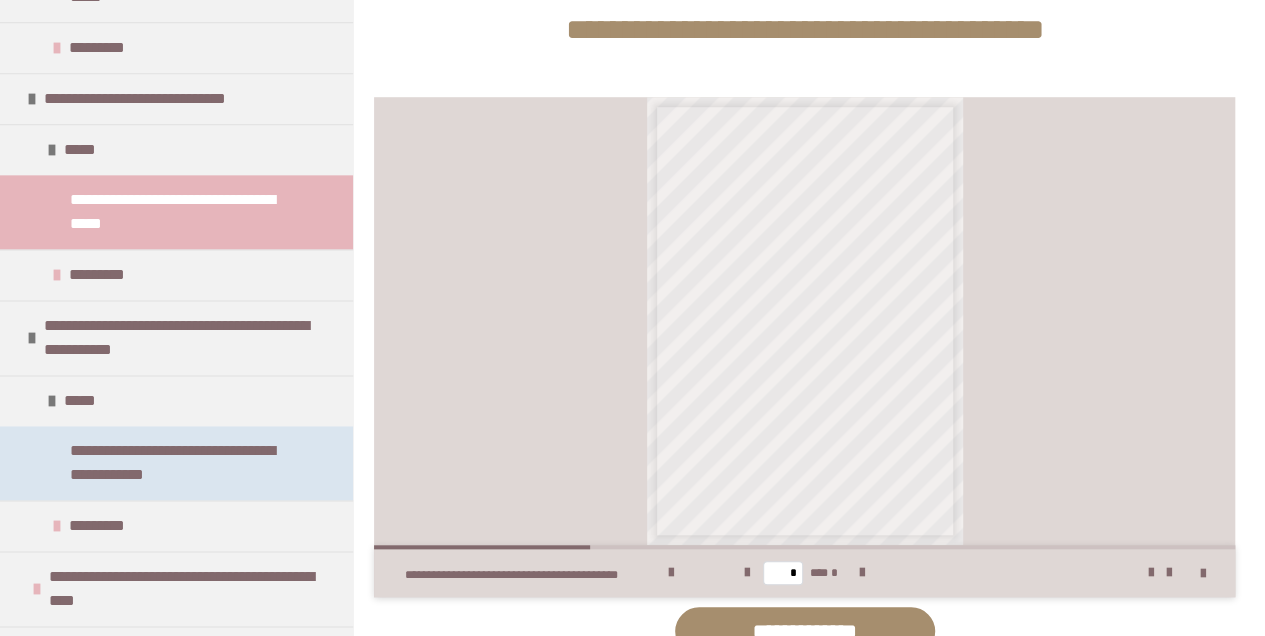 click on "**********" at bounding box center (183, 463) 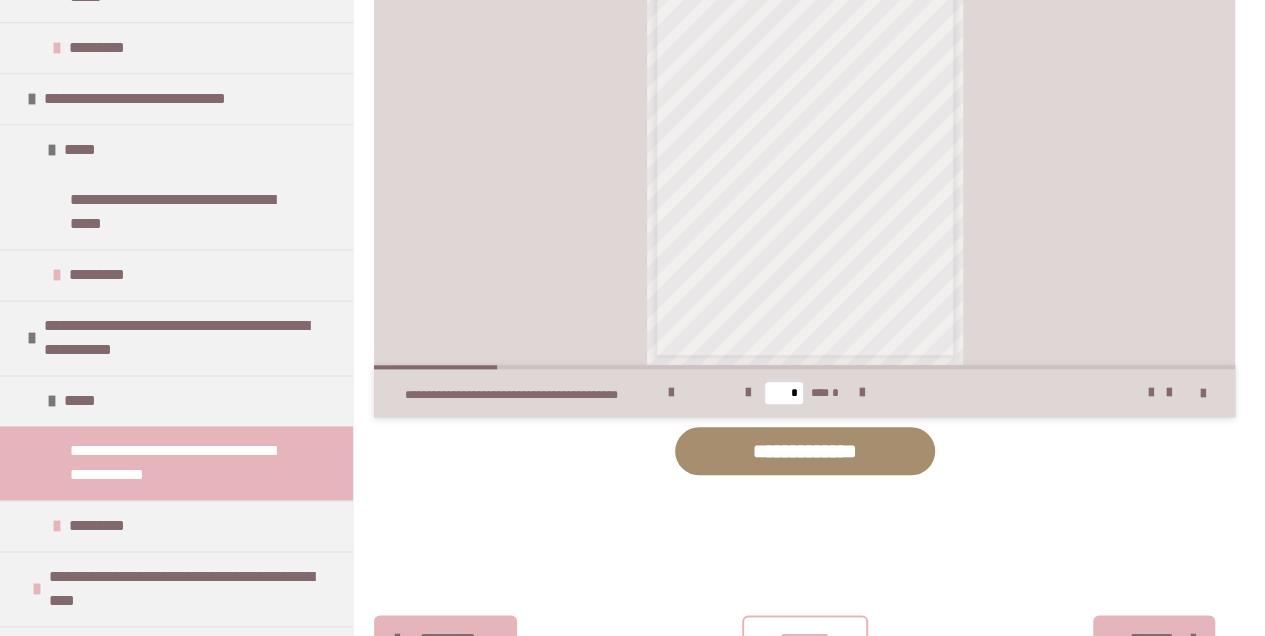 scroll, scrollTop: 894, scrollLeft: 0, axis: vertical 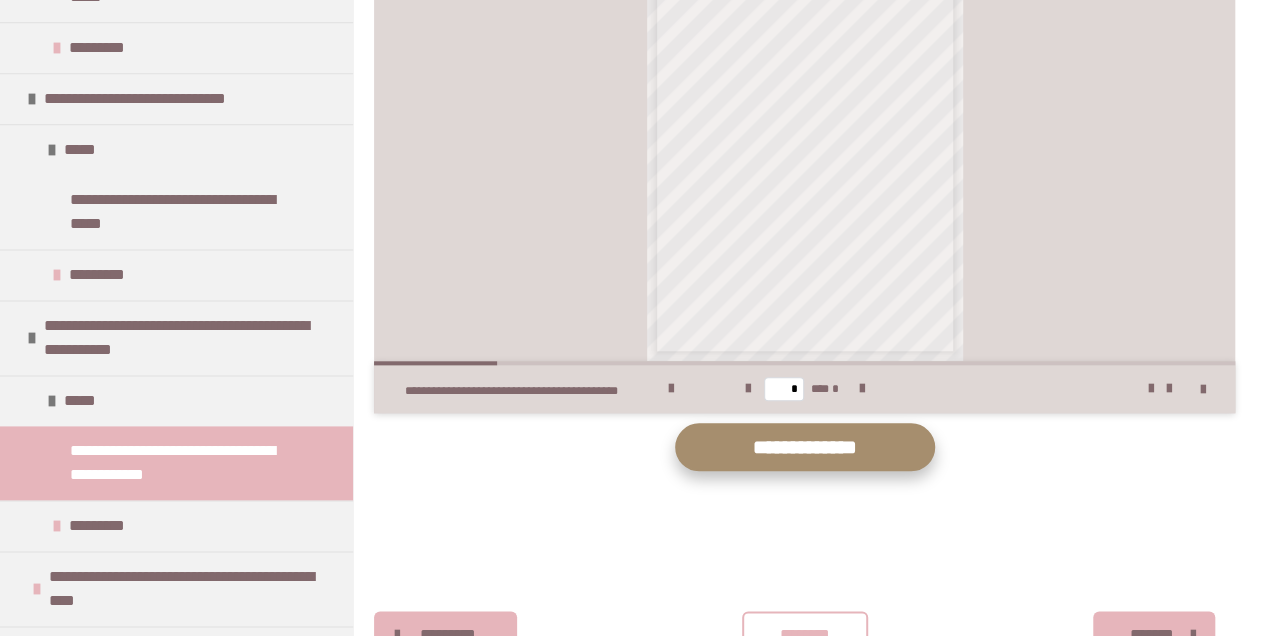 click on "**********" at bounding box center (805, 447) 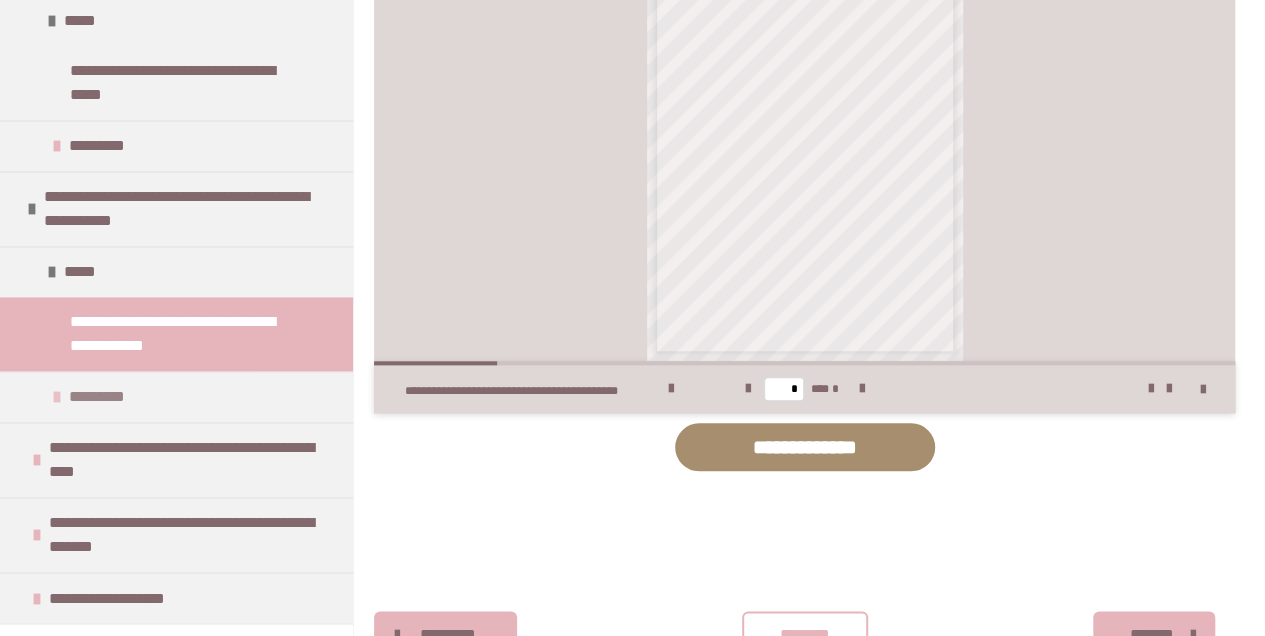 scroll, scrollTop: 1333, scrollLeft: 0, axis: vertical 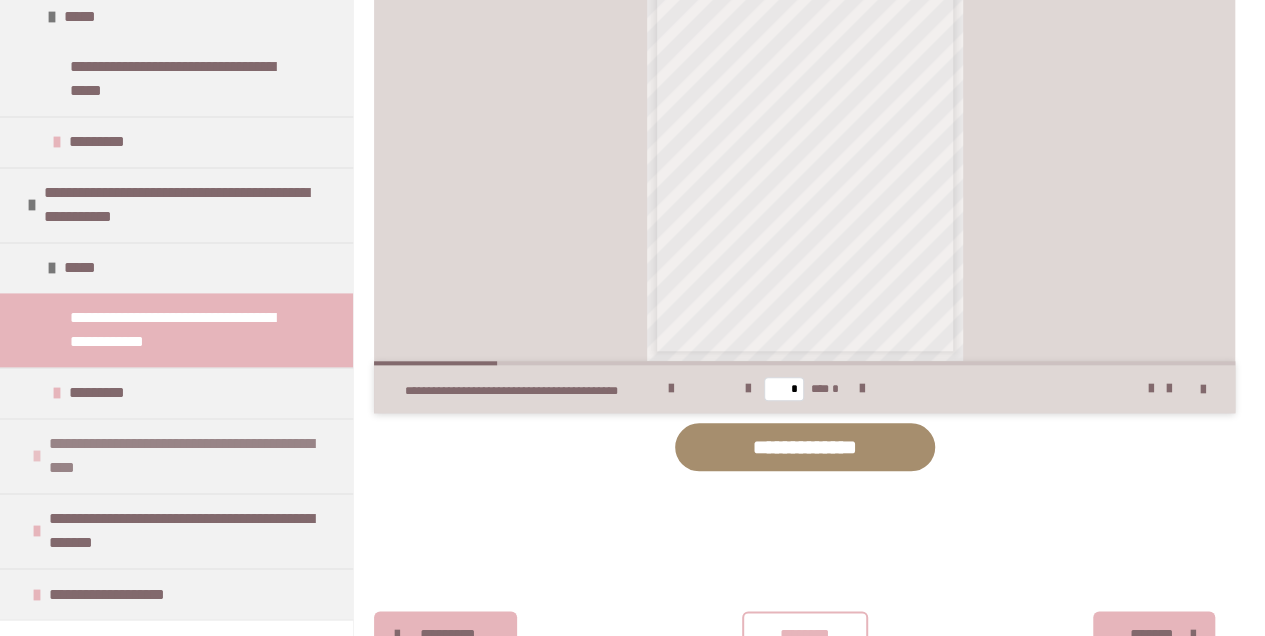 click on "**********" at bounding box center [191, 456] 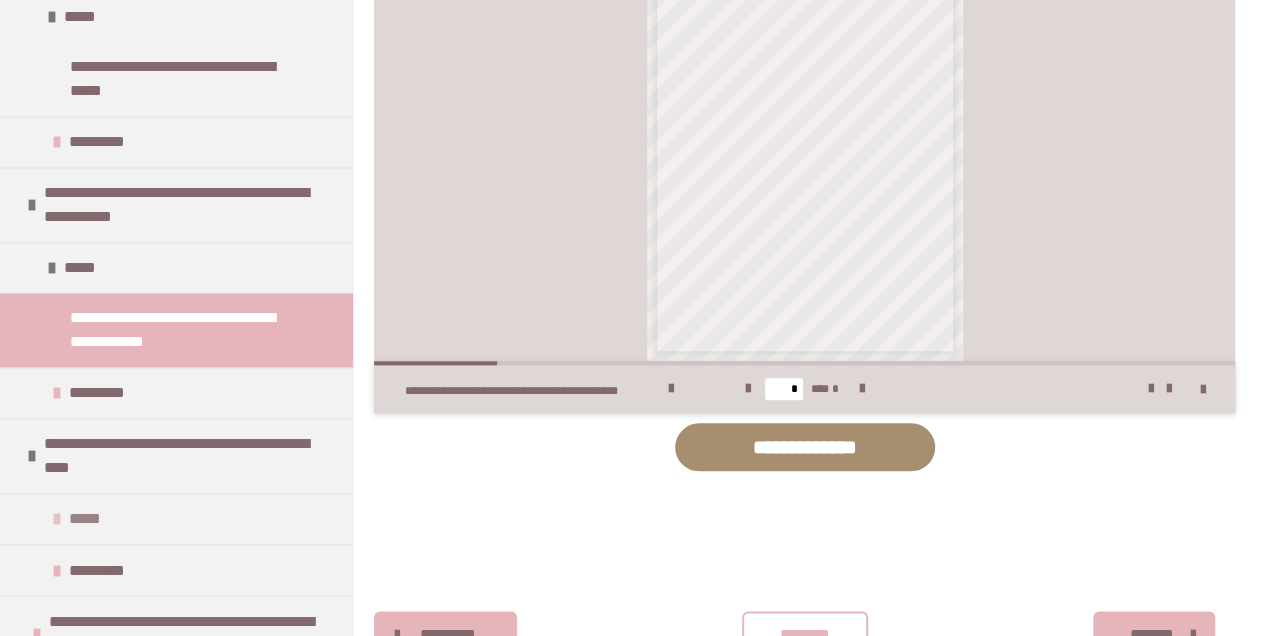 click on "*****" at bounding box center (87, 519) 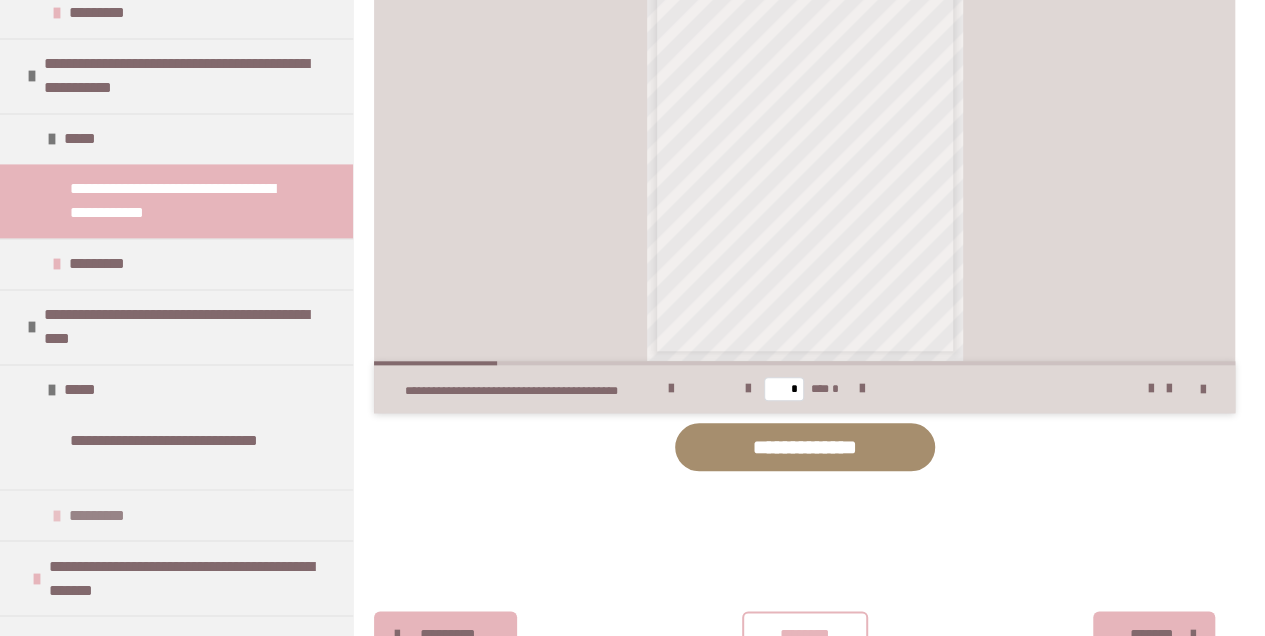 scroll, scrollTop: 1466, scrollLeft: 0, axis: vertical 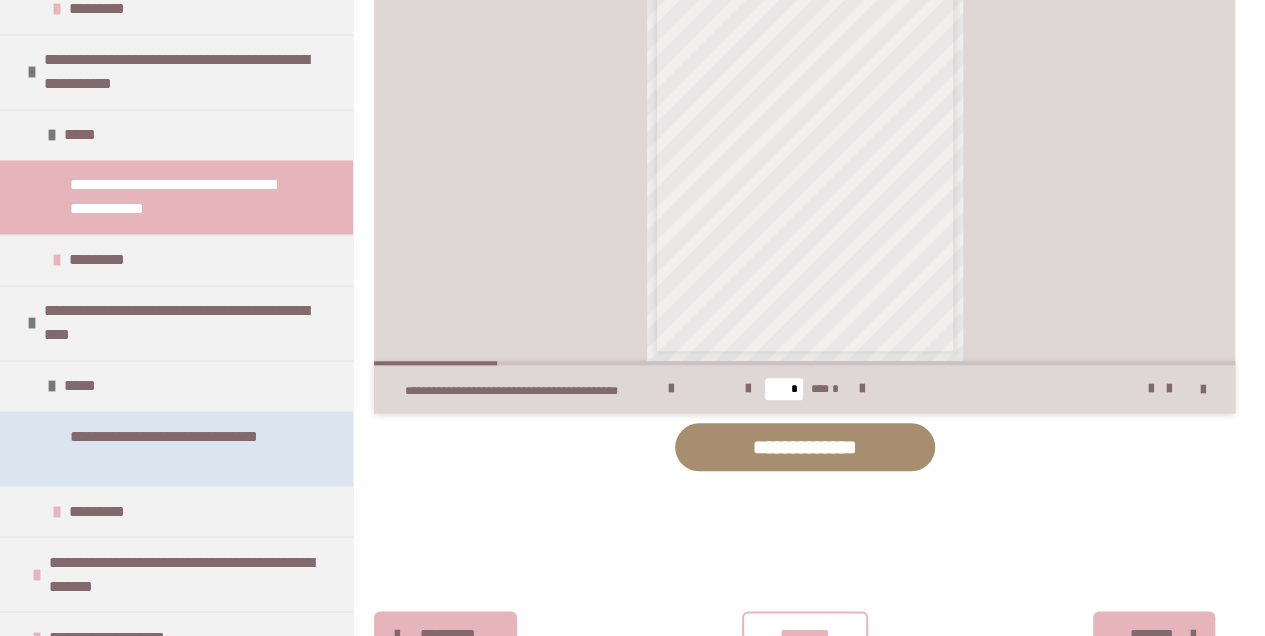 click on "**********" at bounding box center [183, 448] 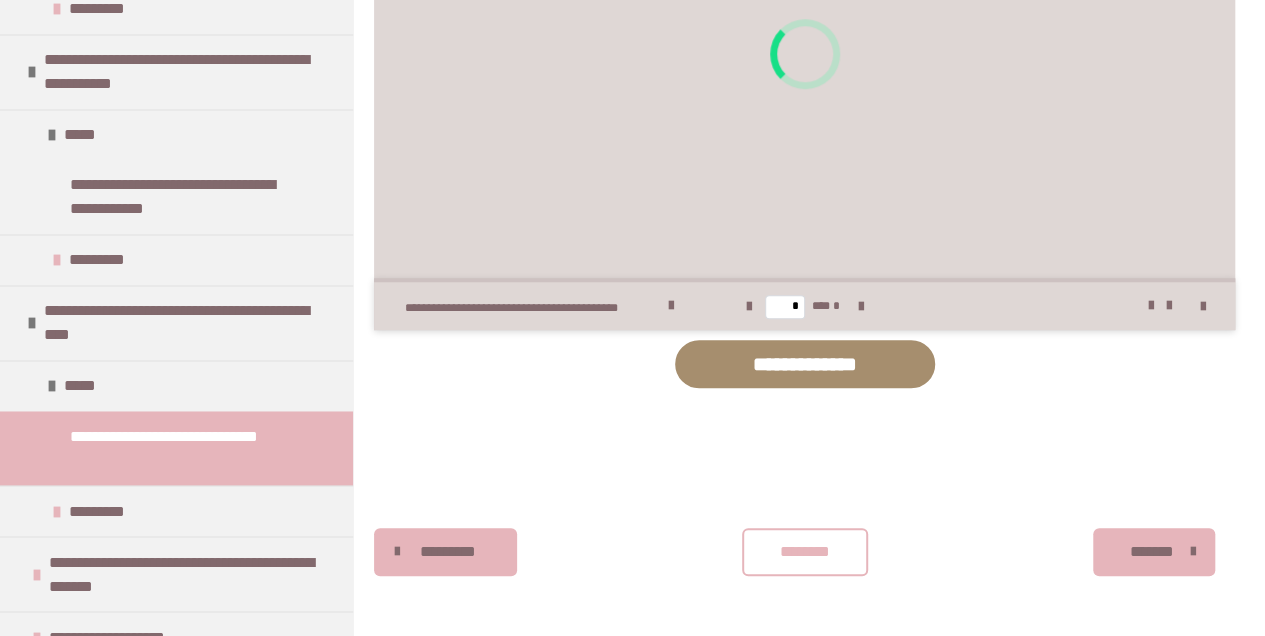 scroll, scrollTop: 976, scrollLeft: 0, axis: vertical 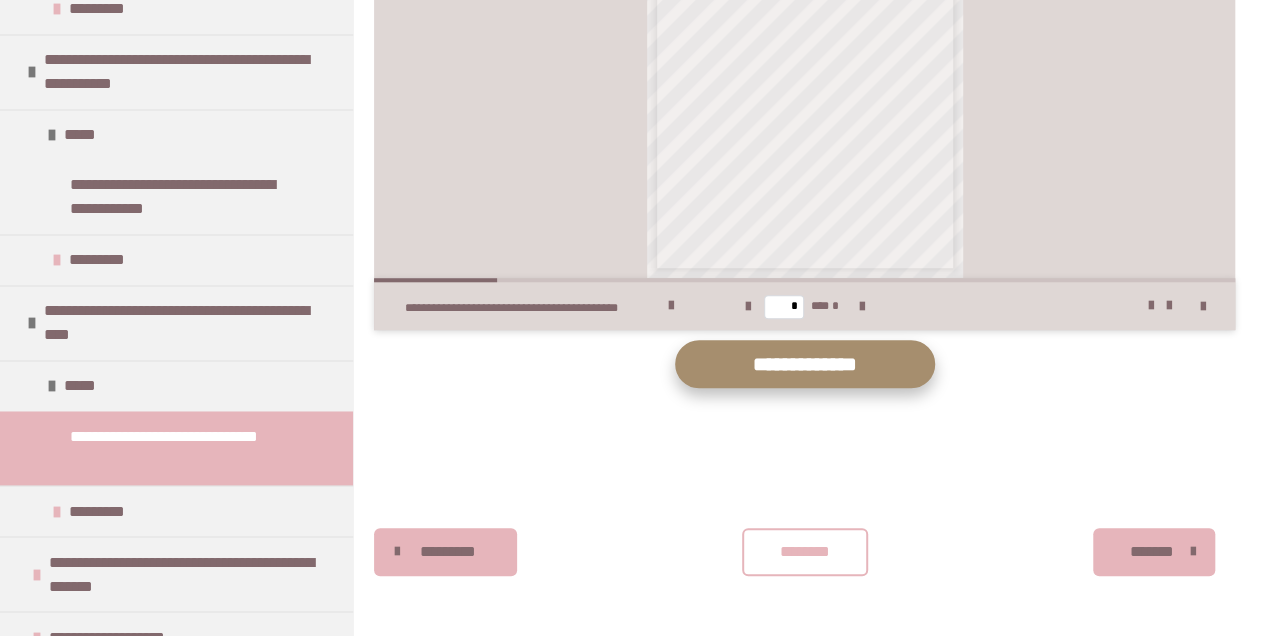 click on "**********" at bounding box center (805, 364) 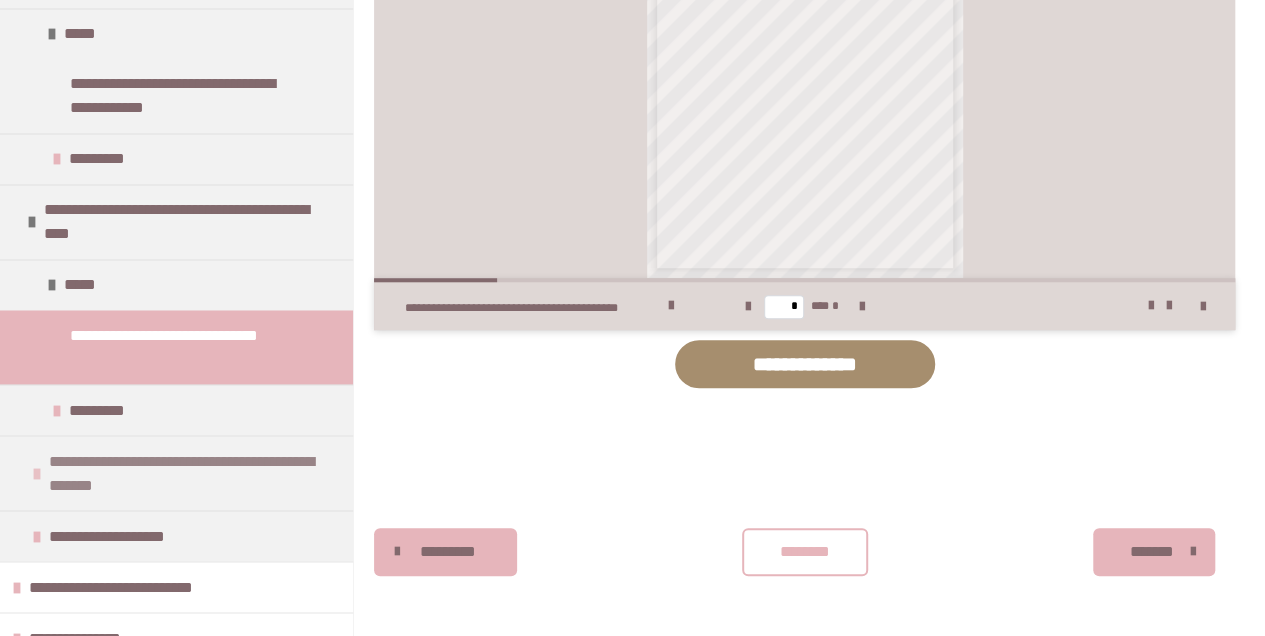 scroll, scrollTop: 1600, scrollLeft: 0, axis: vertical 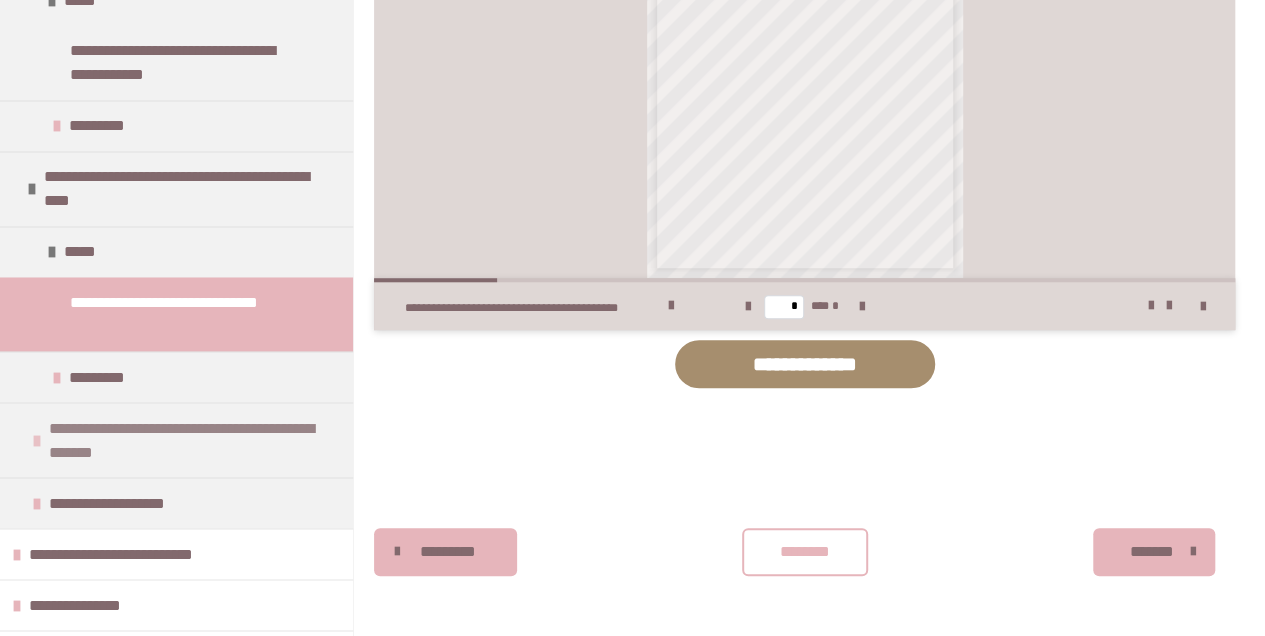click on "**********" at bounding box center [191, 440] 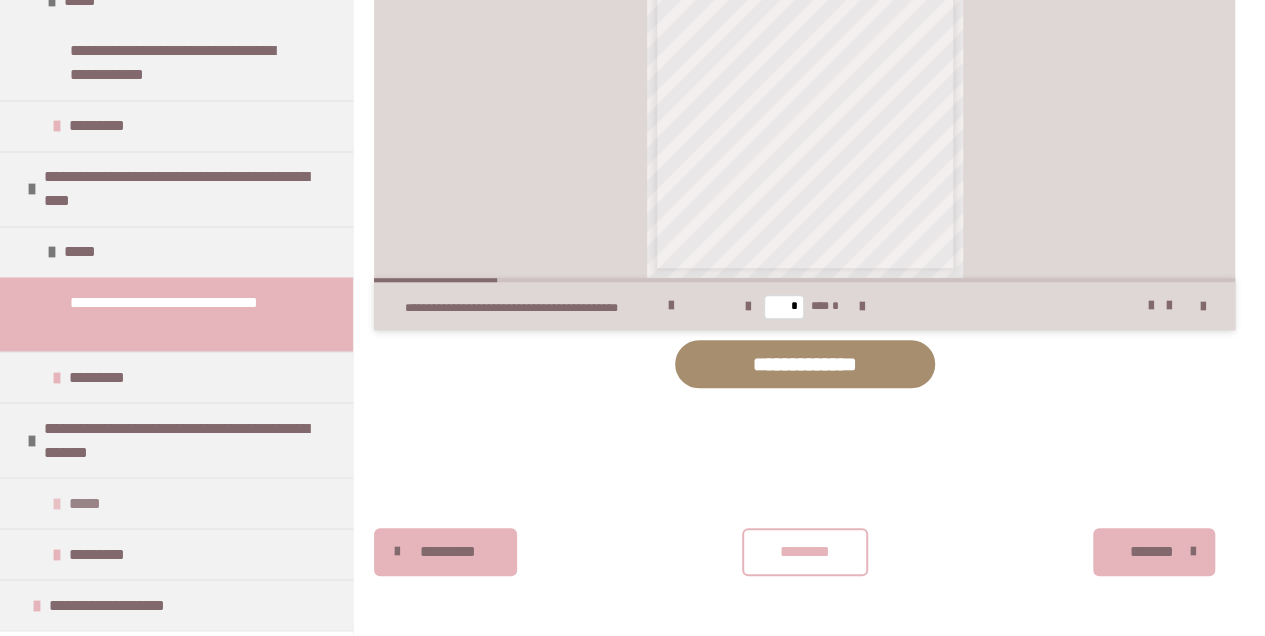 click on "*****" at bounding box center [87, 503] 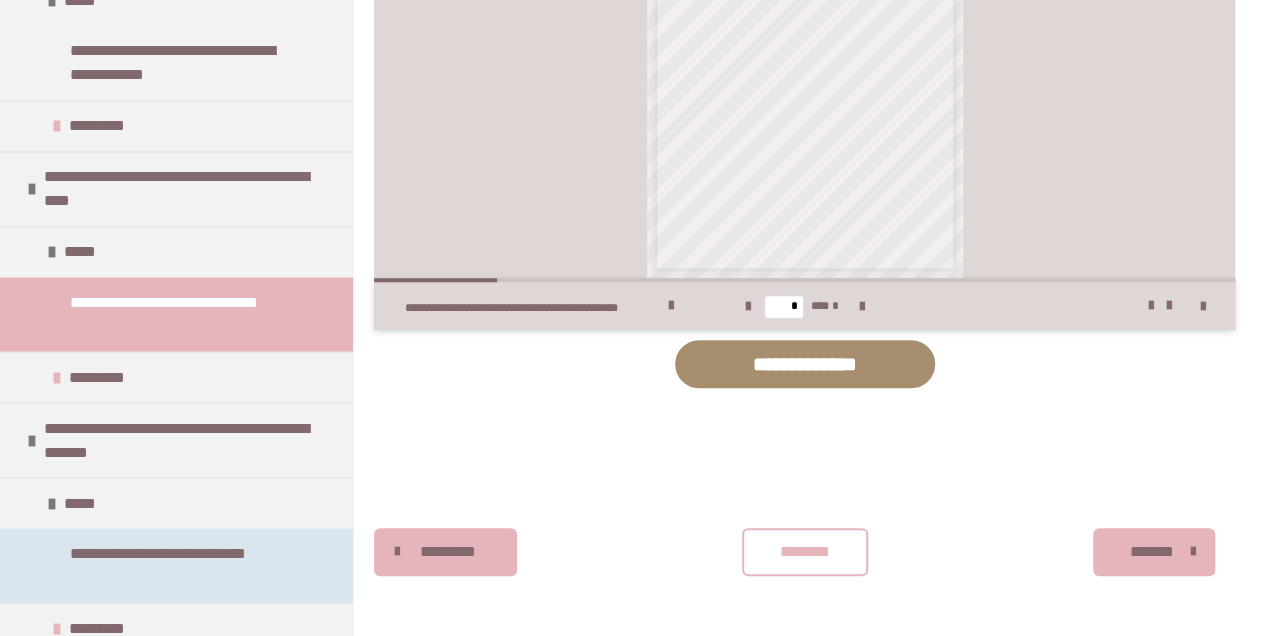 click on "**********" at bounding box center (183, 565) 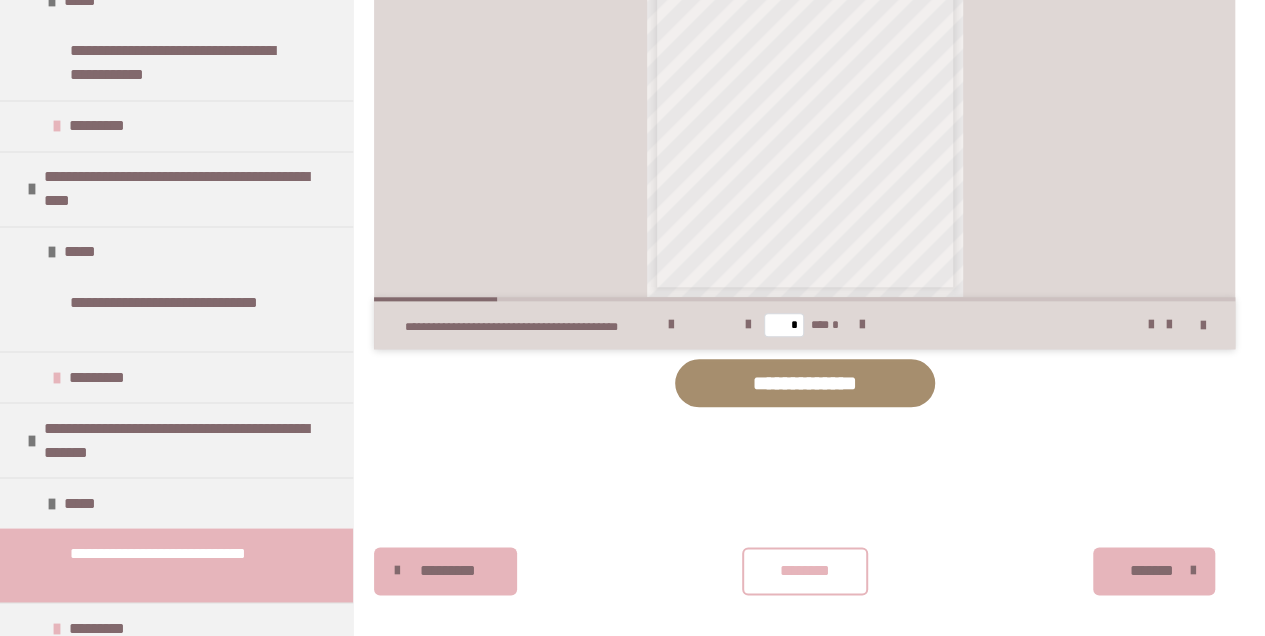 scroll, scrollTop: 961, scrollLeft: 0, axis: vertical 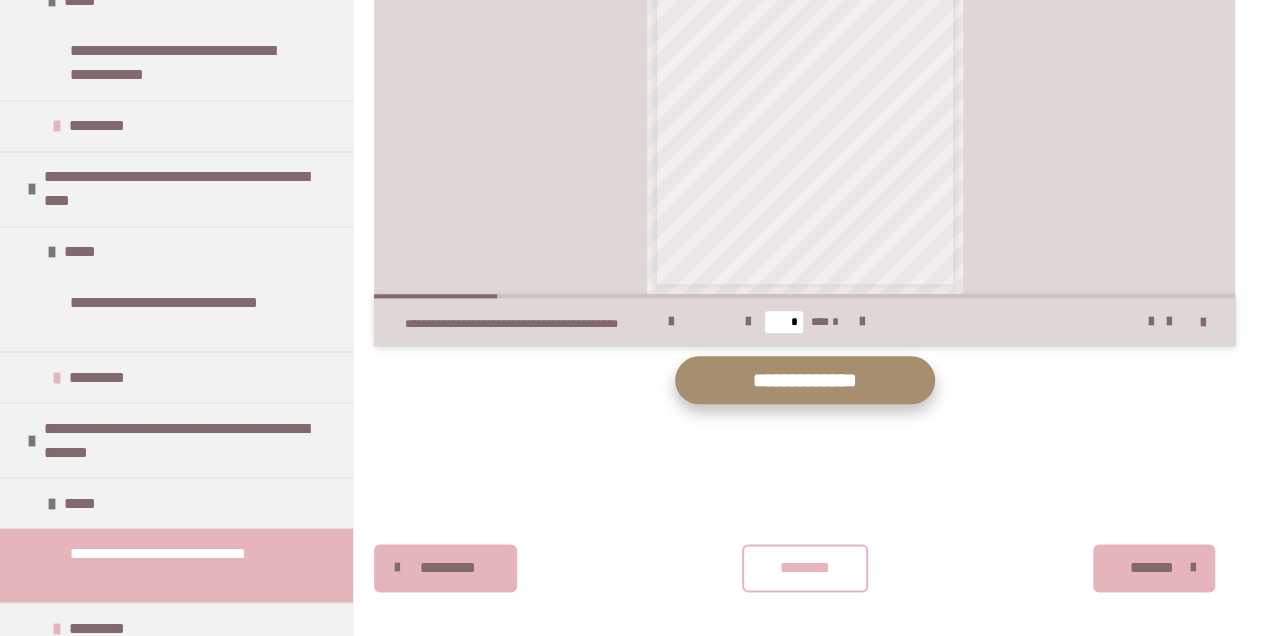 click on "**********" at bounding box center (805, 380) 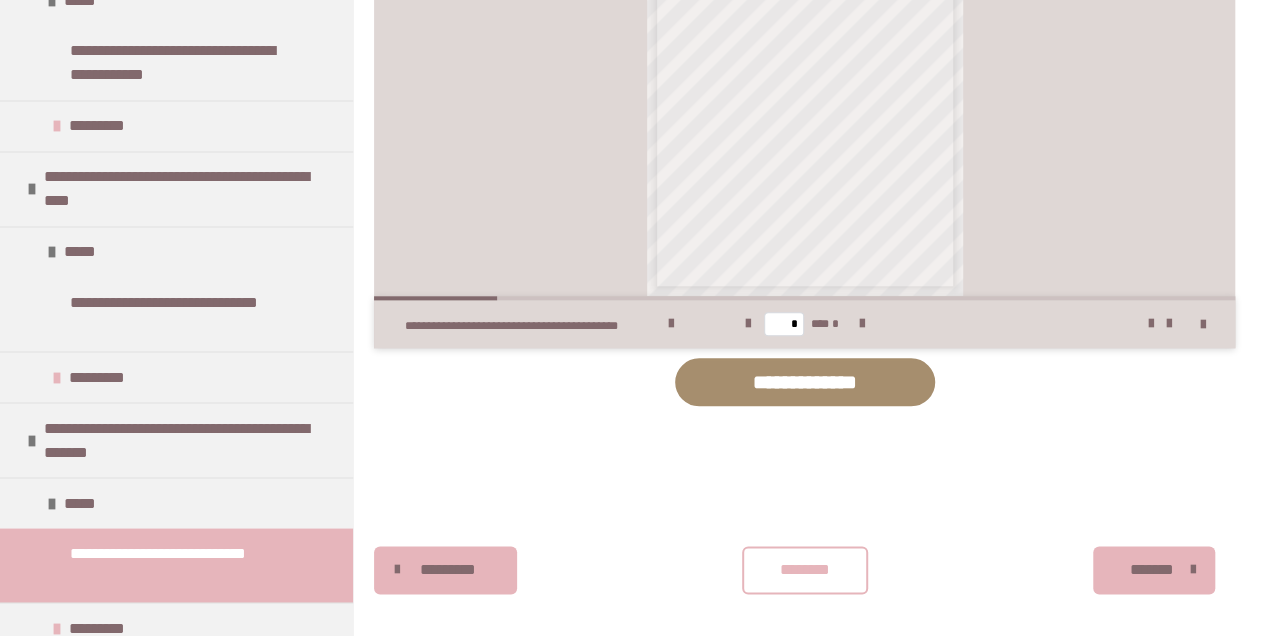 scroll, scrollTop: 976, scrollLeft: 0, axis: vertical 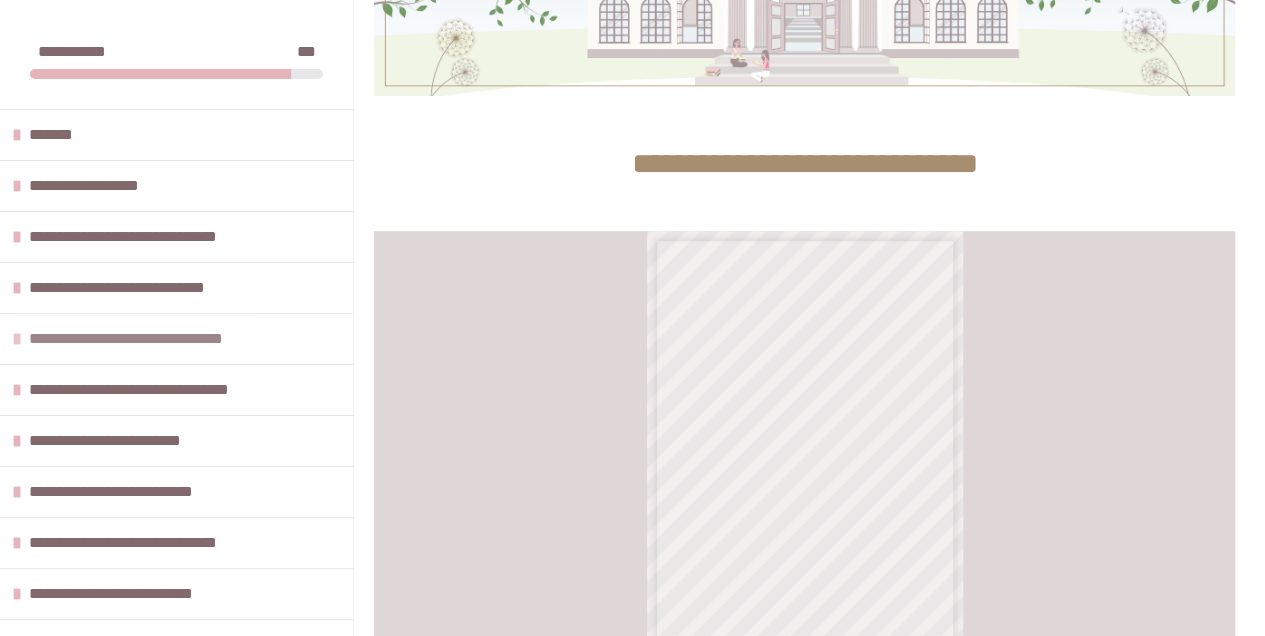 click on "**********" at bounding box center (165, 339) 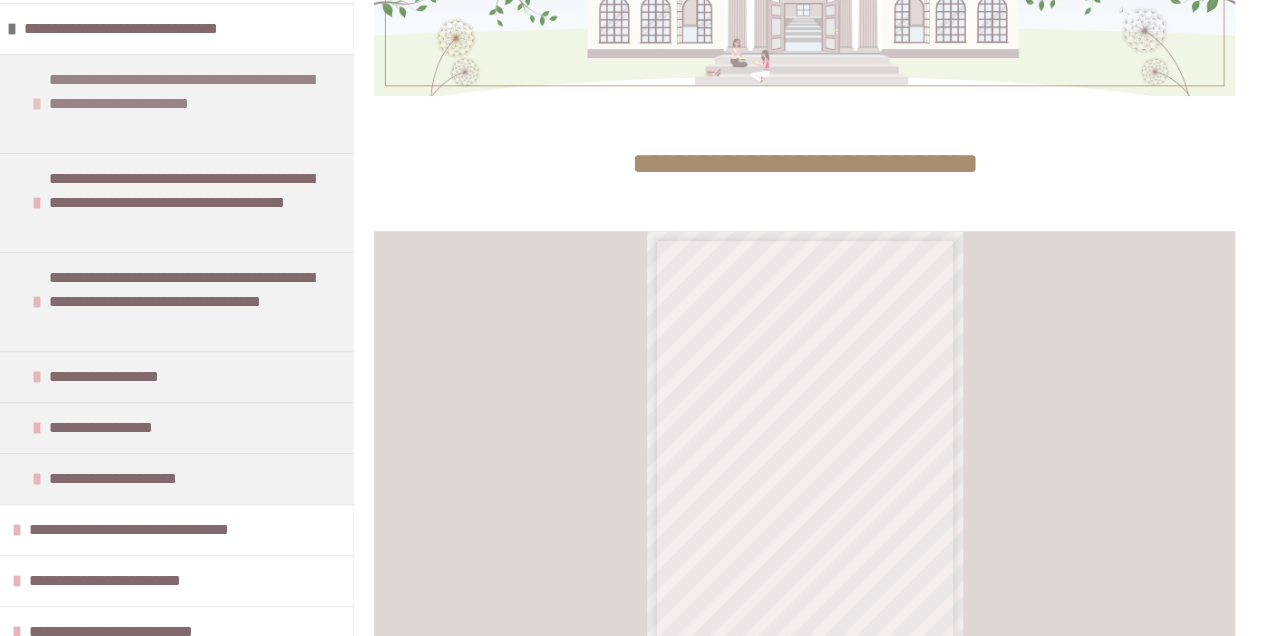 scroll, scrollTop: 333, scrollLeft: 0, axis: vertical 